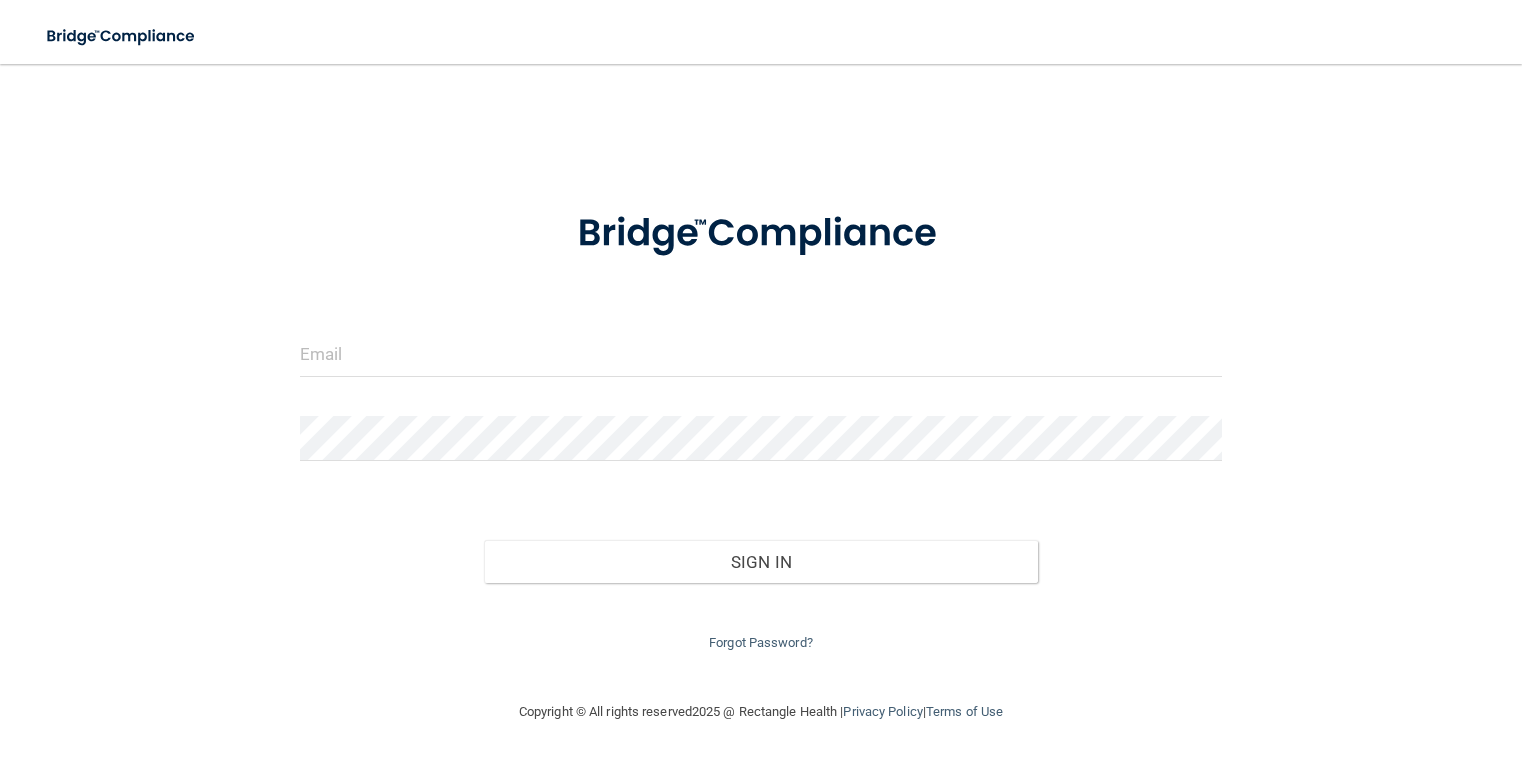 scroll, scrollTop: 0, scrollLeft: 0, axis: both 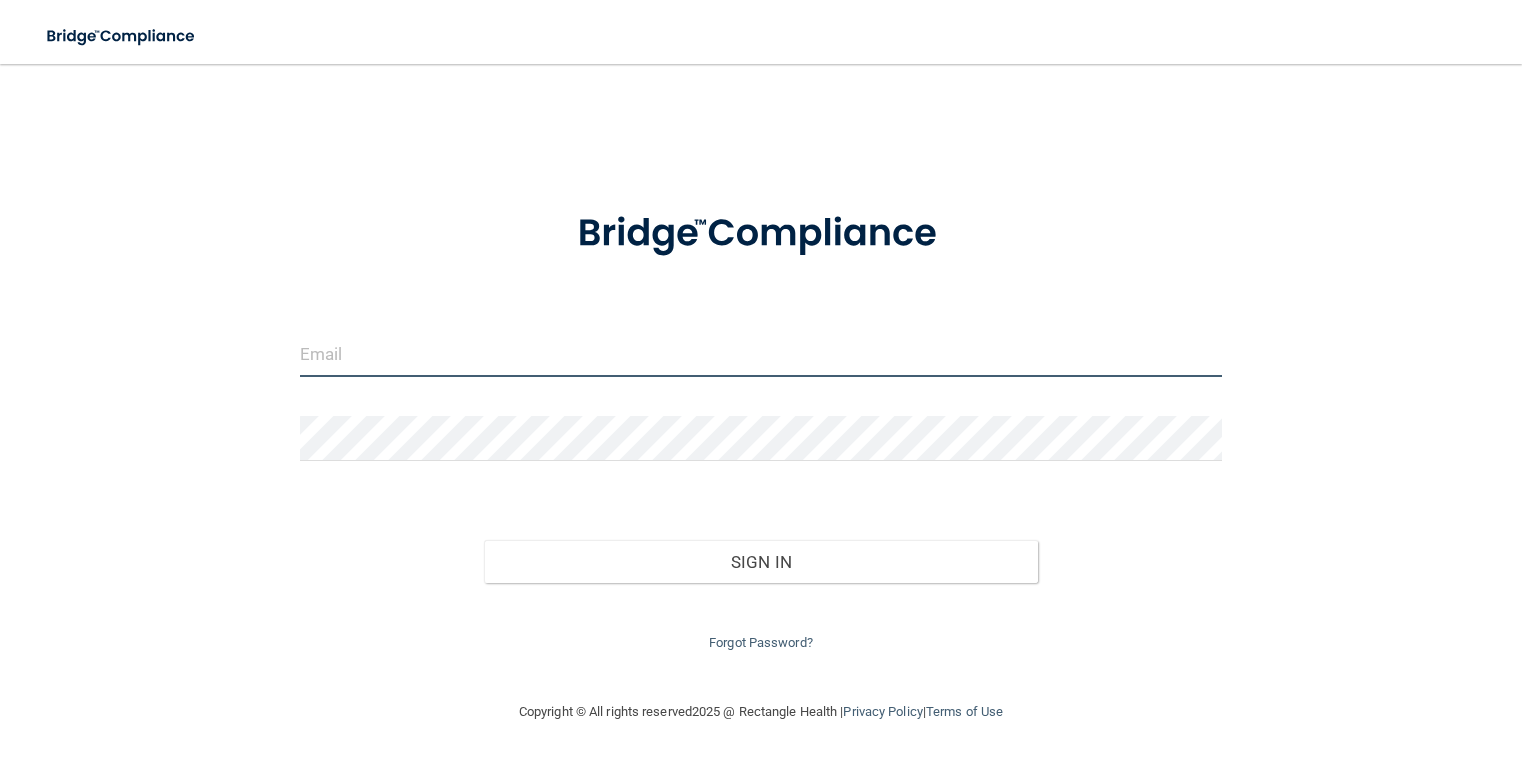 click at bounding box center [761, 354] 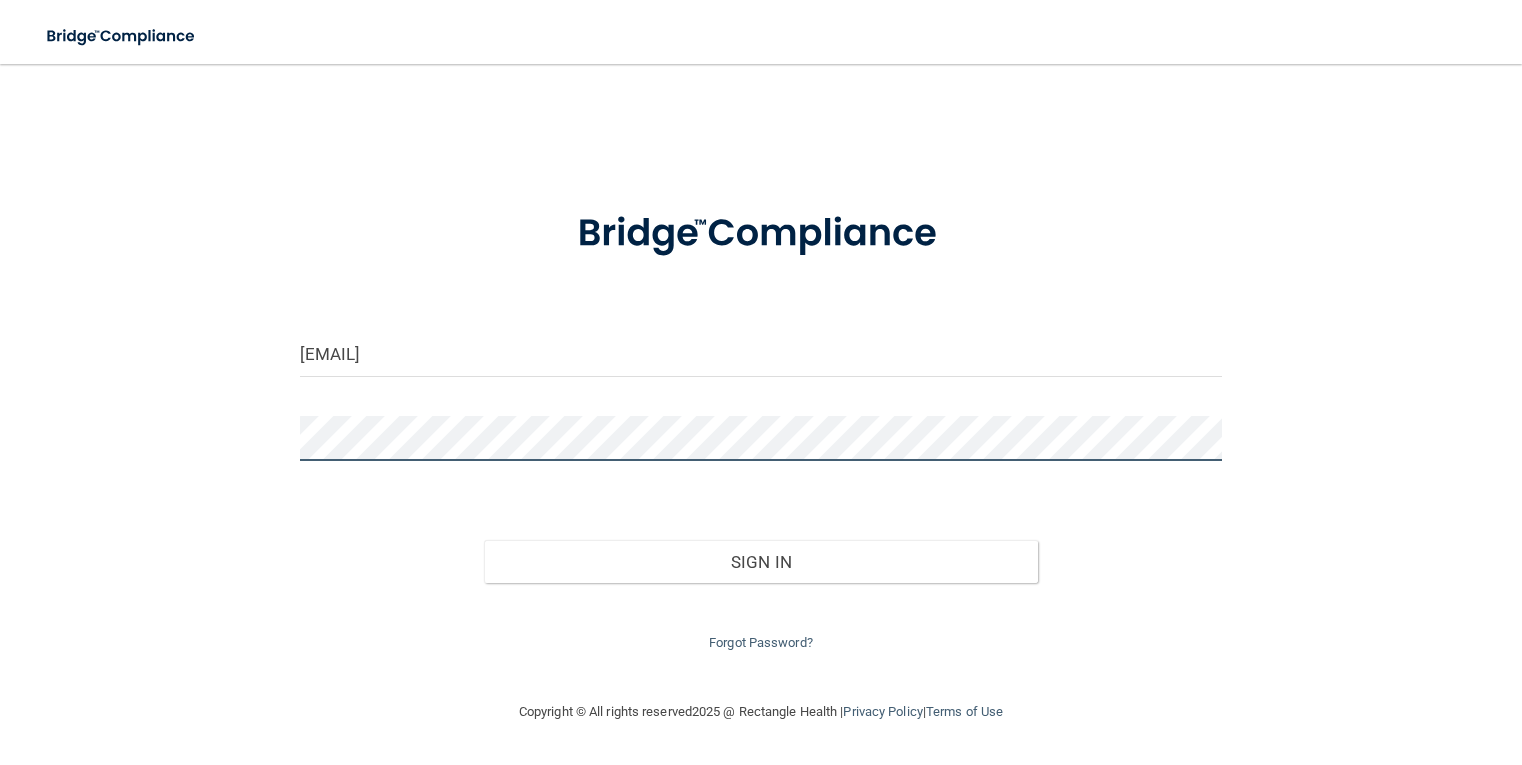 click on "Sign In" at bounding box center (761, 562) 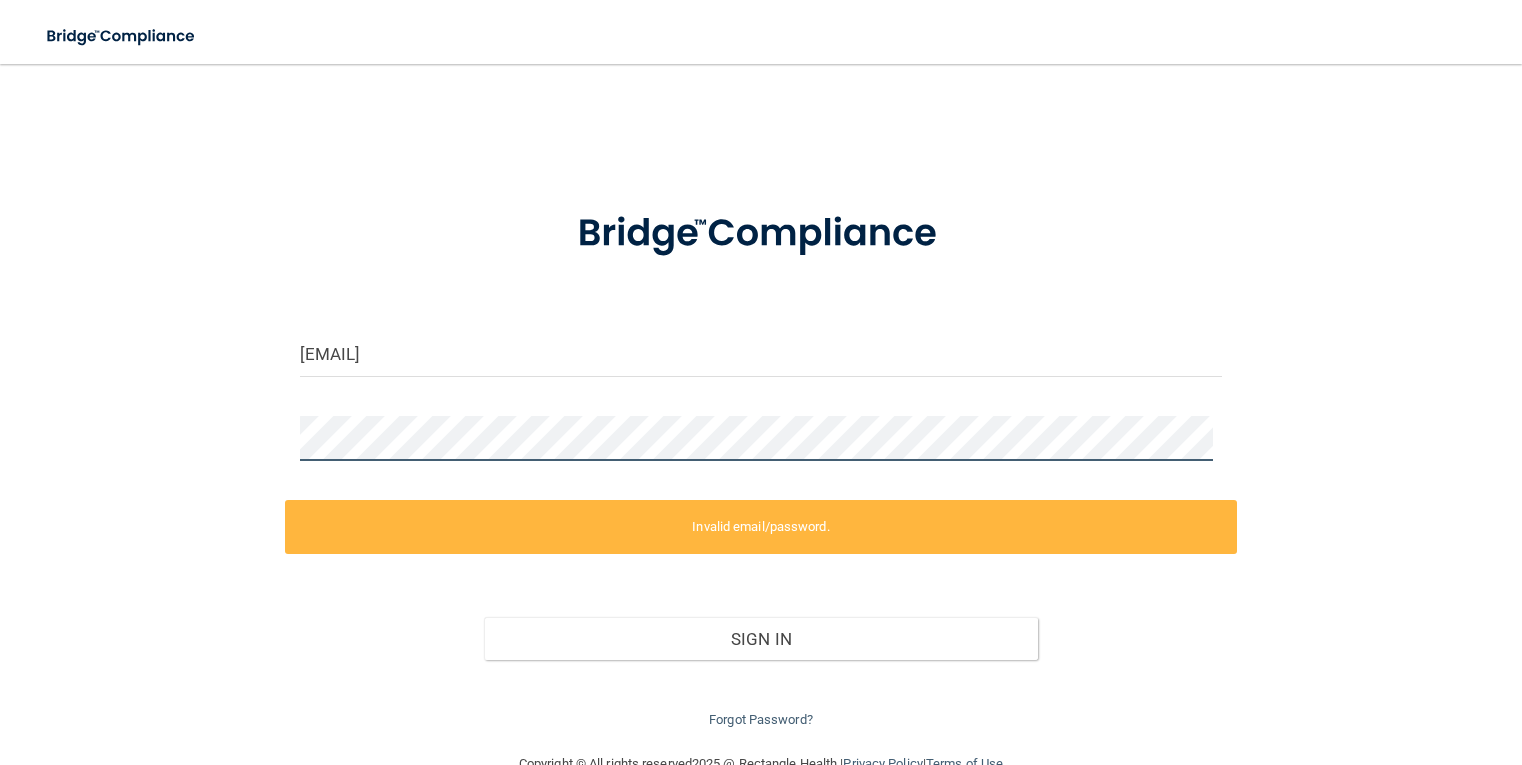 scroll, scrollTop: 46, scrollLeft: 0, axis: vertical 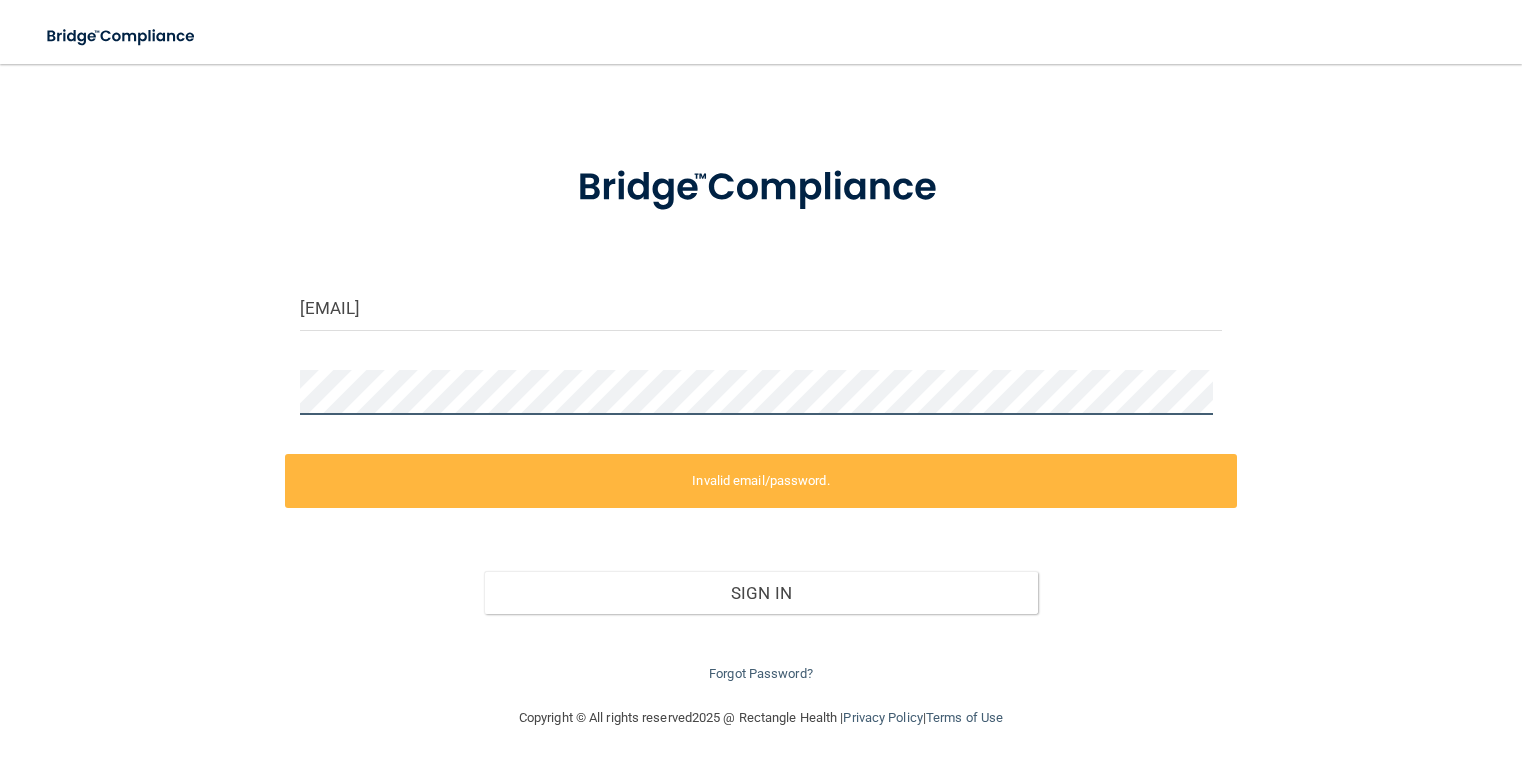 click on "rramirez@accu-dental.com                                    Invalid email/password.     You don't have permission to access that page.       Sign In            Forgot Password?" at bounding box center (761, 362) 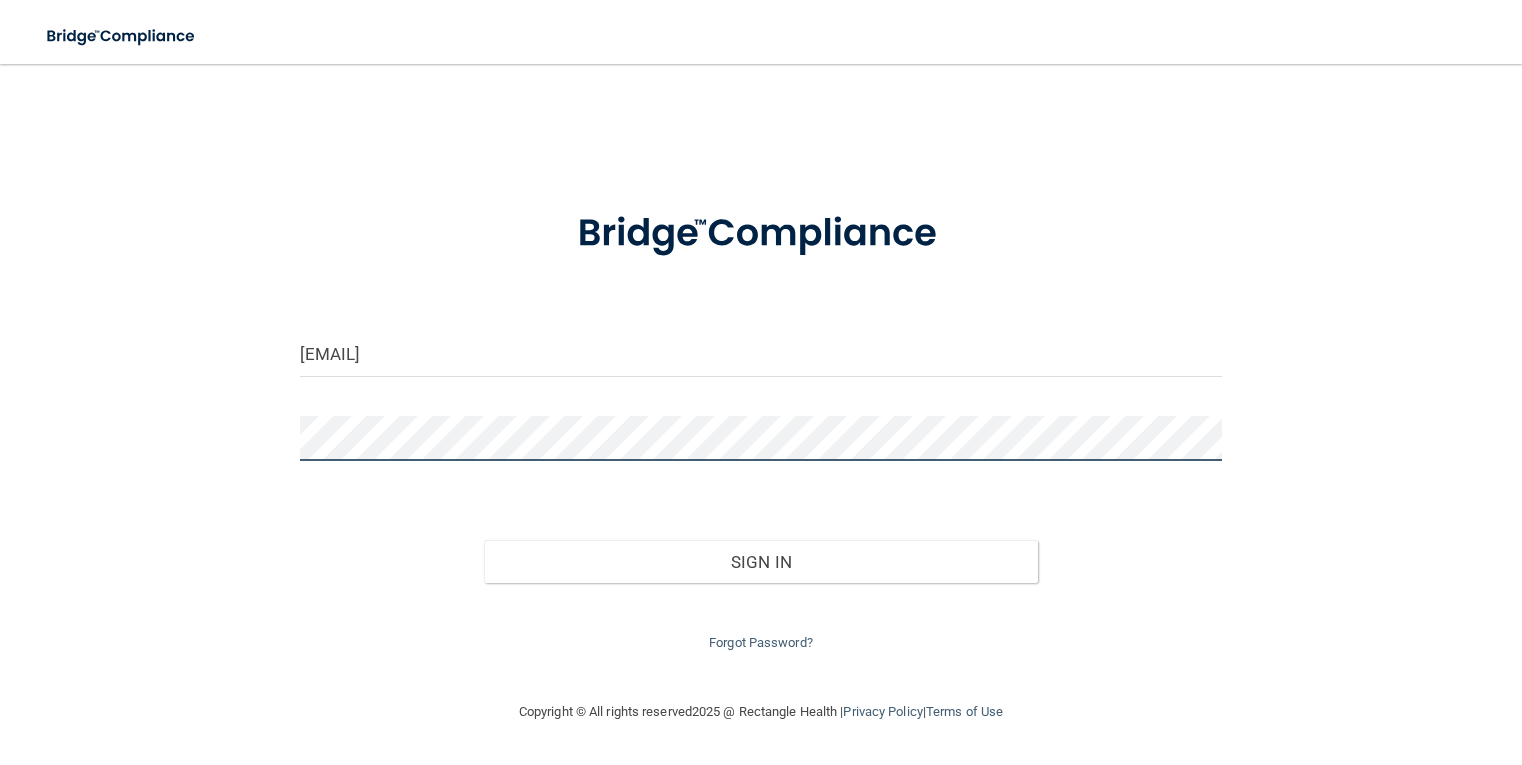 scroll, scrollTop: 0, scrollLeft: 0, axis: both 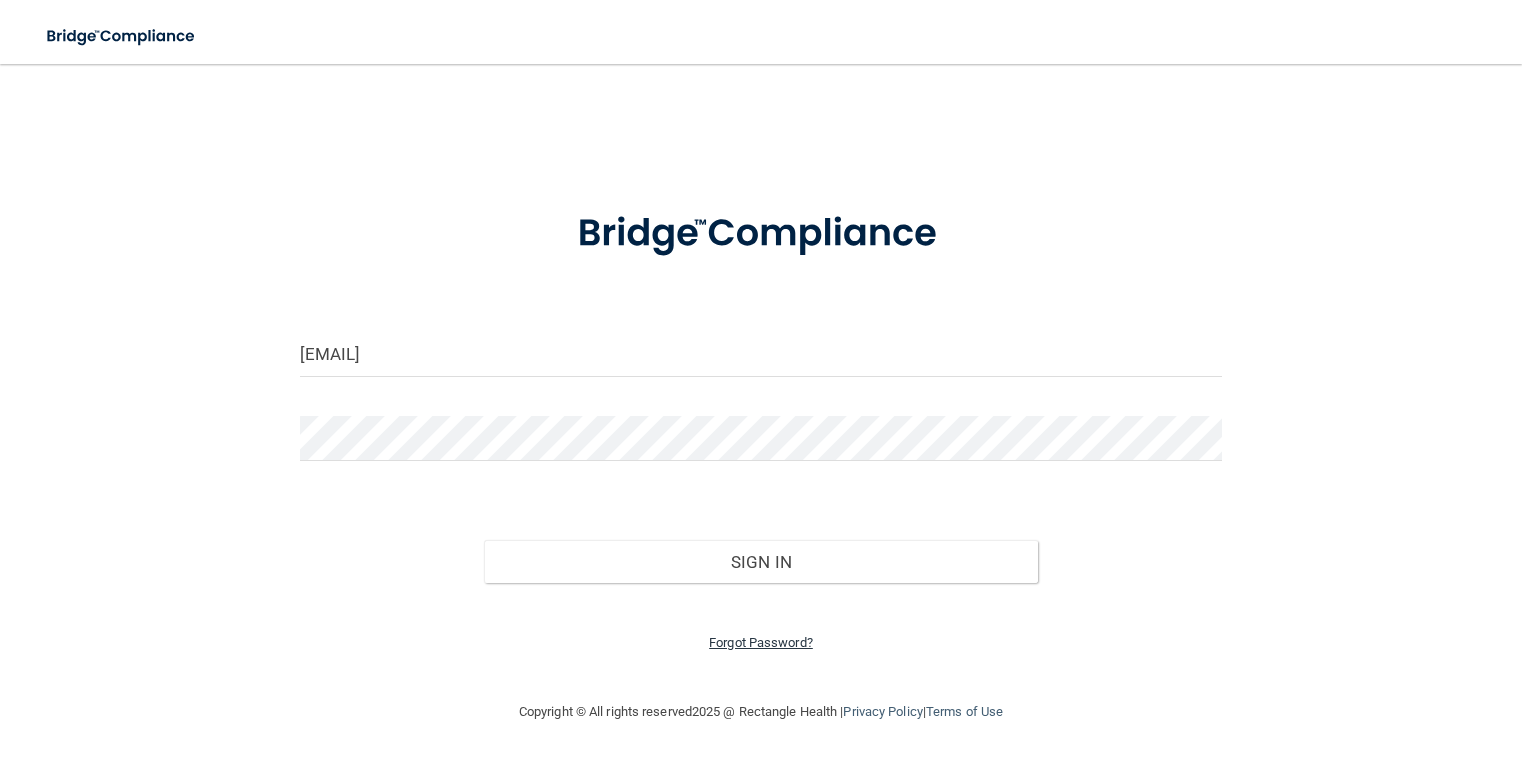 click on "Forgot Password?" at bounding box center [761, 642] 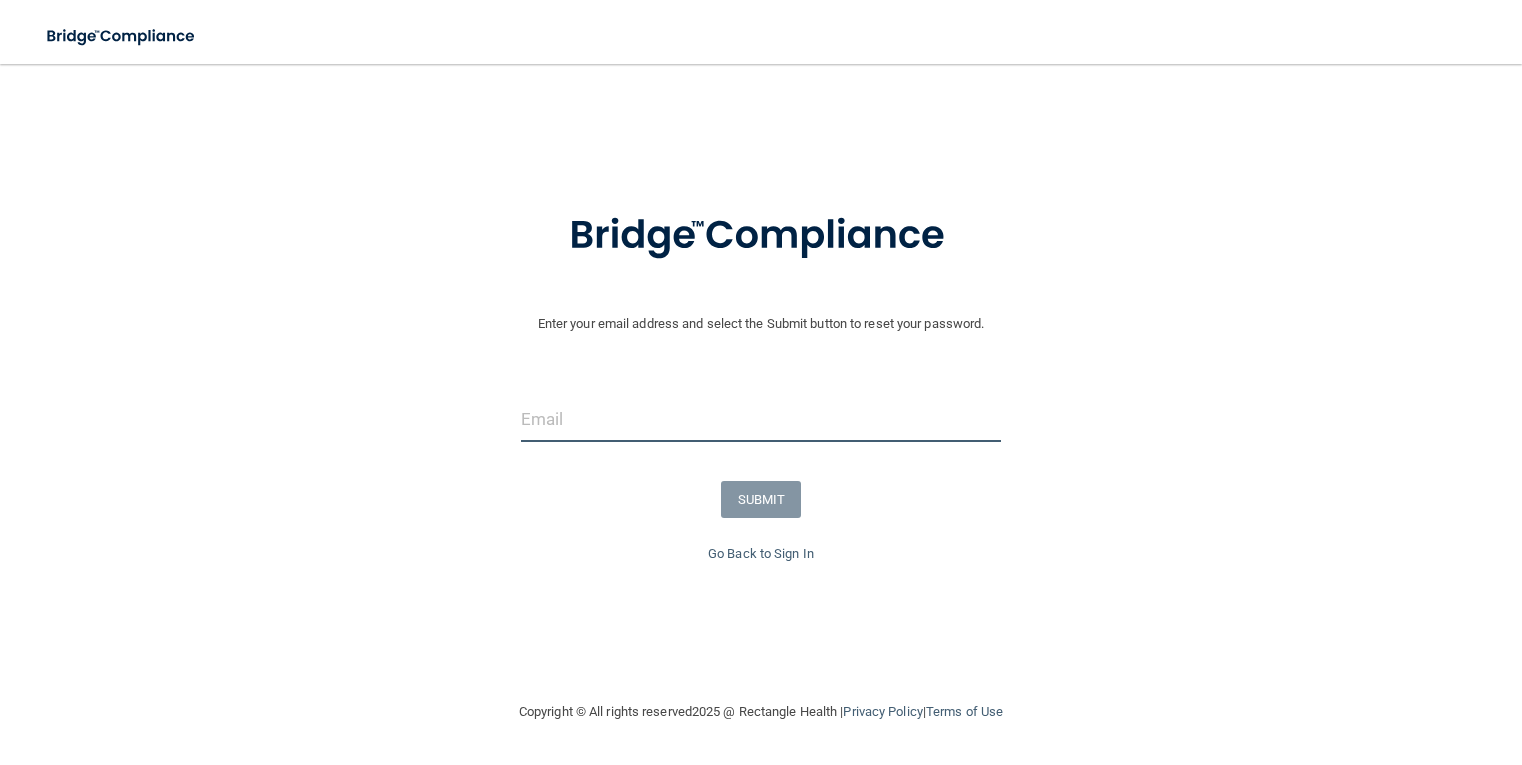 click at bounding box center (761, 419) 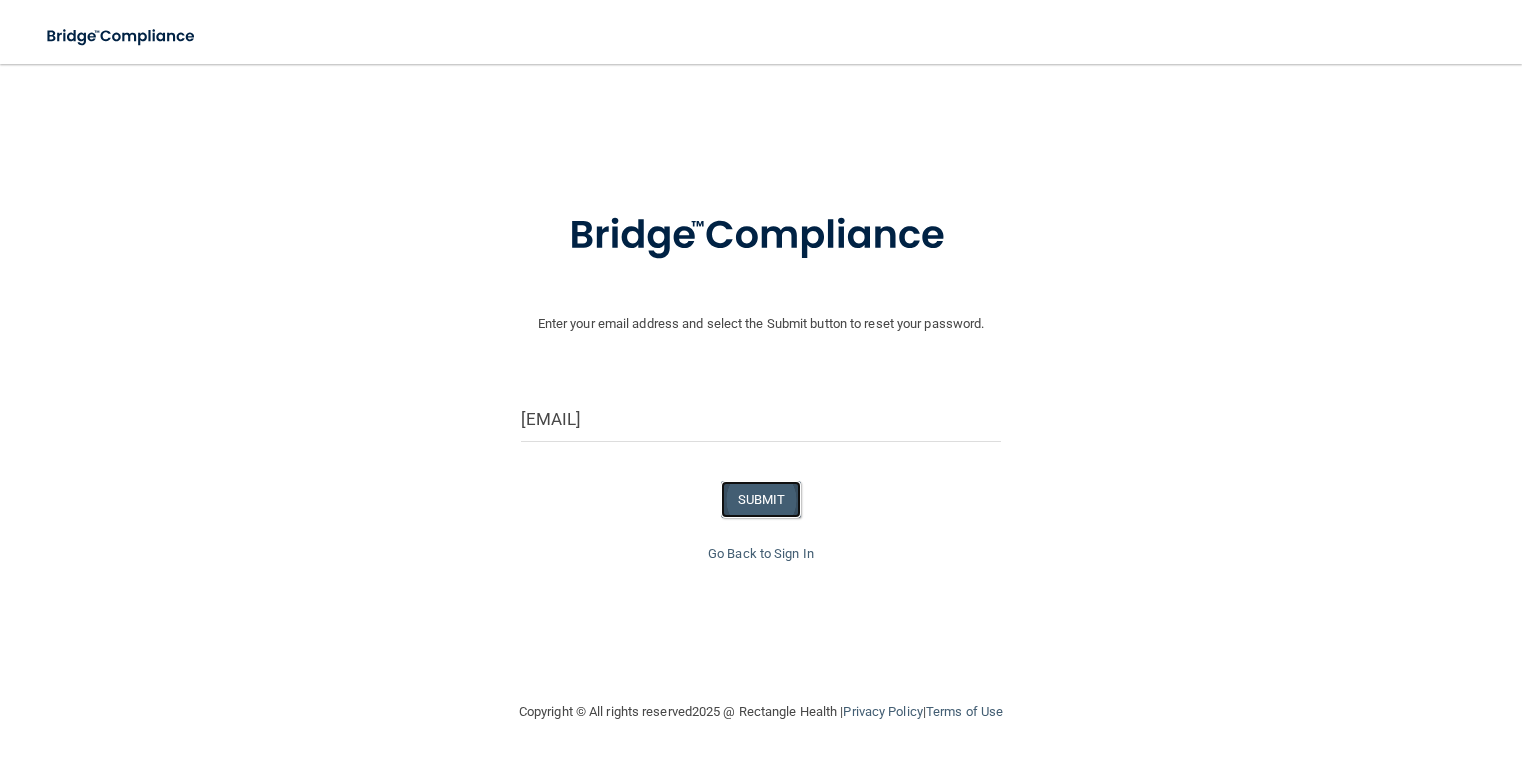 click on "SUBMIT" at bounding box center [761, 499] 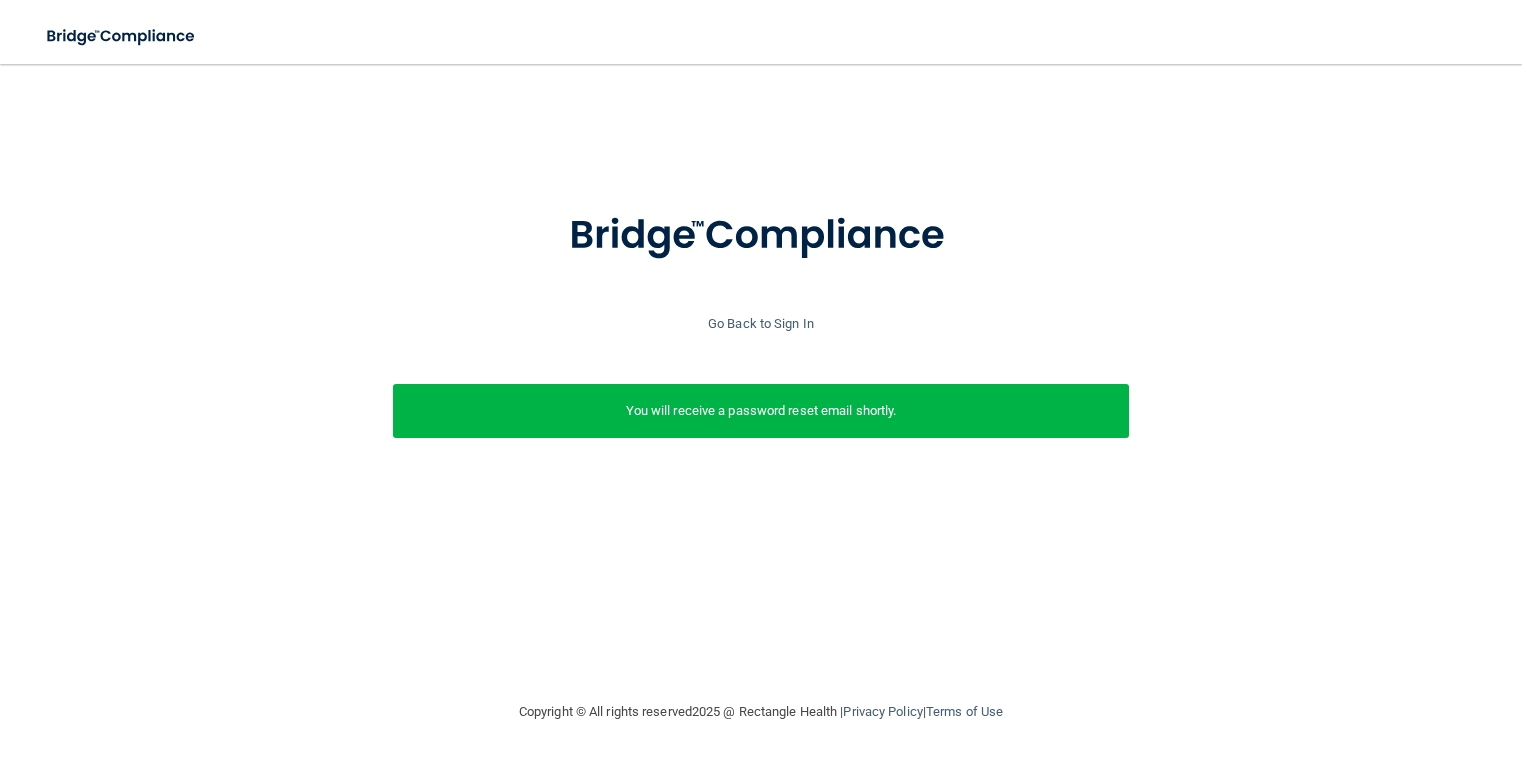 click on "Enter your email address and select the Submit button to reset your password.               rramirez@accu-dental.com                     SUBMIT              Go Back to Sign In                 You will receive a password reset email shortly." at bounding box center [761, 346] 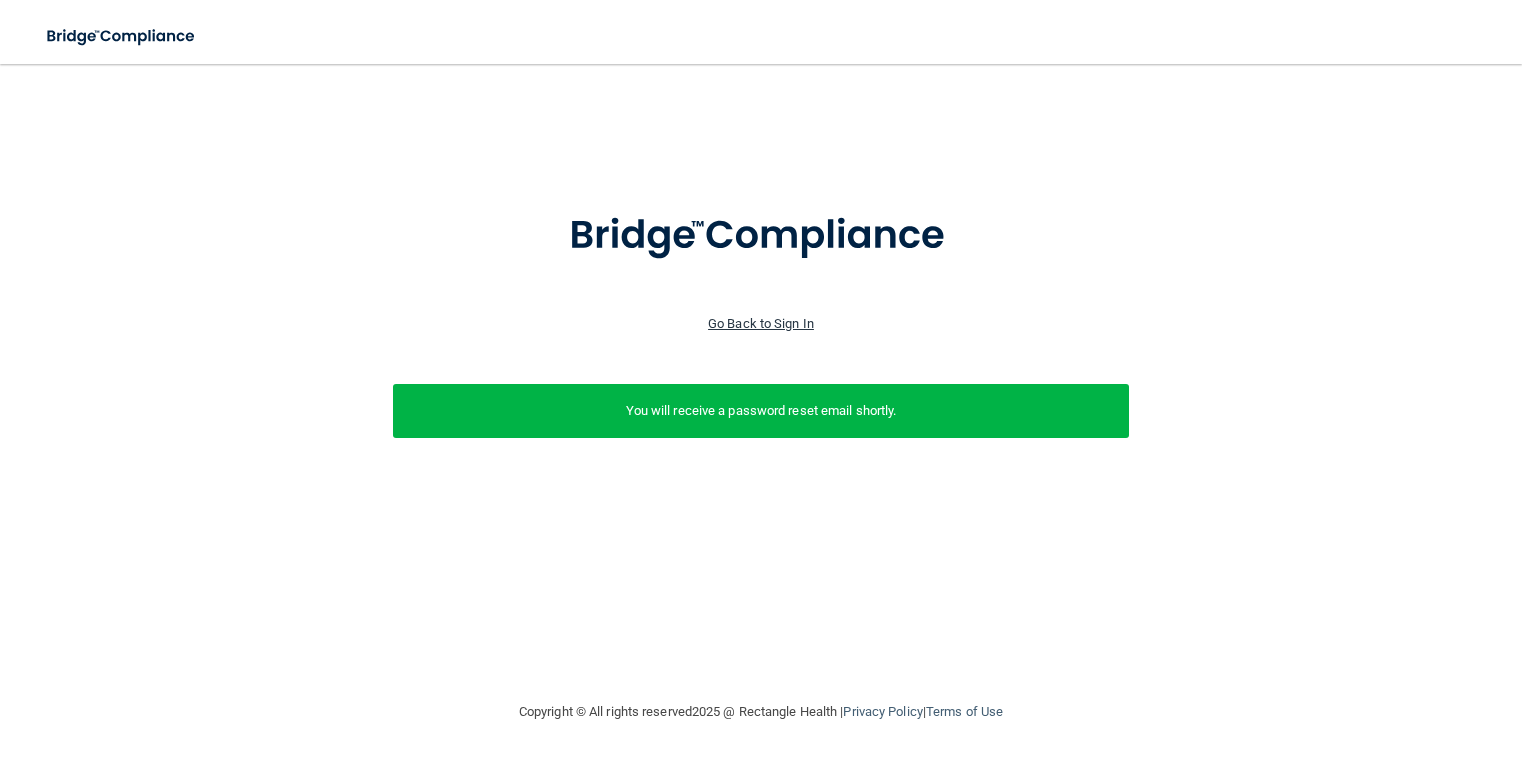 click on "Go Back to Sign In" at bounding box center [761, 323] 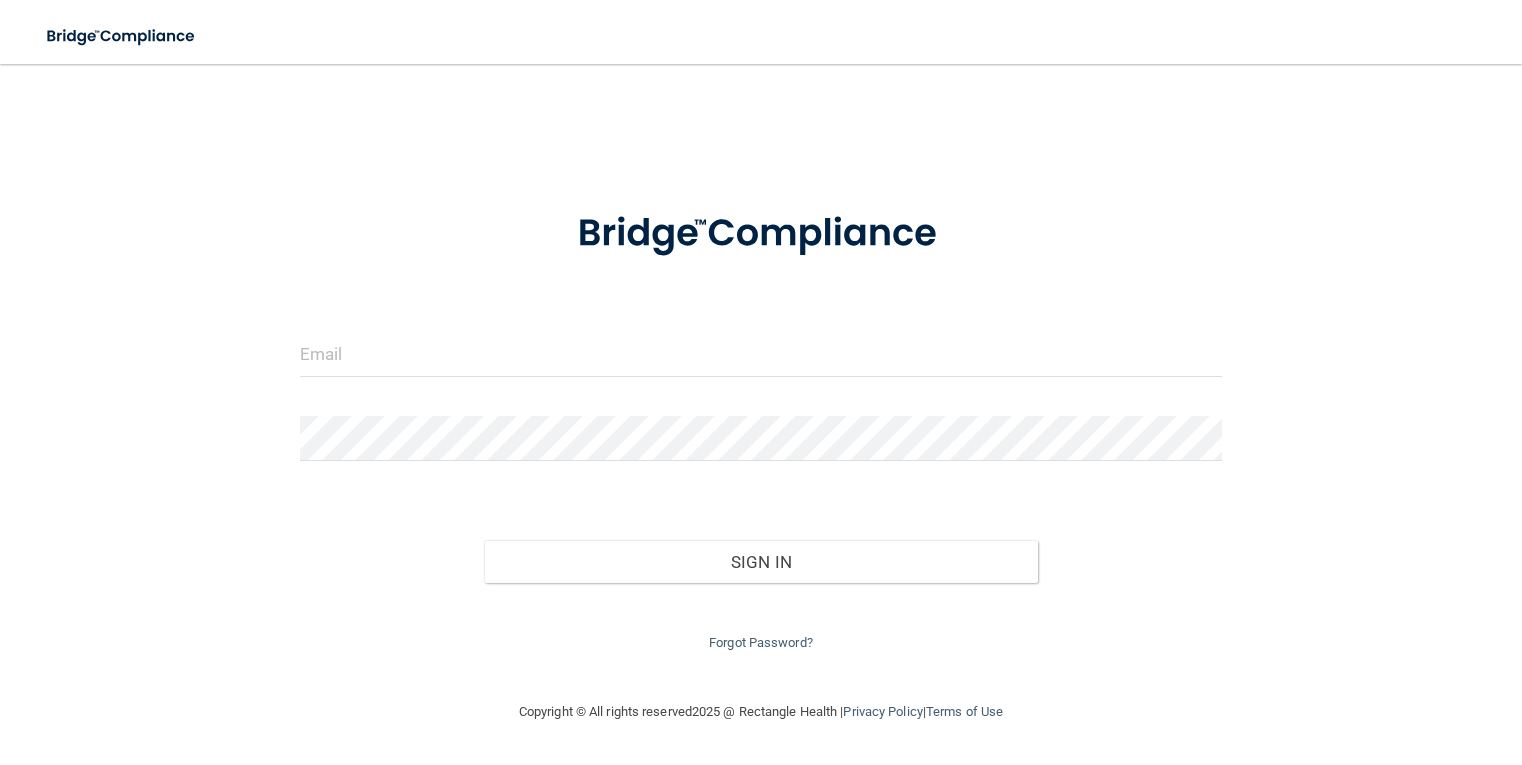 scroll, scrollTop: 0, scrollLeft: 0, axis: both 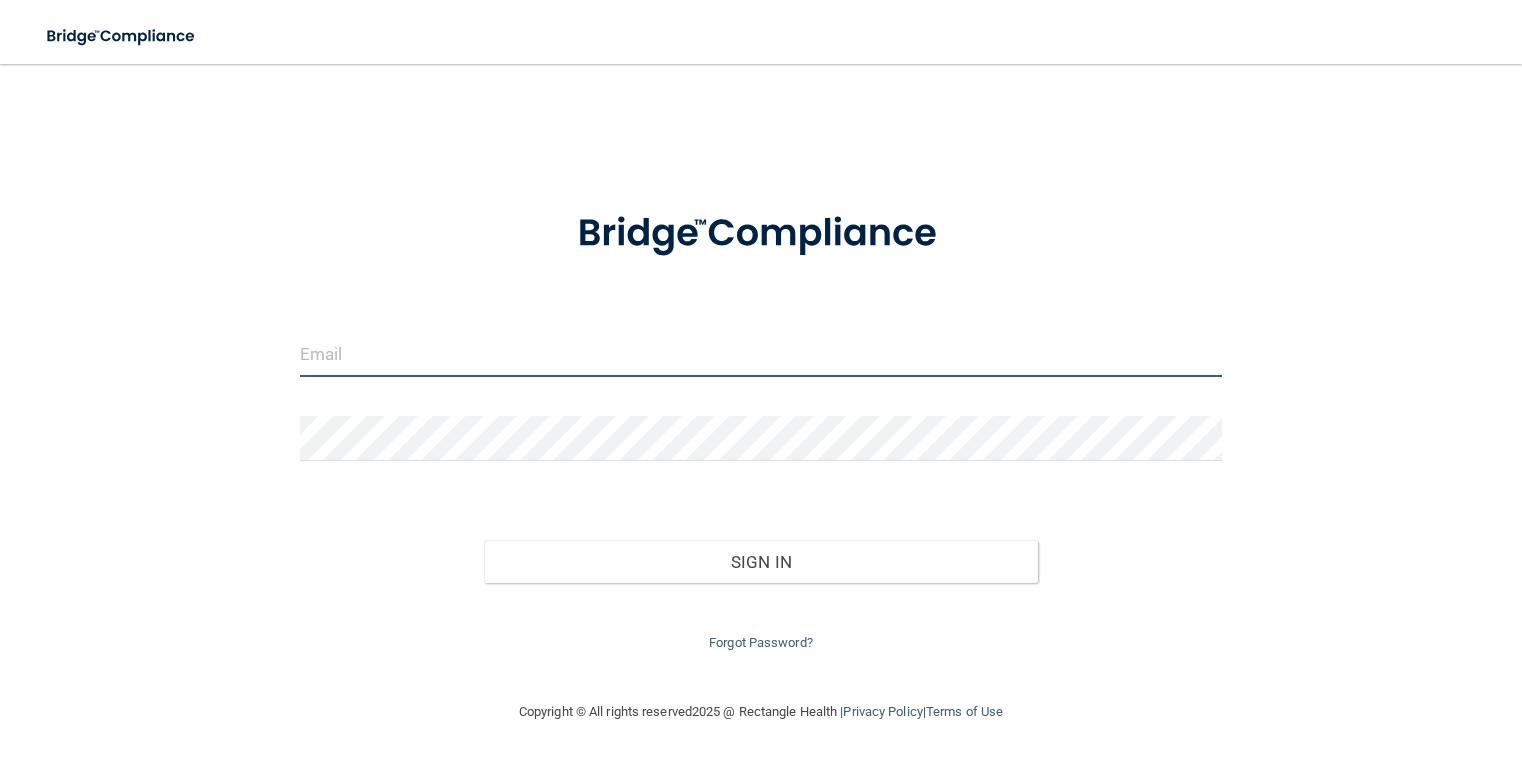 click at bounding box center (761, 354) 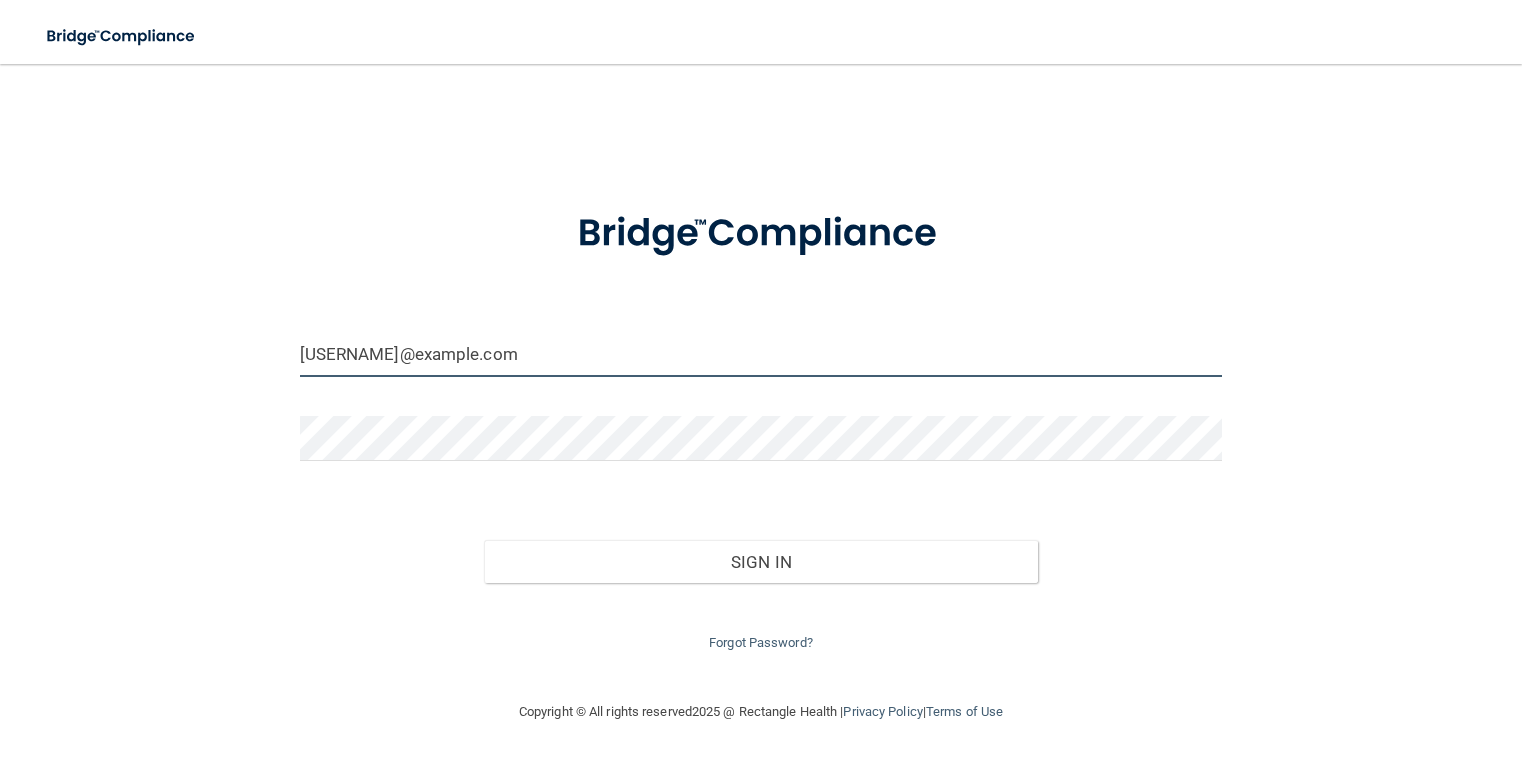 type on "rramirez@accu-dental.com" 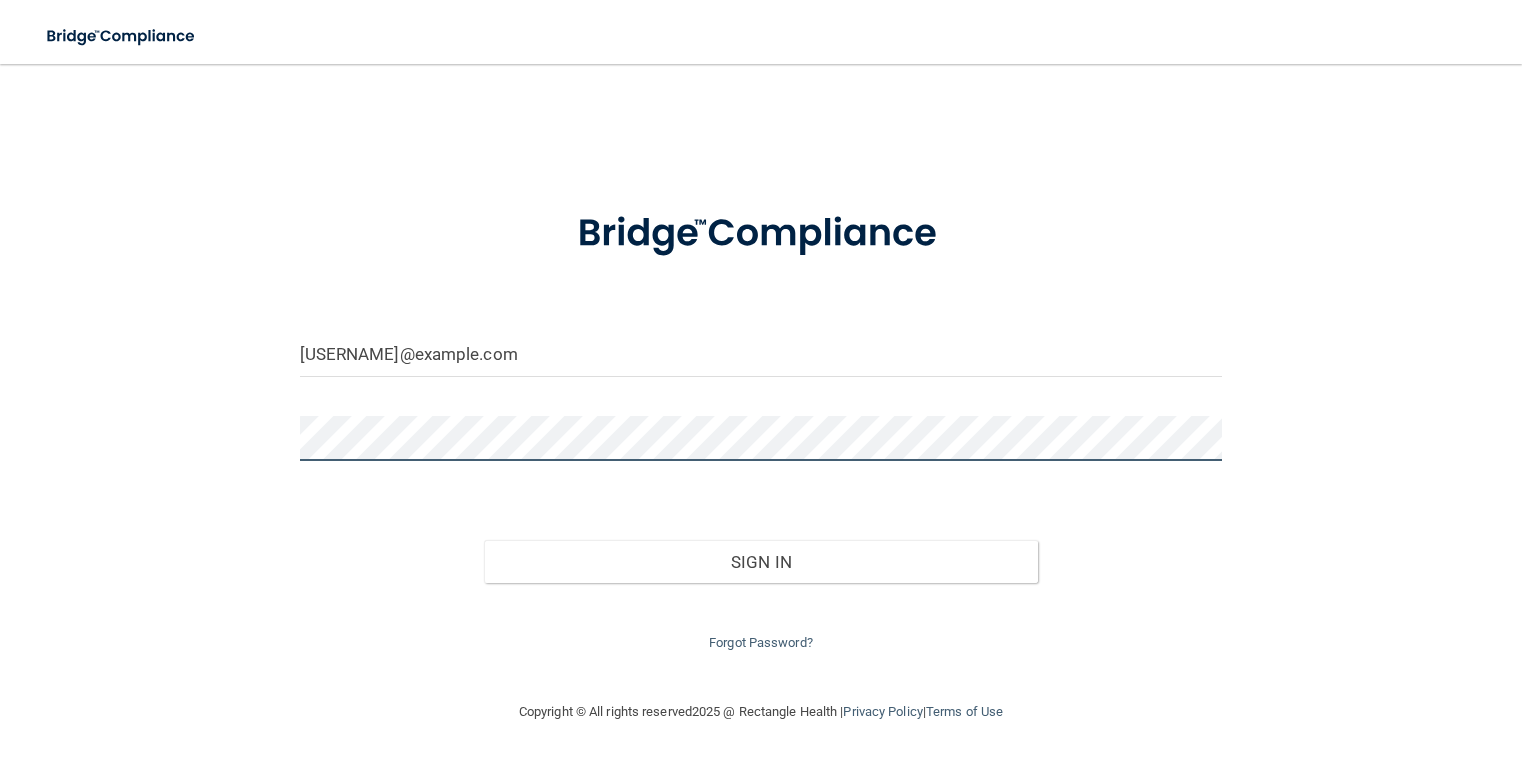 click on "Sign In" at bounding box center (761, 562) 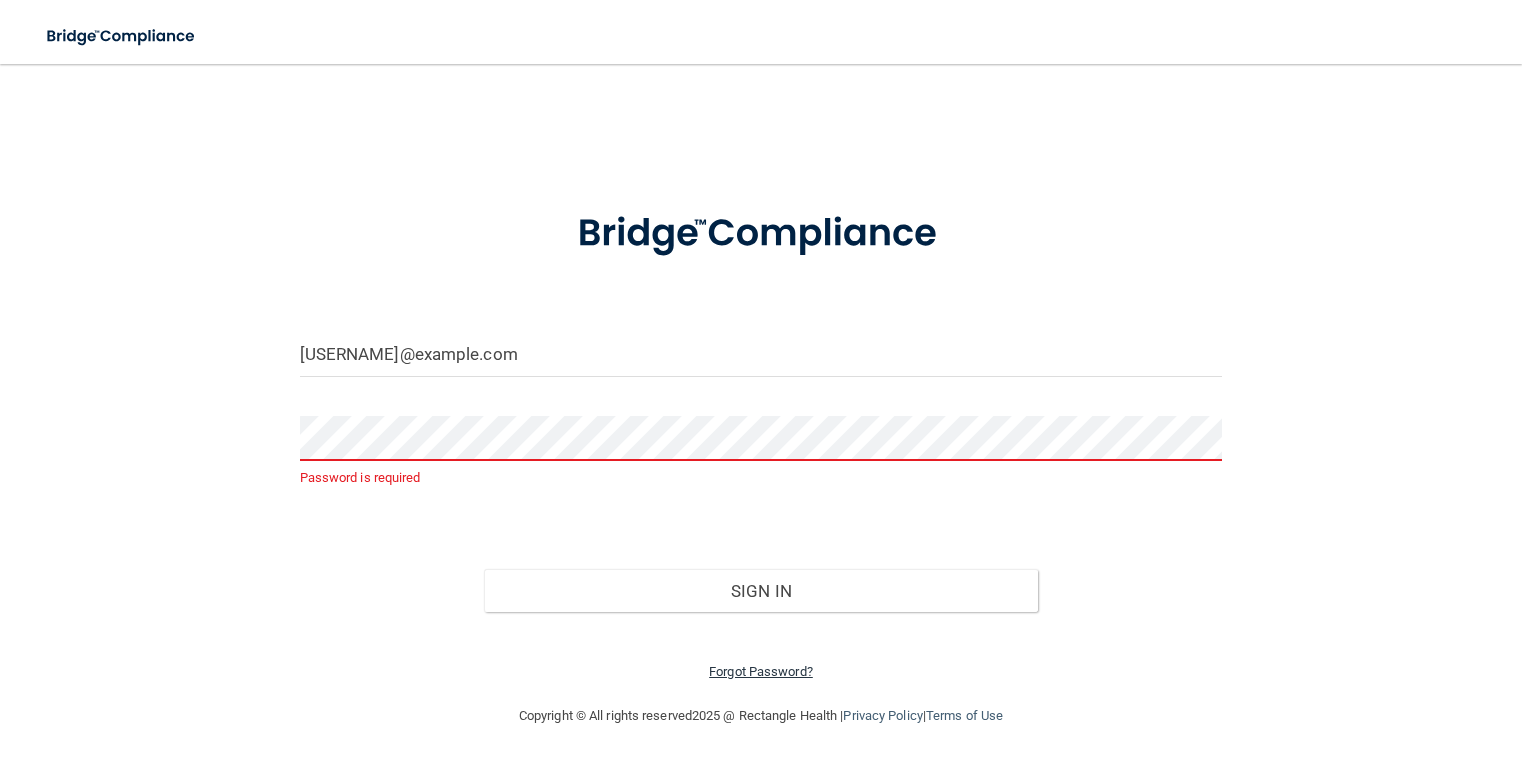 click on "Forgot Password?" at bounding box center (761, 671) 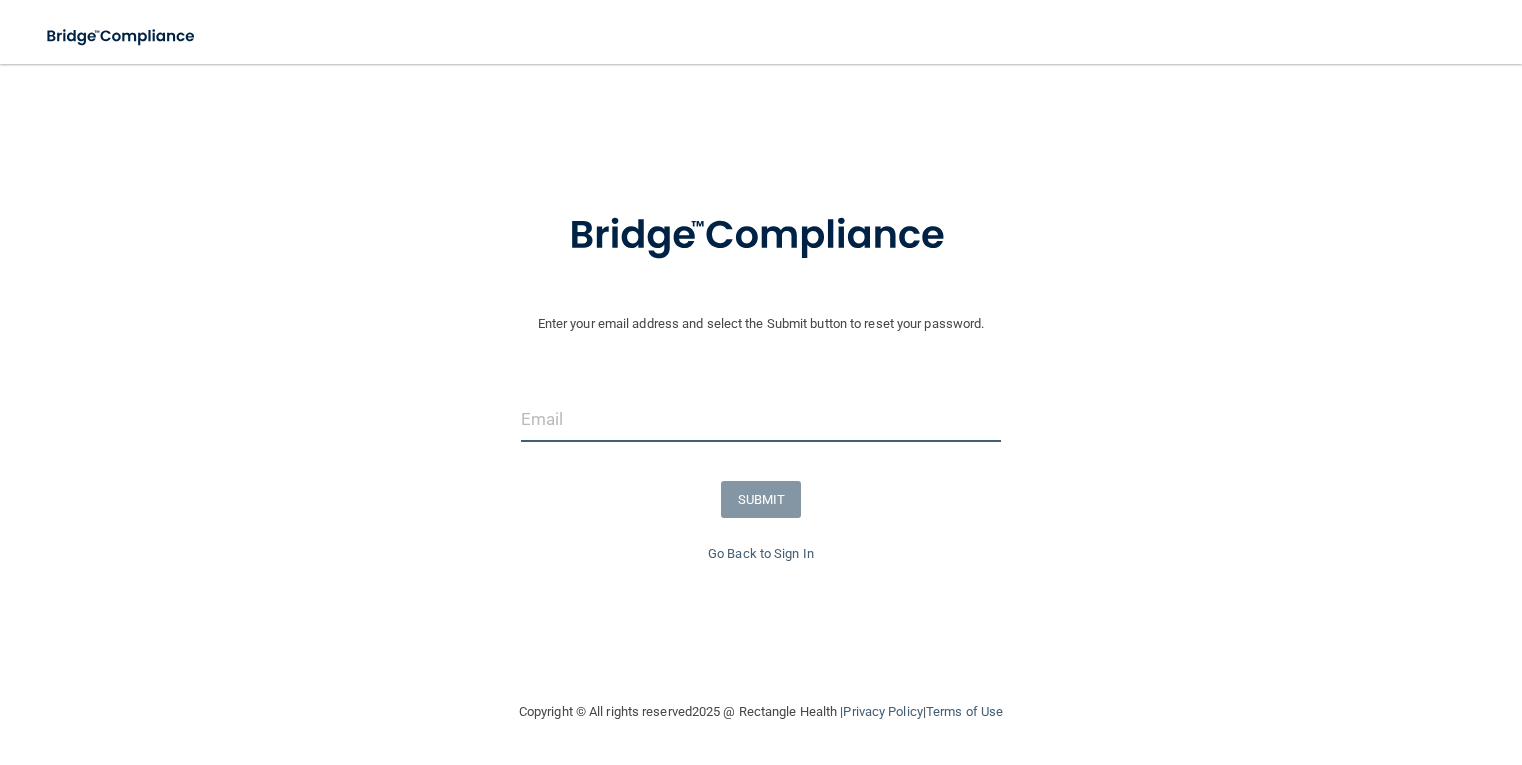 click at bounding box center (761, 419) 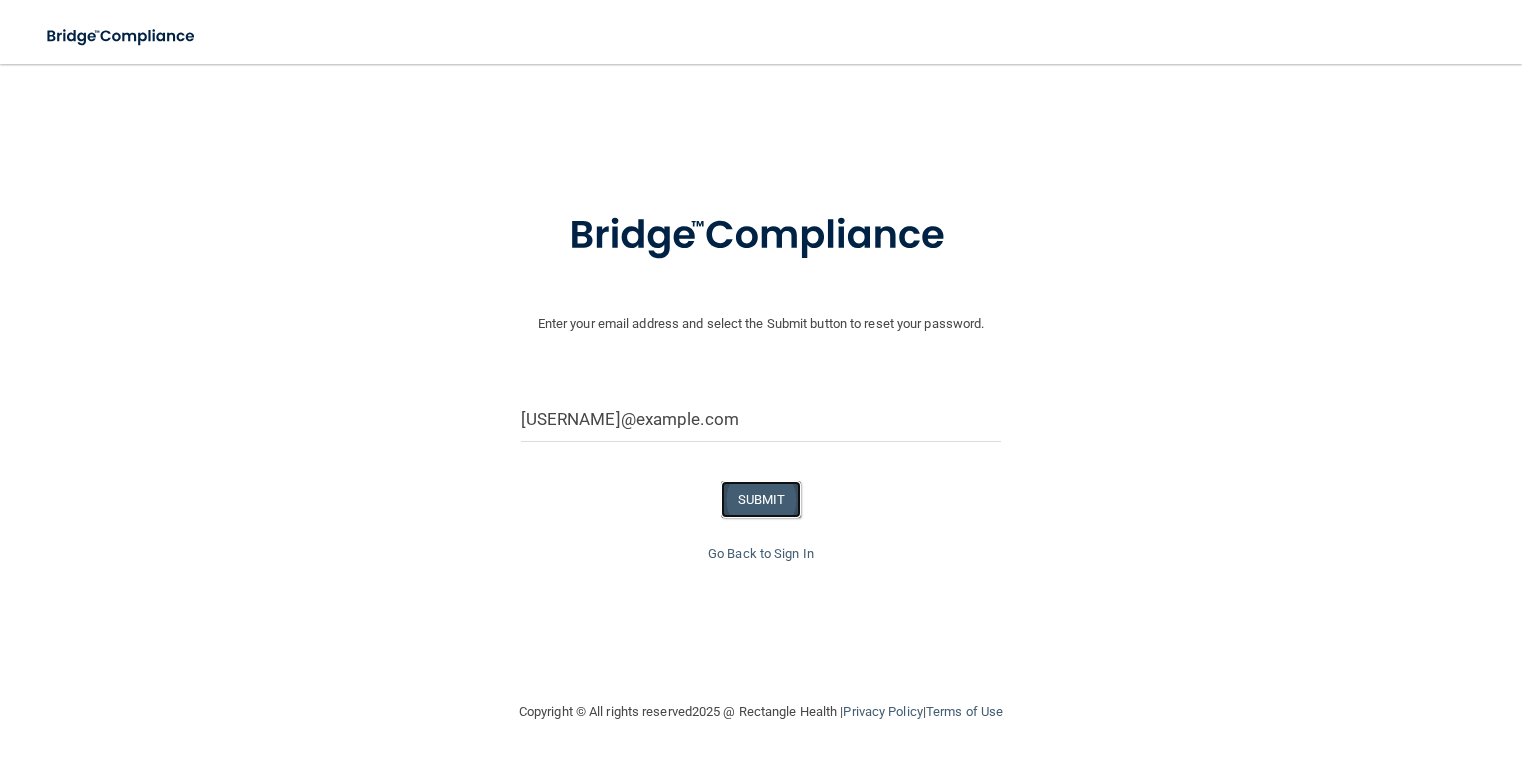 click on "SUBMIT" at bounding box center (761, 499) 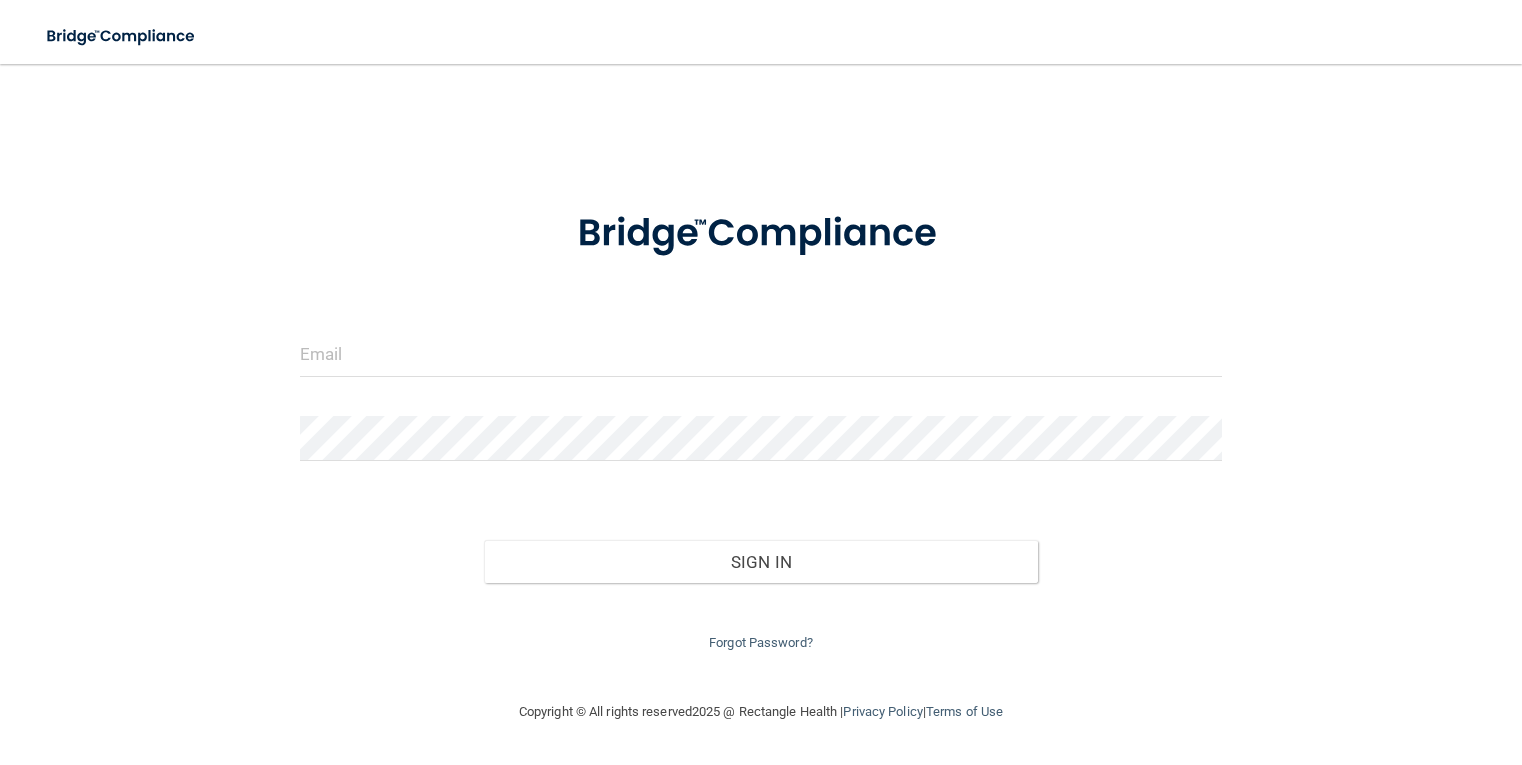scroll, scrollTop: 0, scrollLeft: 0, axis: both 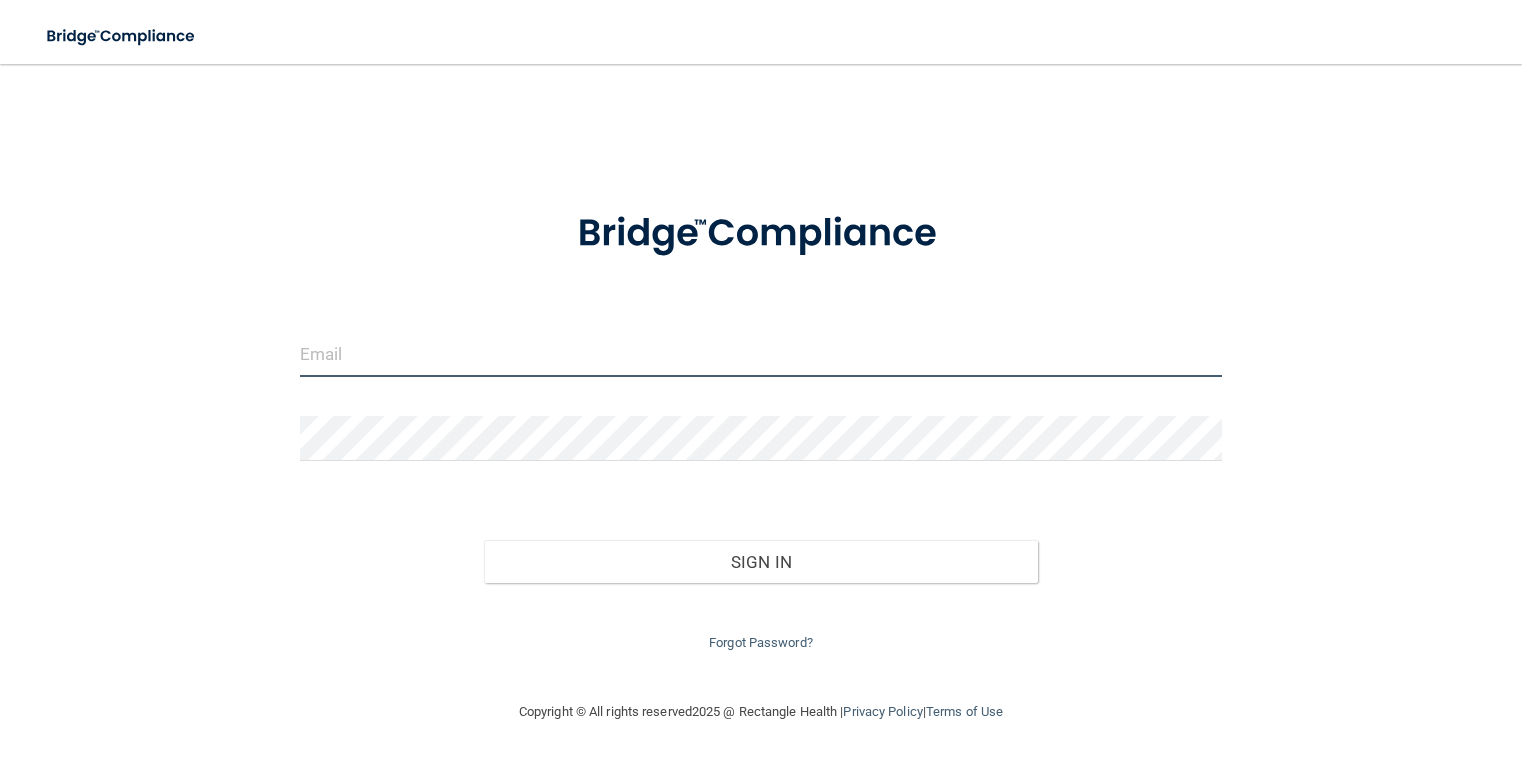 click at bounding box center [761, 354] 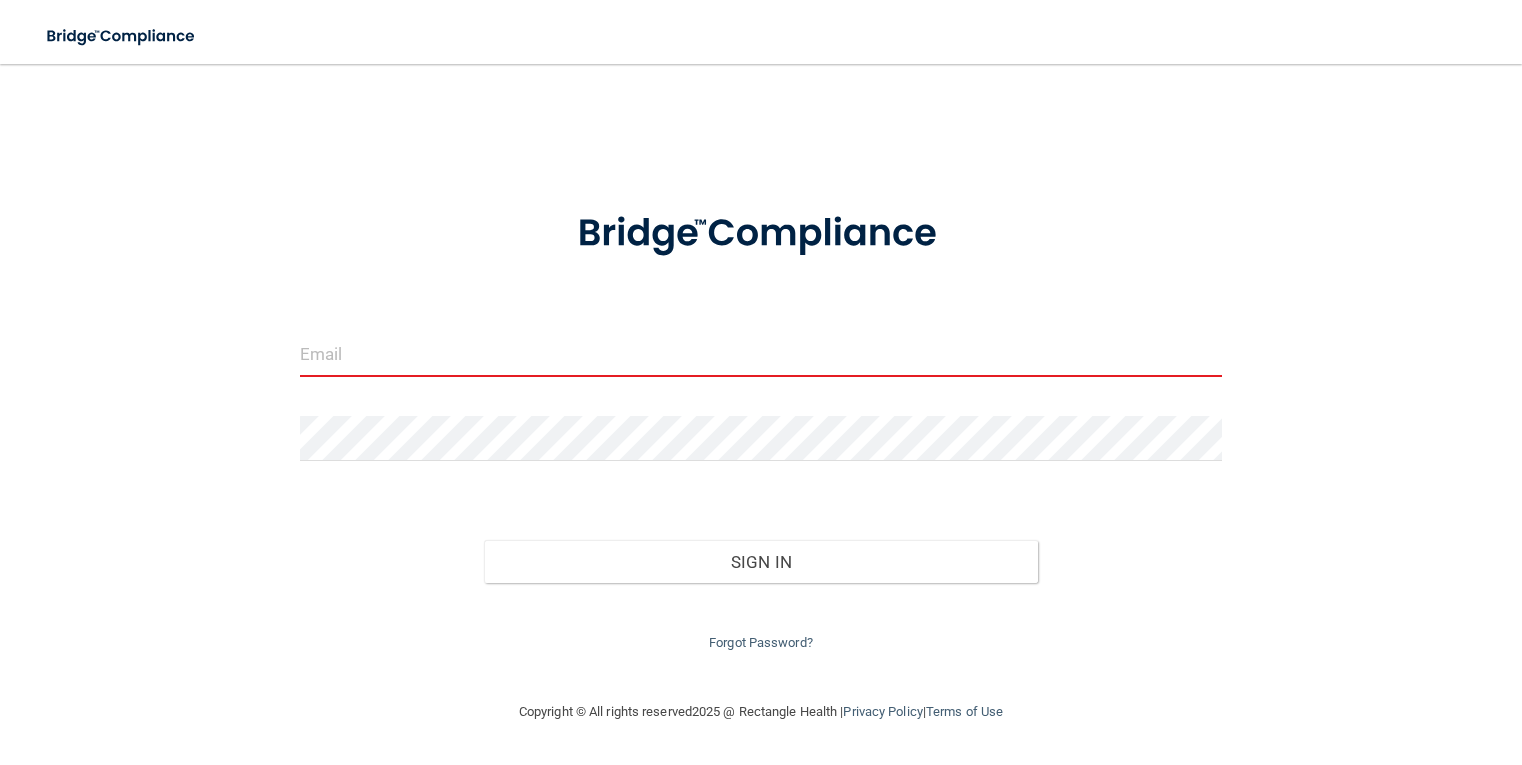 click on "Invalid email/password.     You don't have permission to access that page.       Sign In            Forgot Password?                          Copyright © All rights reserved  2025 @ Rectangle Health |  Privacy Policy  |  Terms of Use" at bounding box center [761, 414] 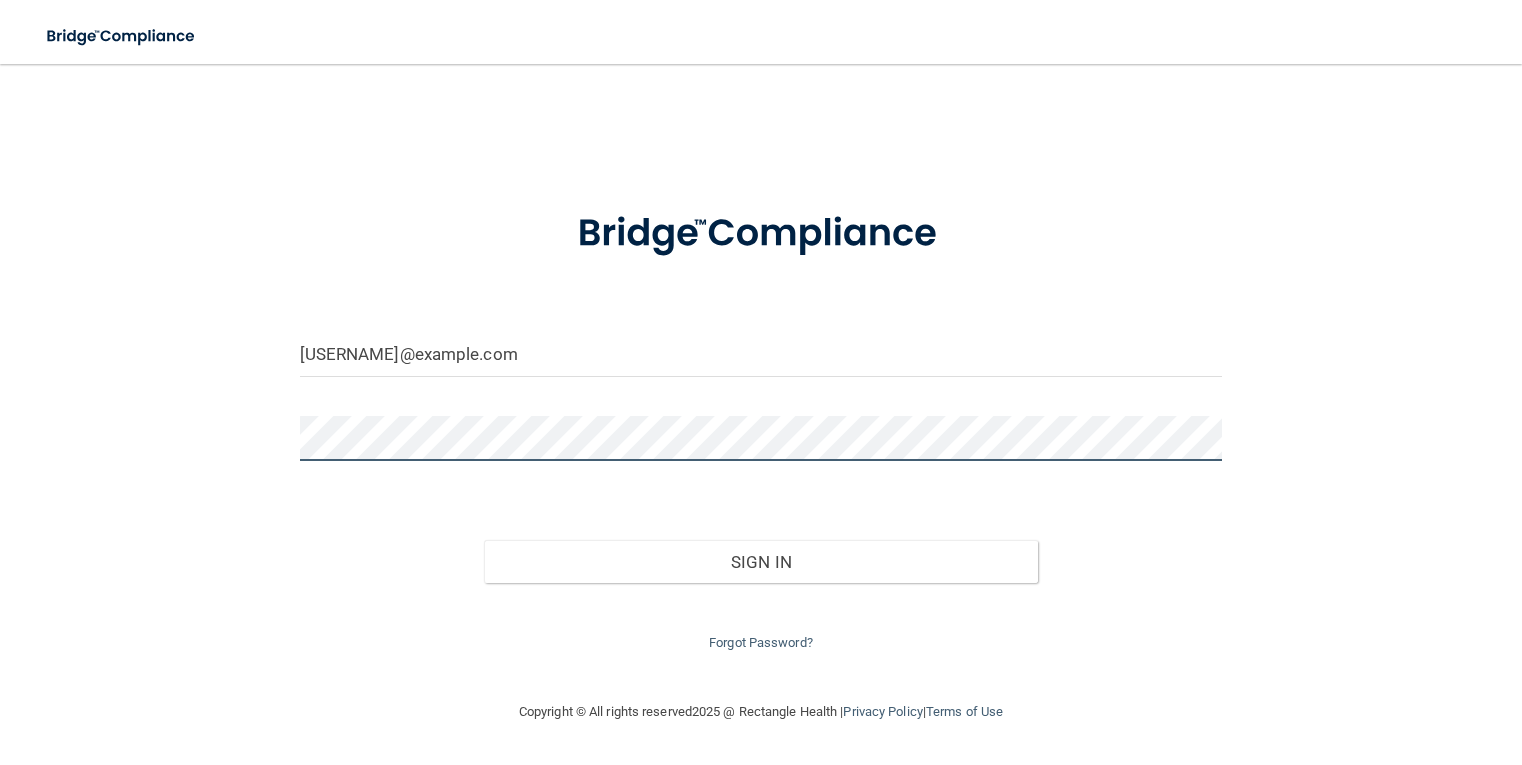 click on "Sign In" at bounding box center [761, 562] 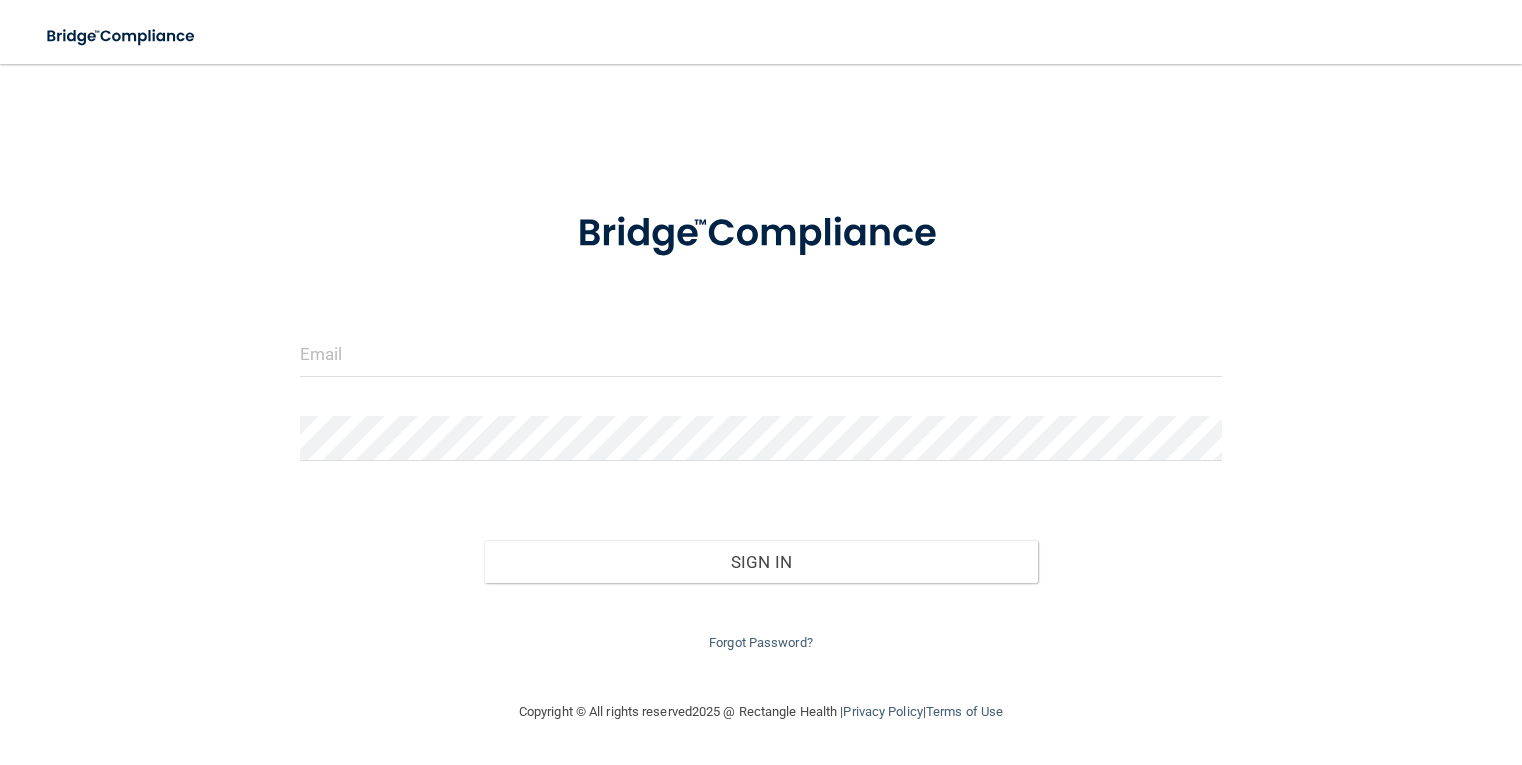 scroll, scrollTop: 0, scrollLeft: 0, axis: both 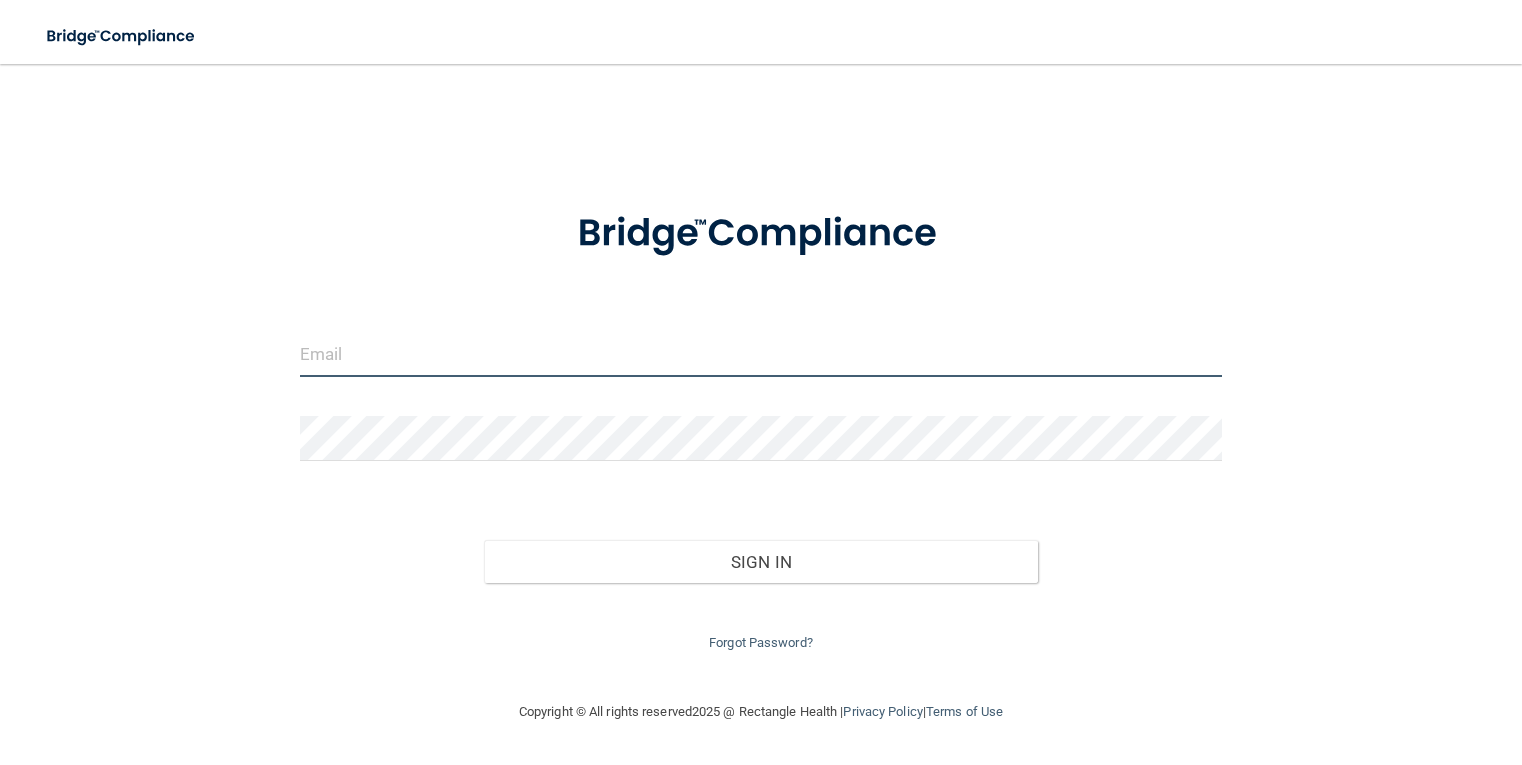 click at bounding box center (761, 354) 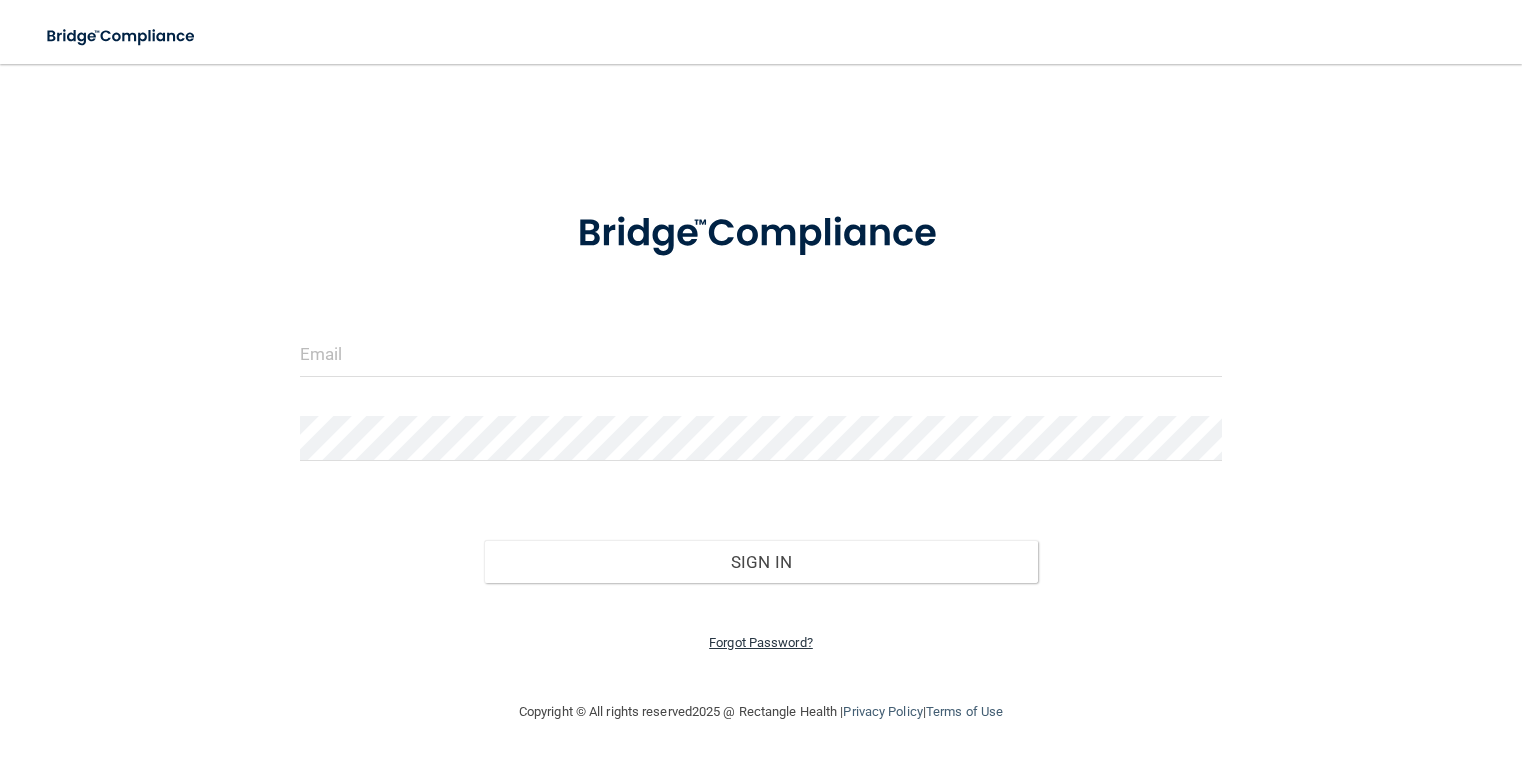 click on "Forgot Password?" at bounding box center (761, 642) 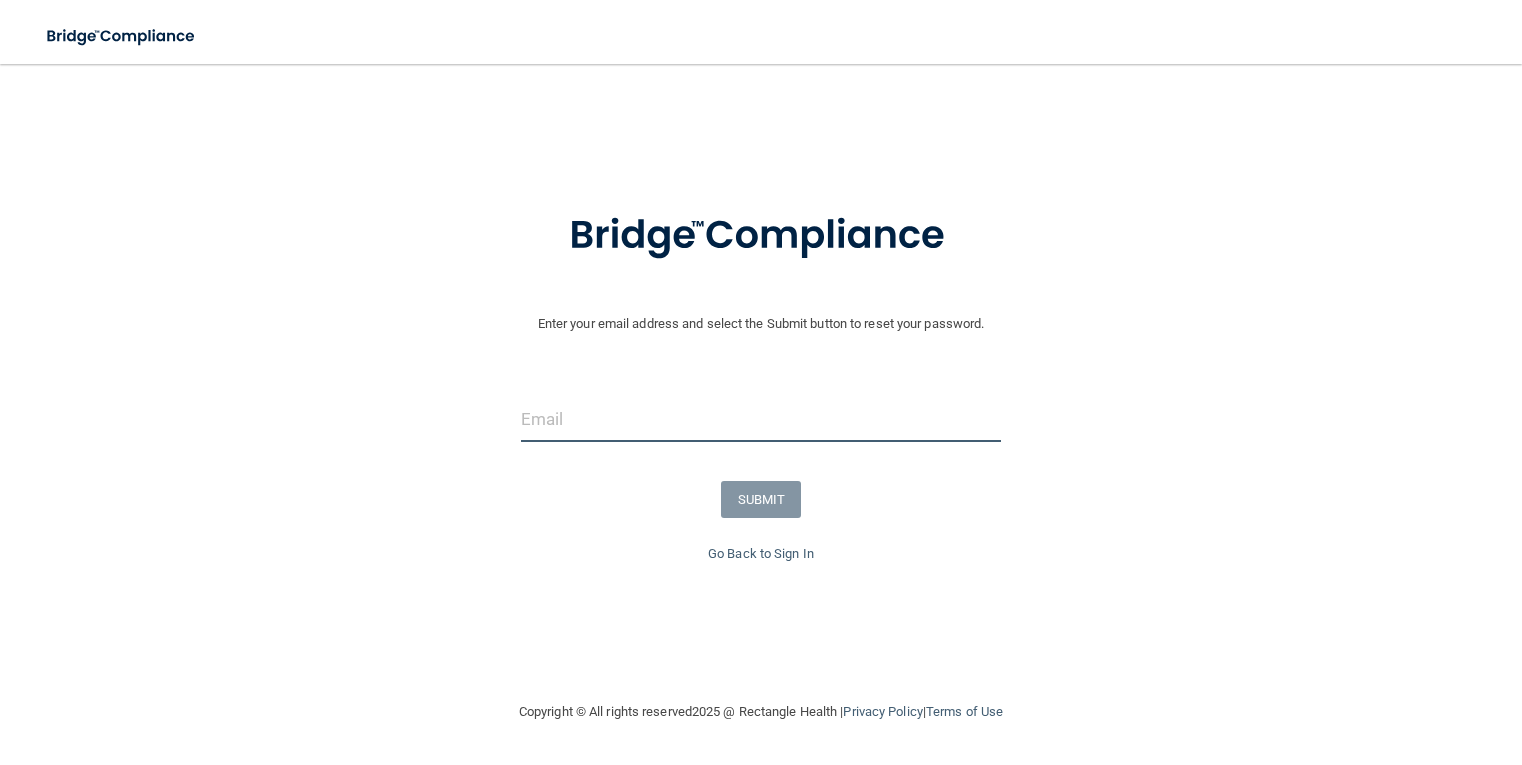 click at bounding box center [761, 419] 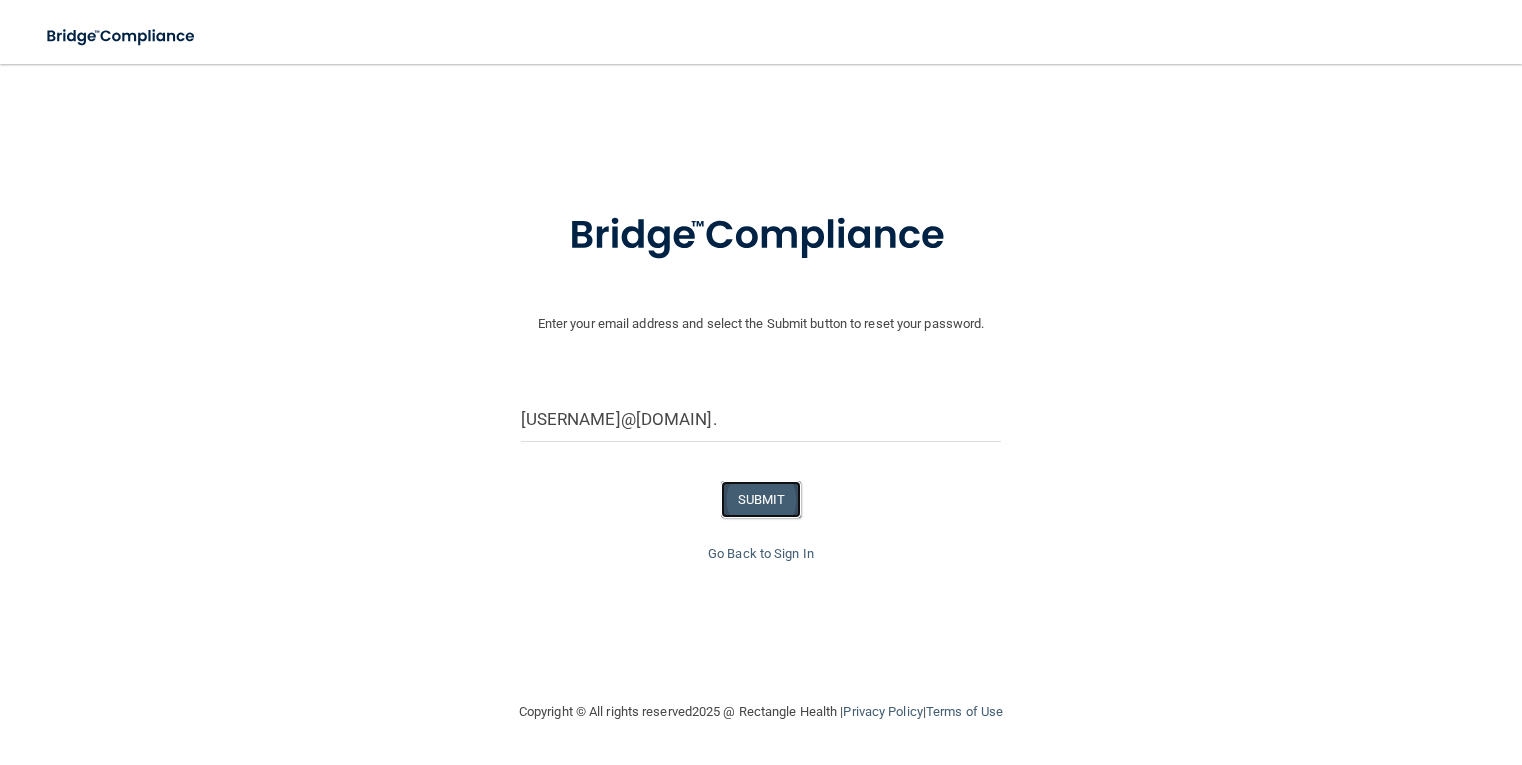 click on "SUBMIT" at bounding box center (761, 499) 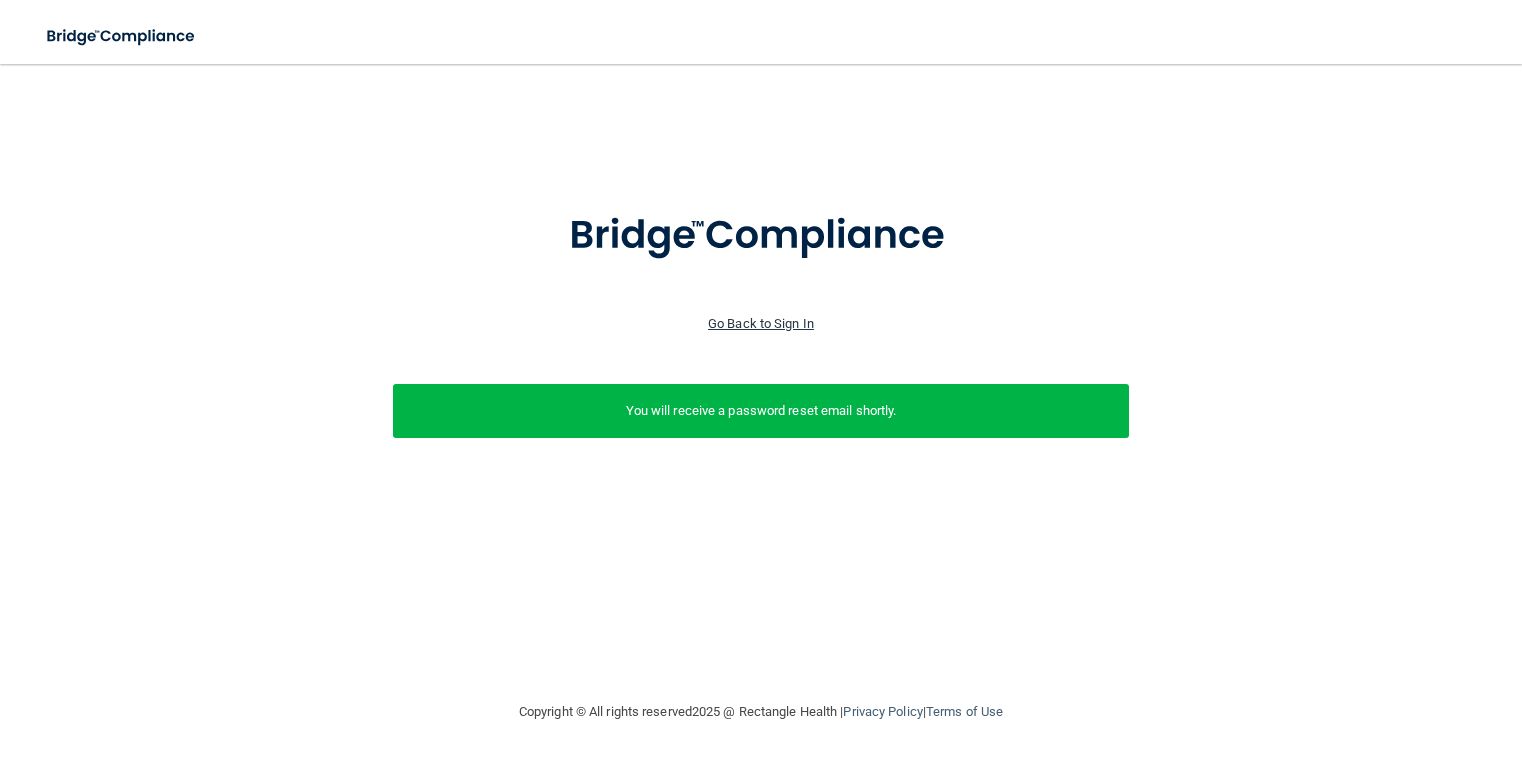 click on "Go Back to Sign In" at bounding box center (761, 323) 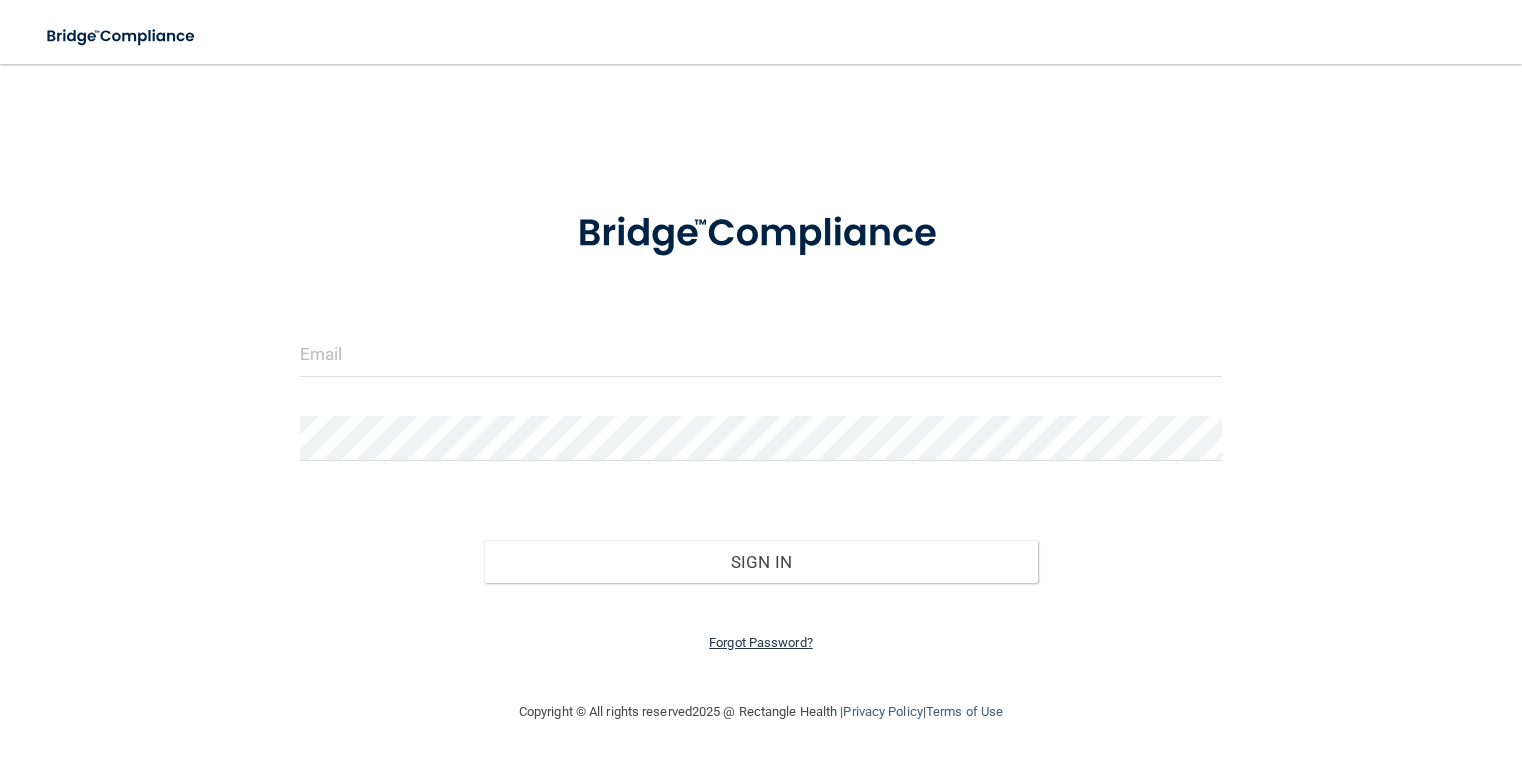 click on "Forgot Password?" at bounding box center [761, 642] 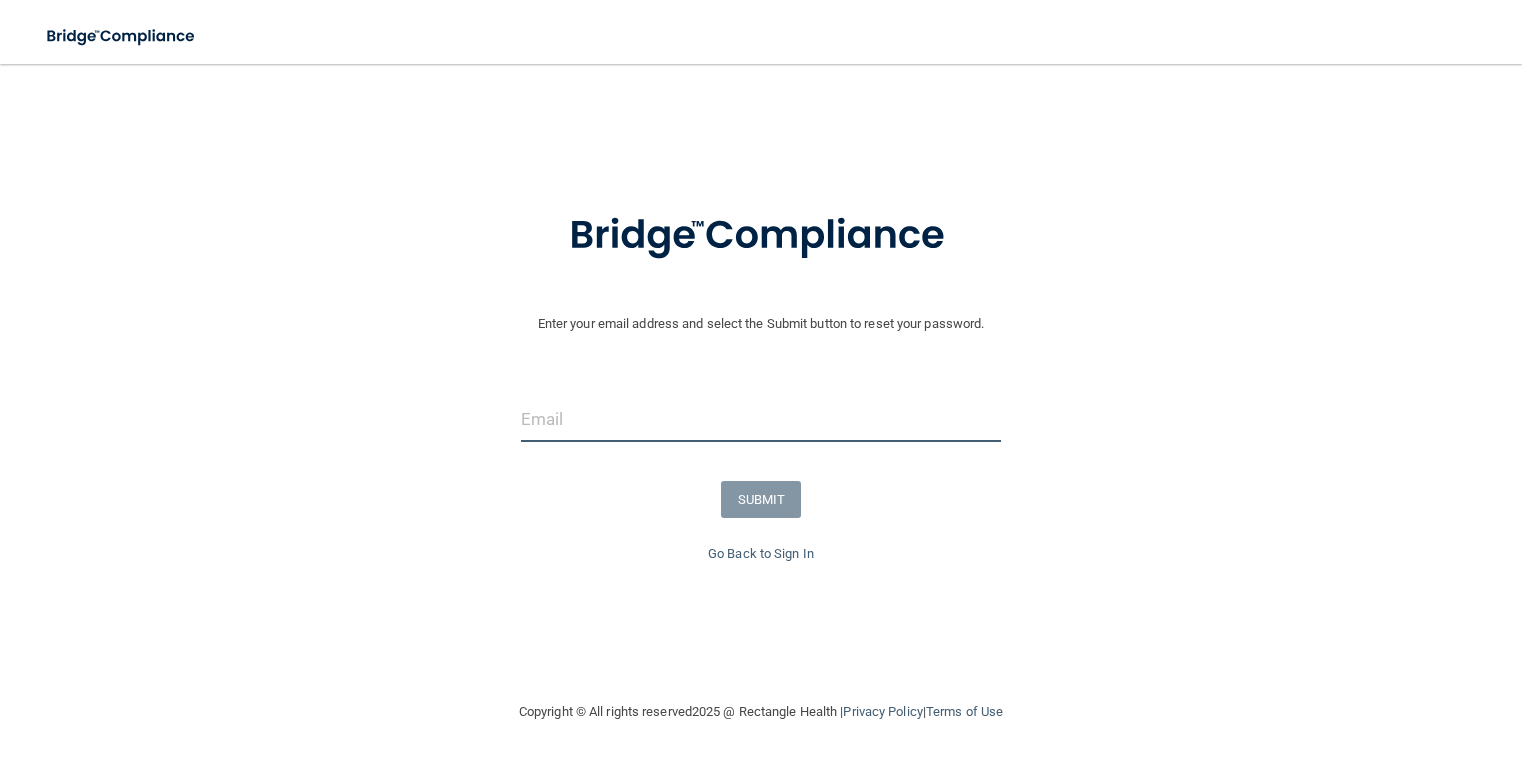 click at bounding box center [761, 419] 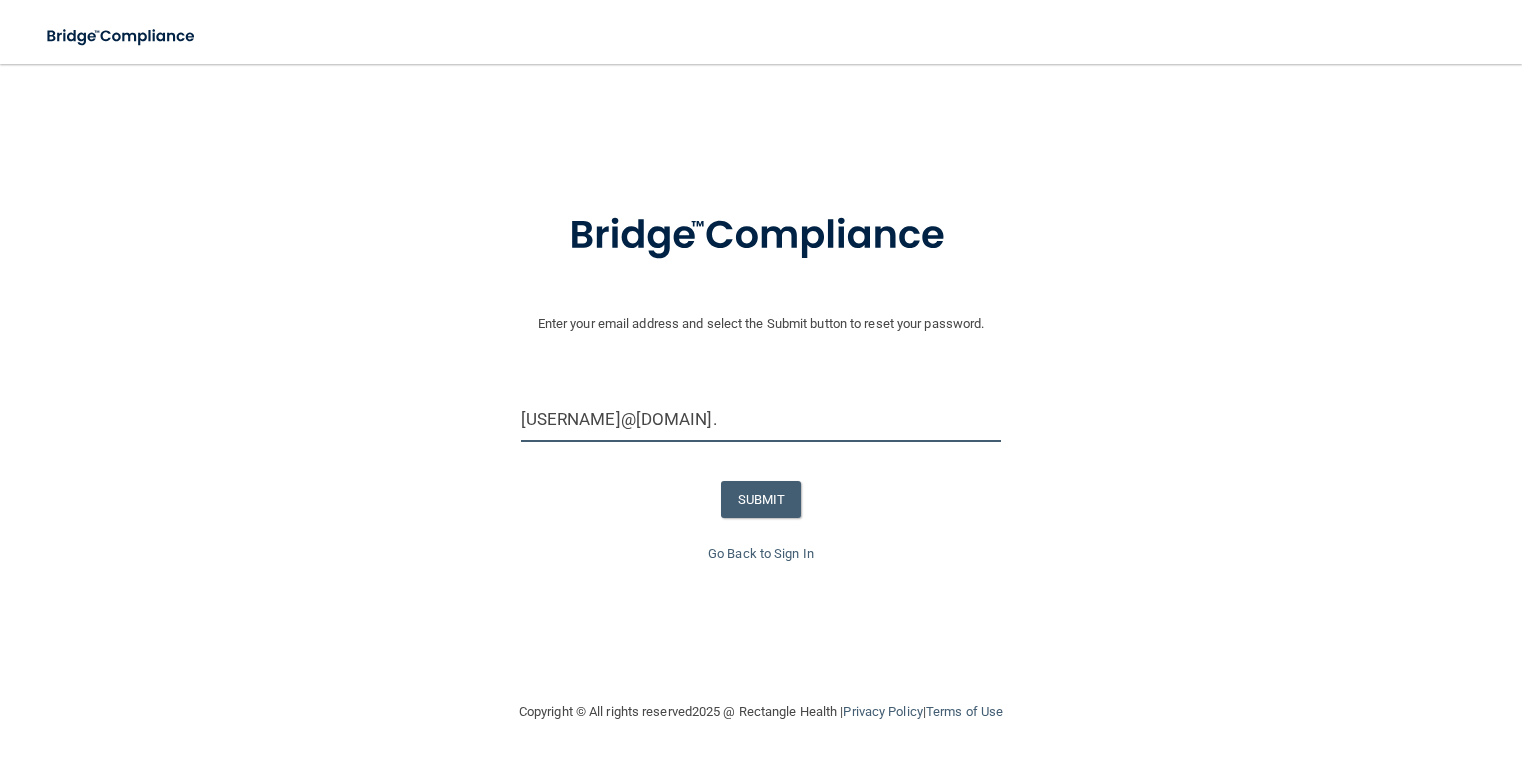 type on "raquelramirez788@gmail.com" 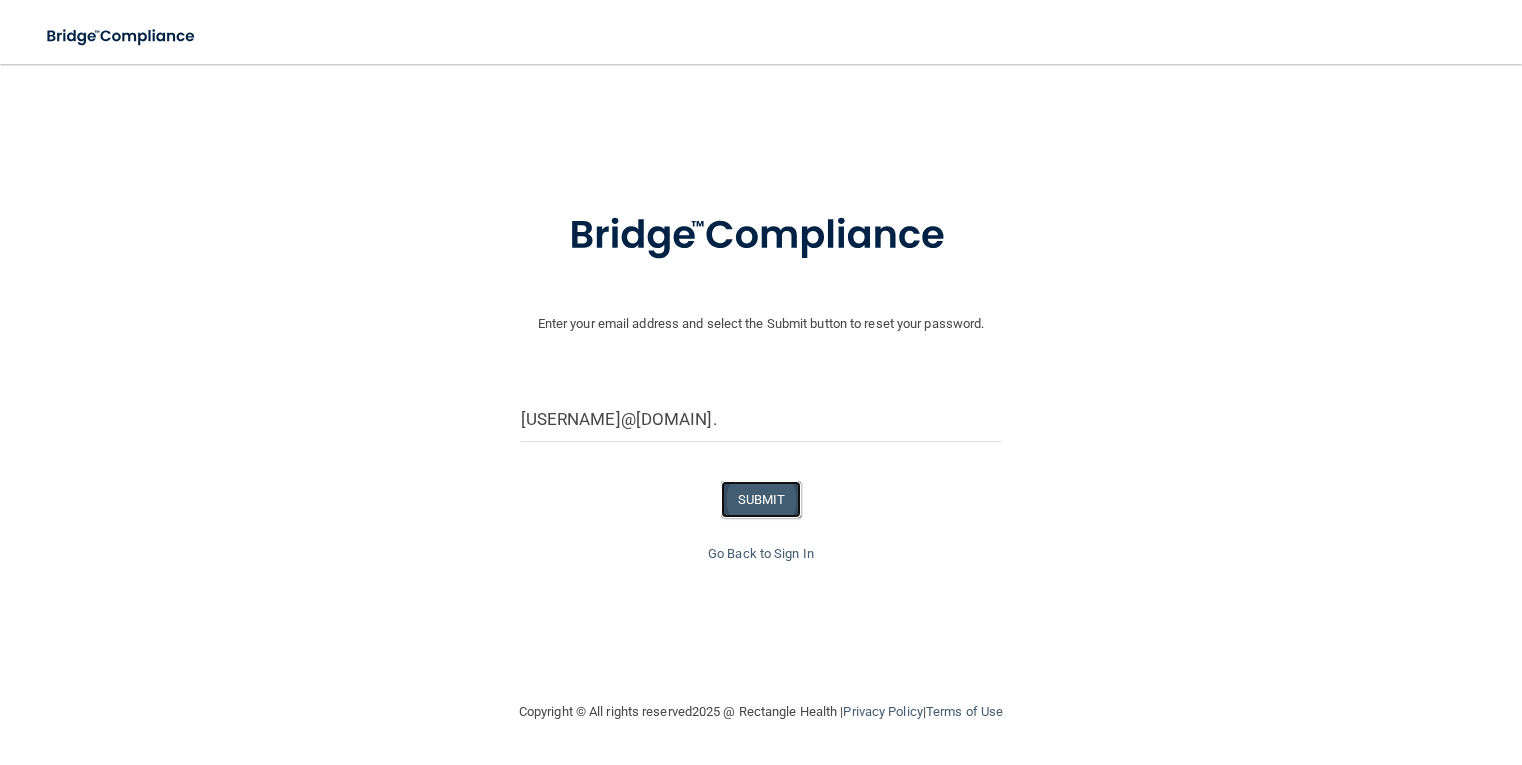 click on "SUBMIT" at bounding box center (761, 499) 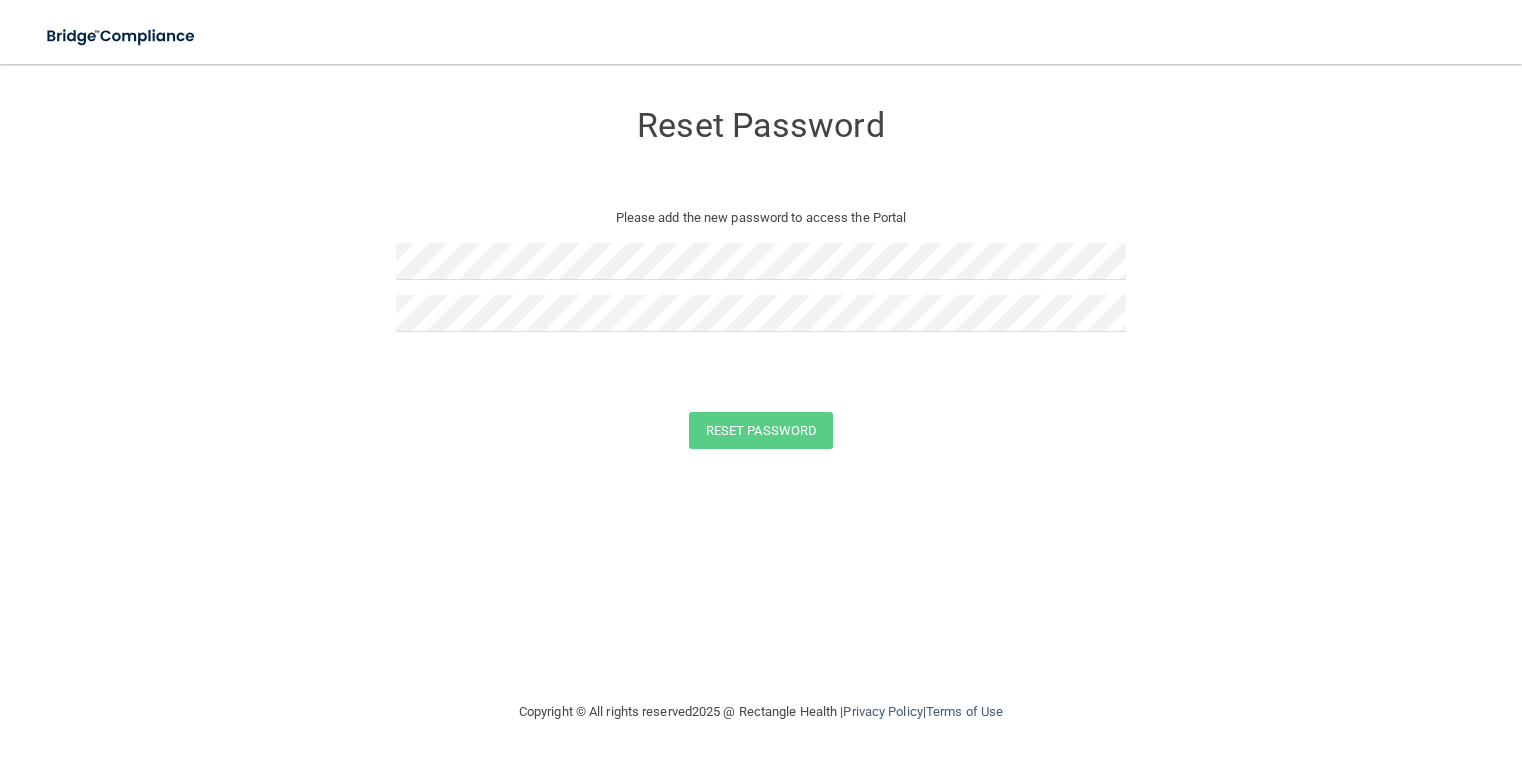 scroll, scrollTop: 0, scrollLeft: 0, axis: both 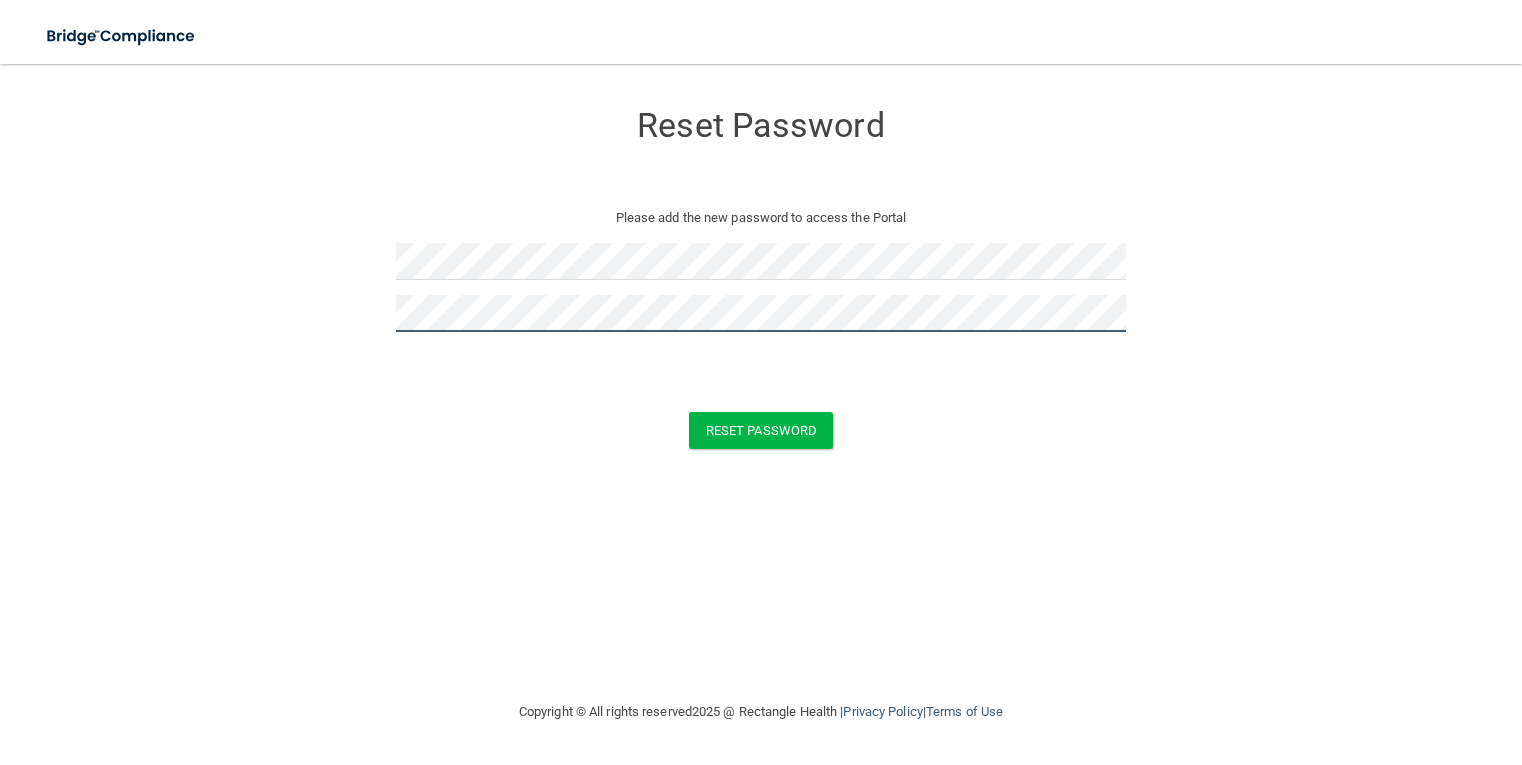click on "Reset Password" at bounding box center (761, 430) 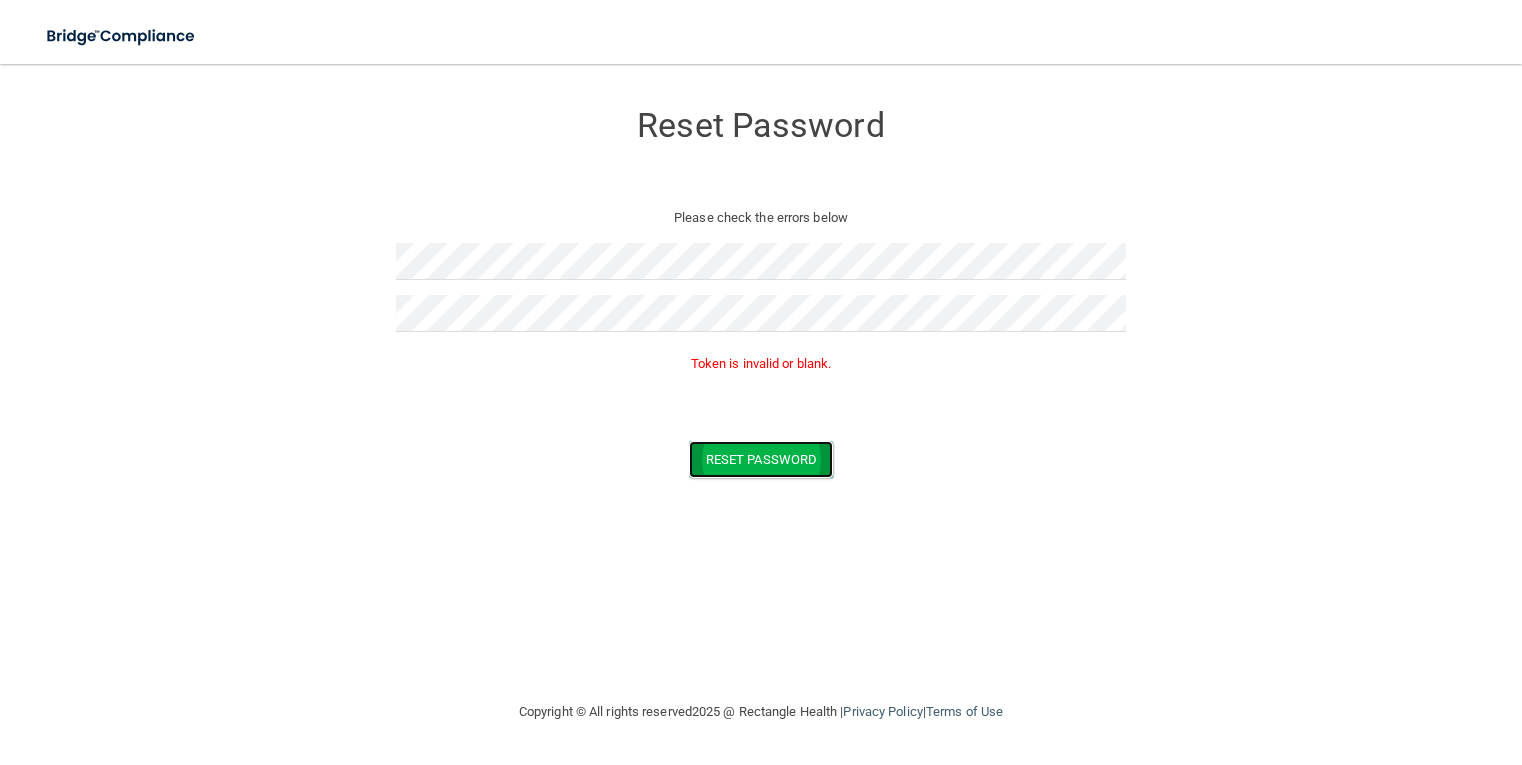 click on "Reset Password" at bounding box center [761, 459] 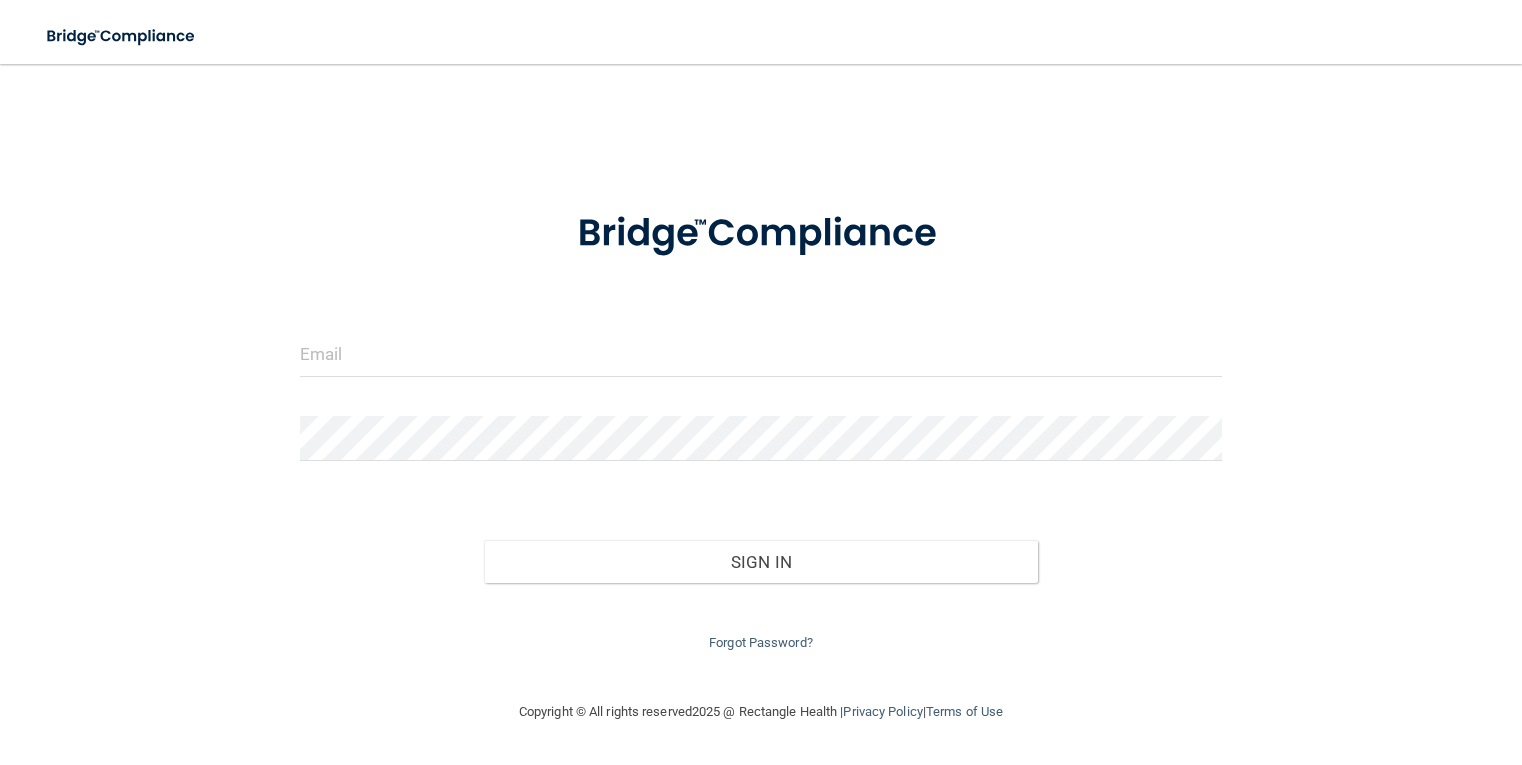 scroll, scrollTop: 0, scrollLeft: 0, axis: both 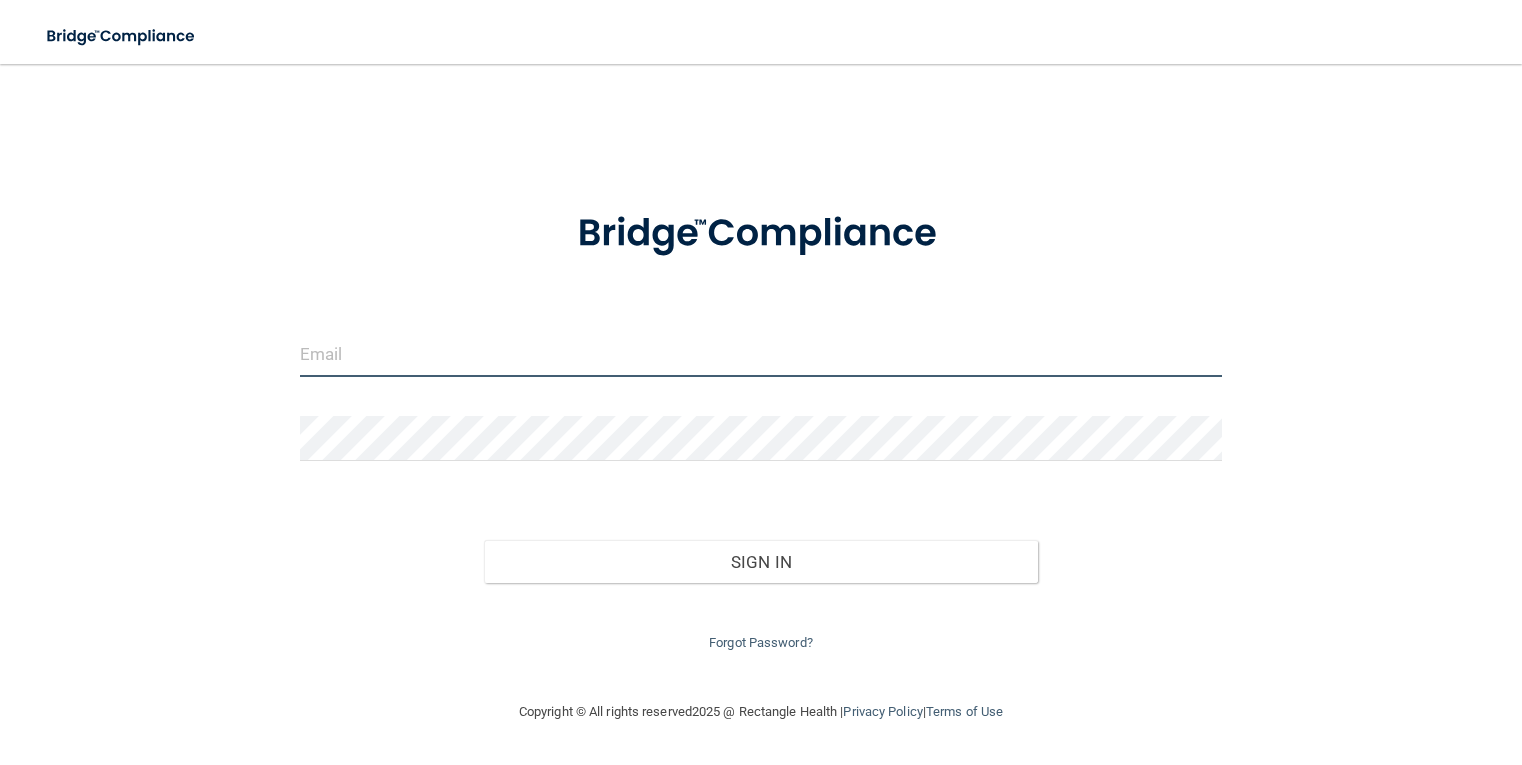 click at bounding box center (761, 354) 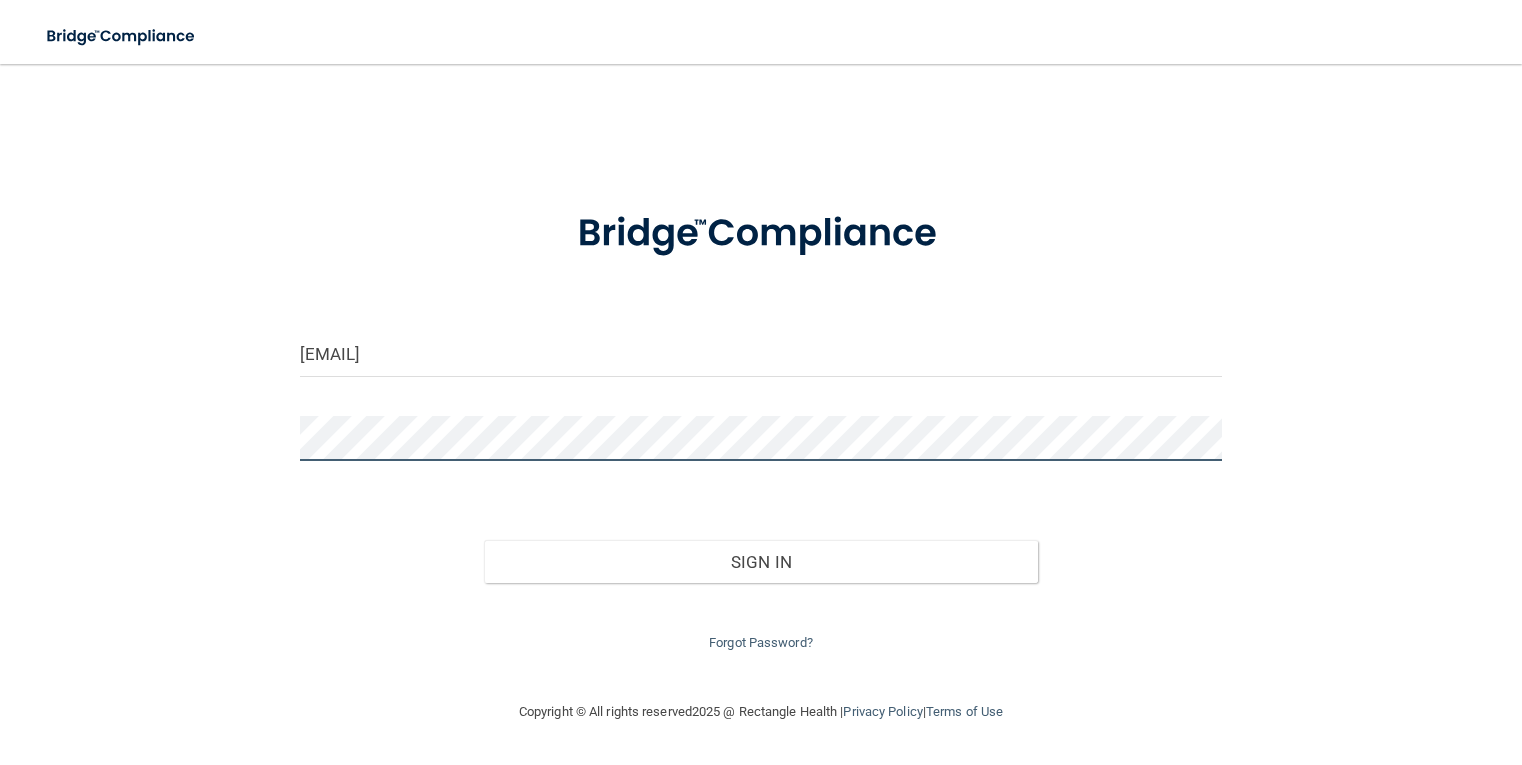 click on "Sign In" at bounding box center (761, 562) 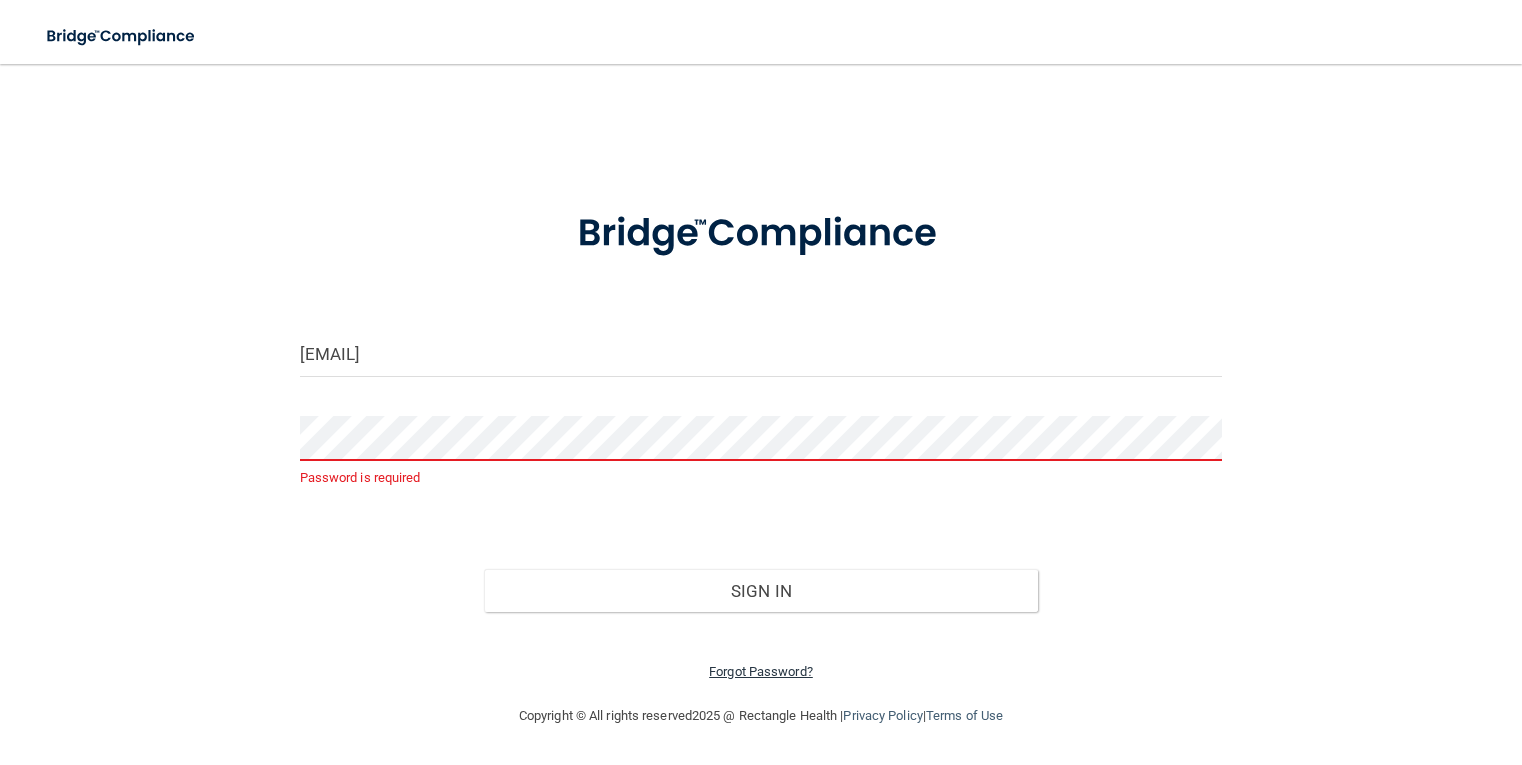 click on "Forgot Password?" at bounding box center (761, 671) 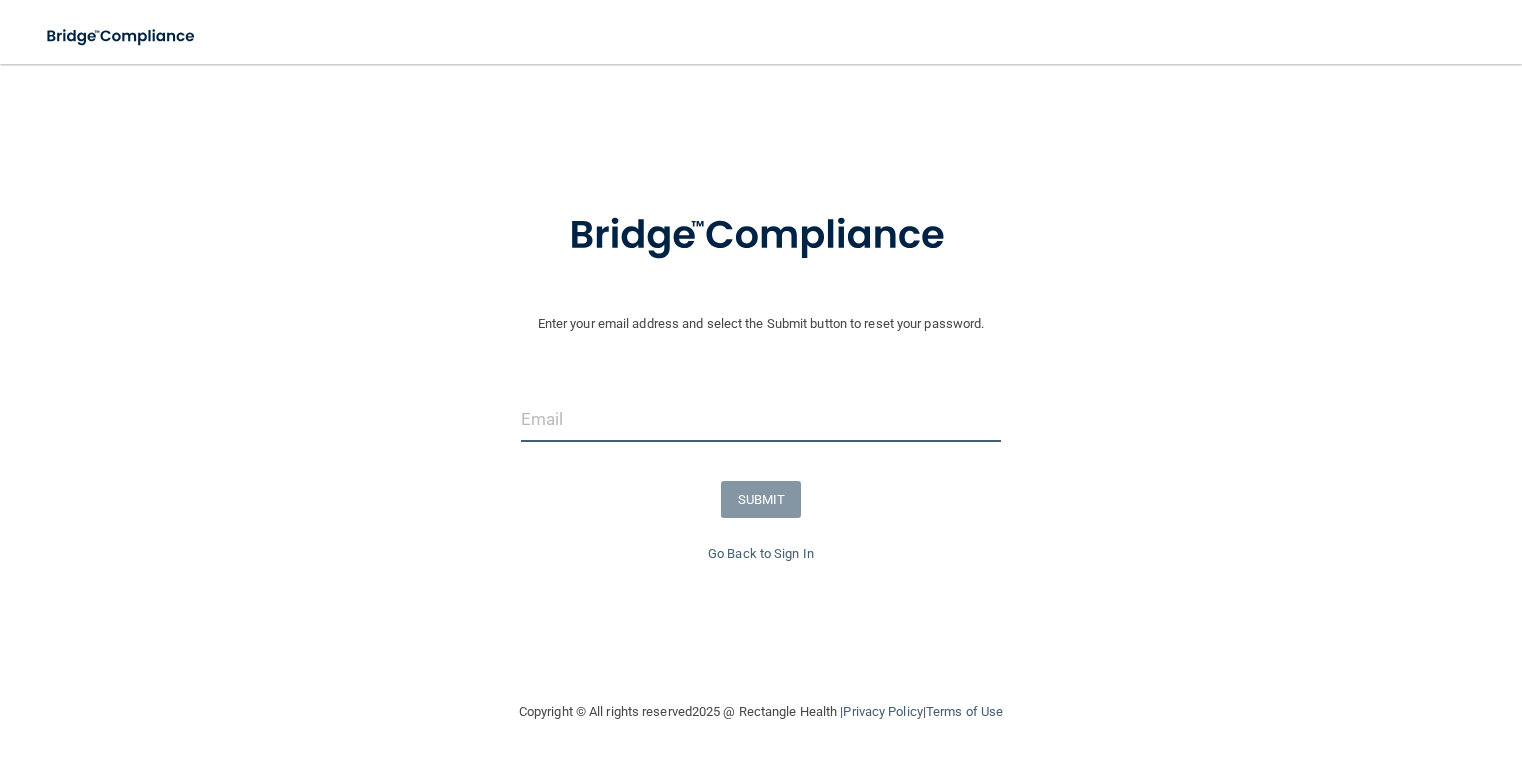 click at bounding box center (761, 419) 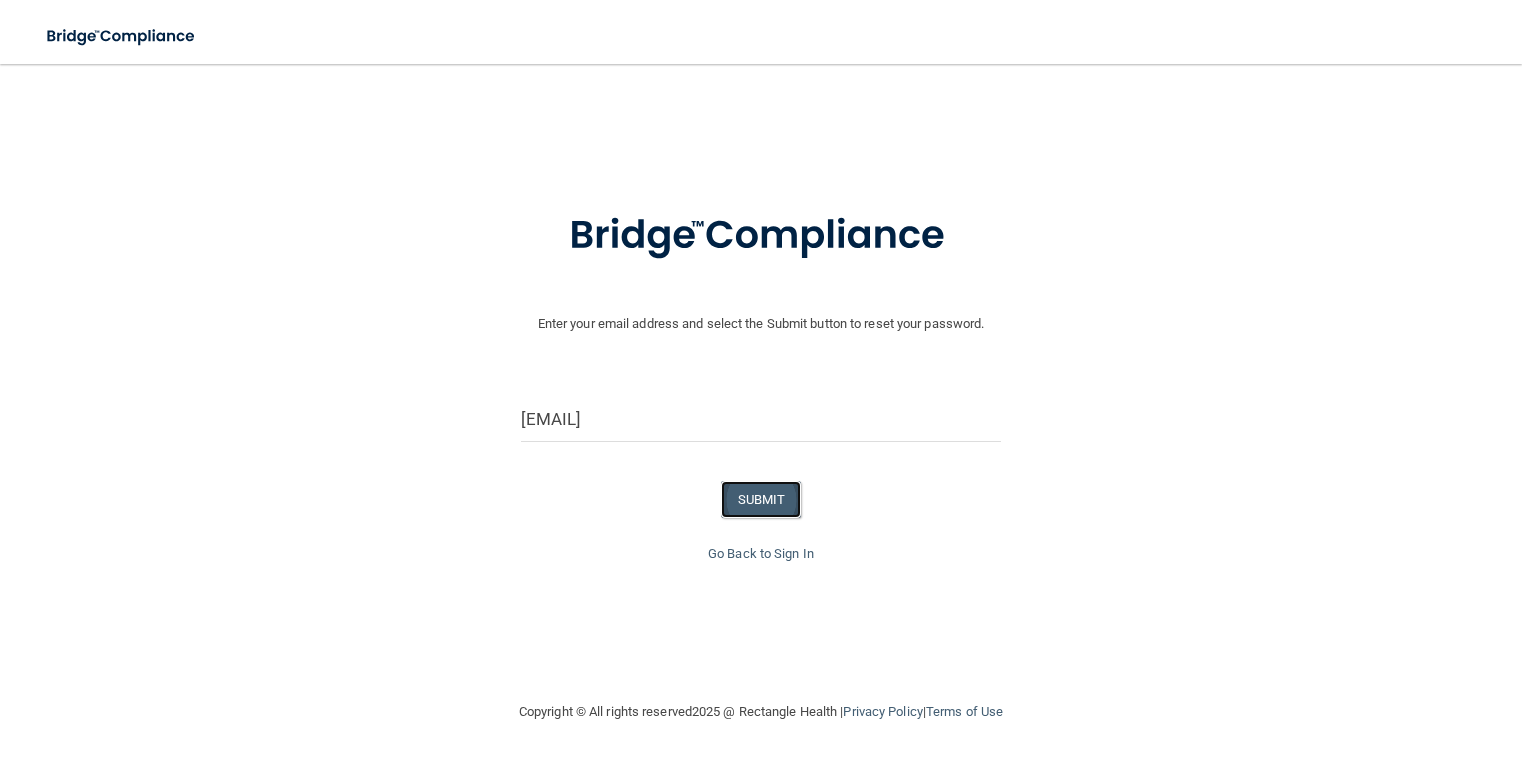 click on "SUBMIT" at bounding box center (761, 499) 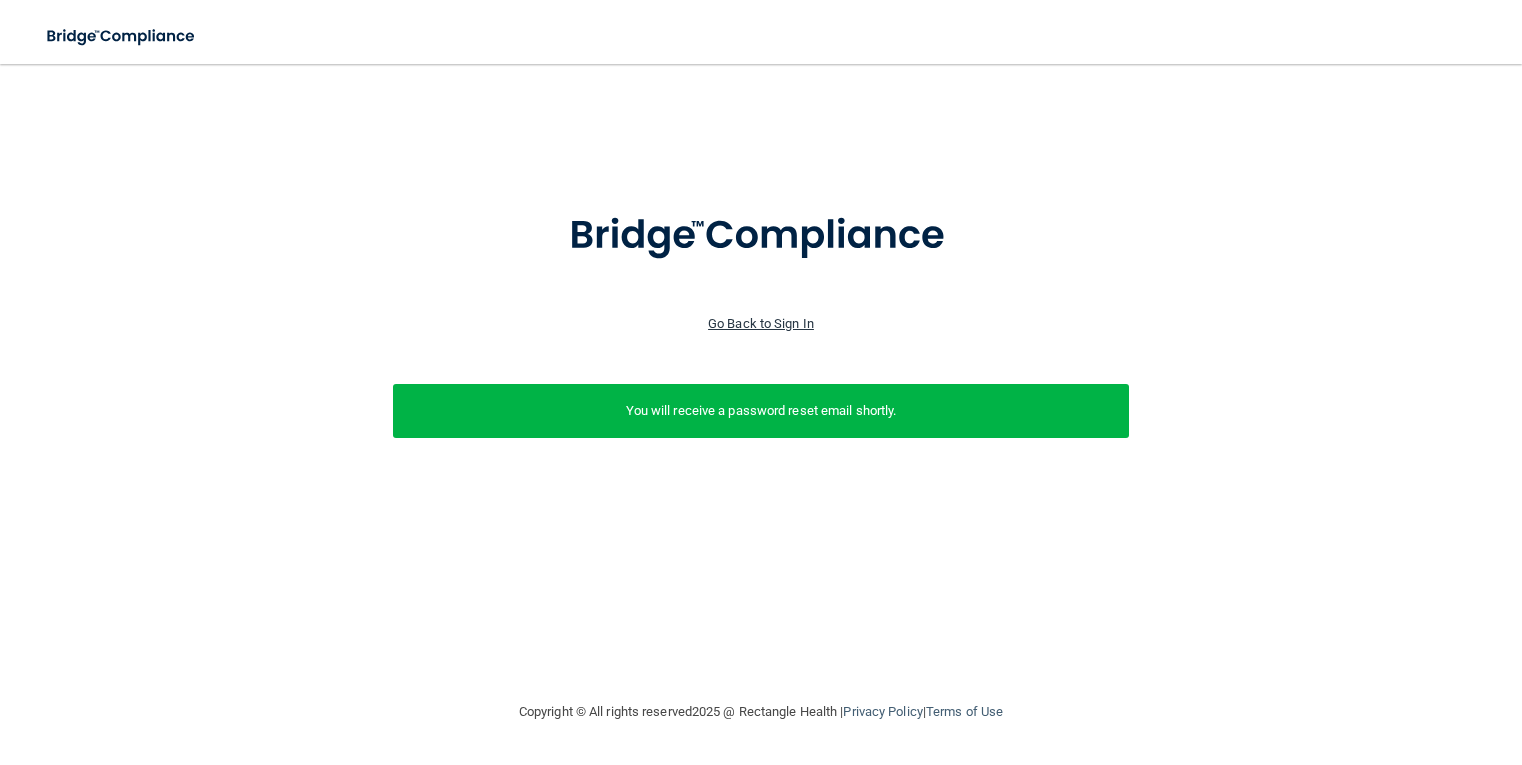 click on "Go Back to Sign In" at bounding box center [761, 323] 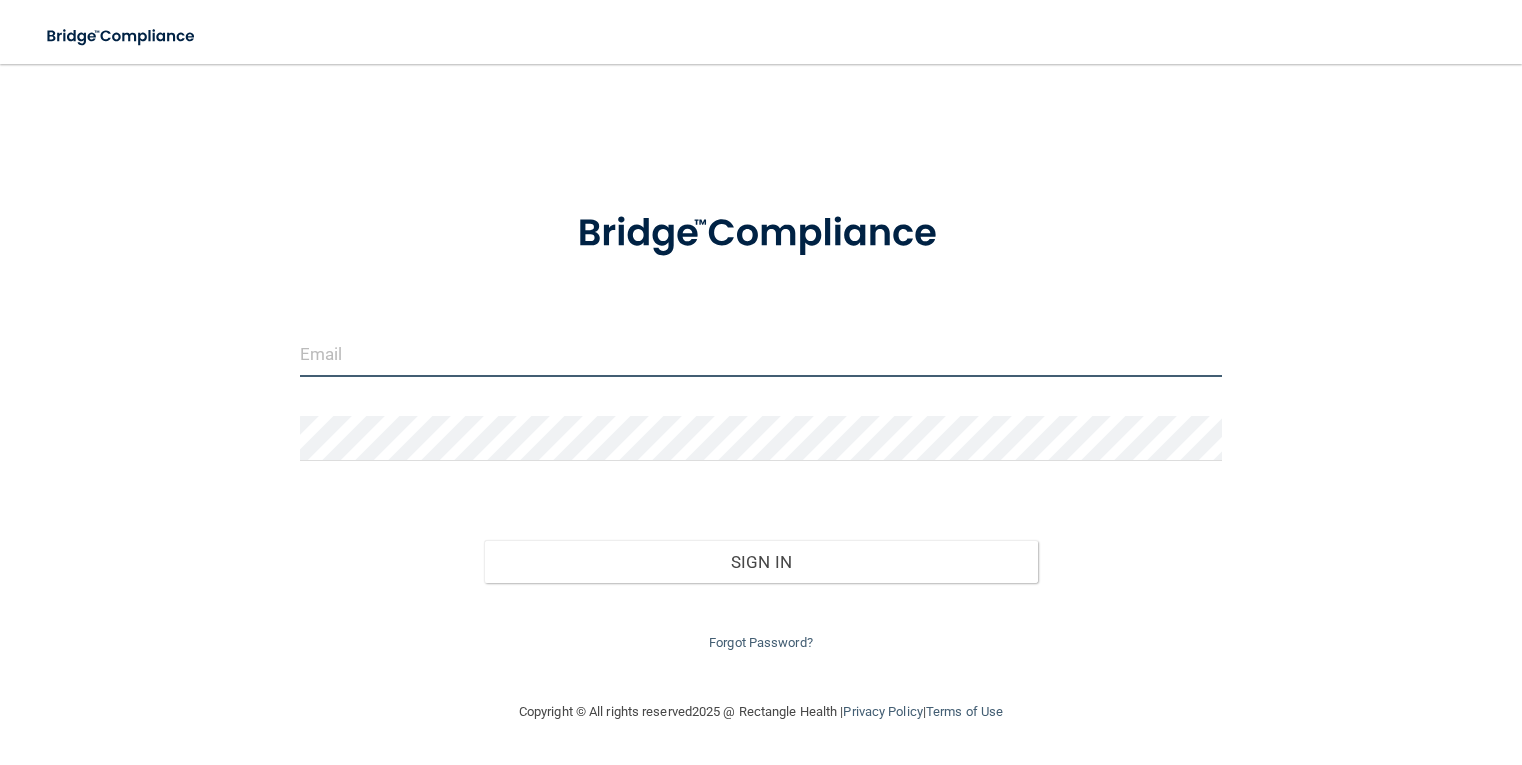 click at bounding box center [761, 354] 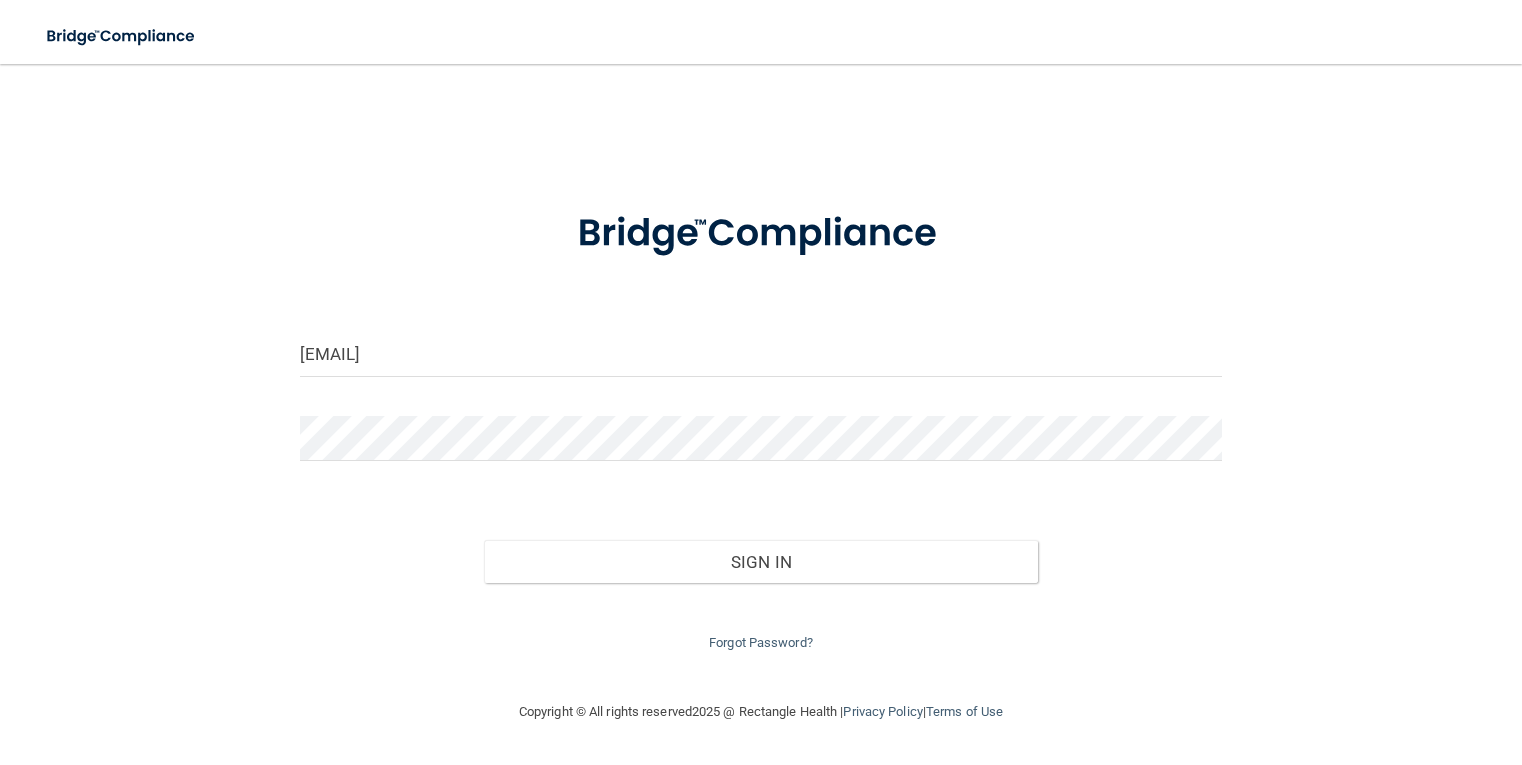 click on "[EMAIL]                                    Invalid email/password.           You don't have permission to access that page.       Sign In            Forgot Password?" at bounding box center (761, 382) 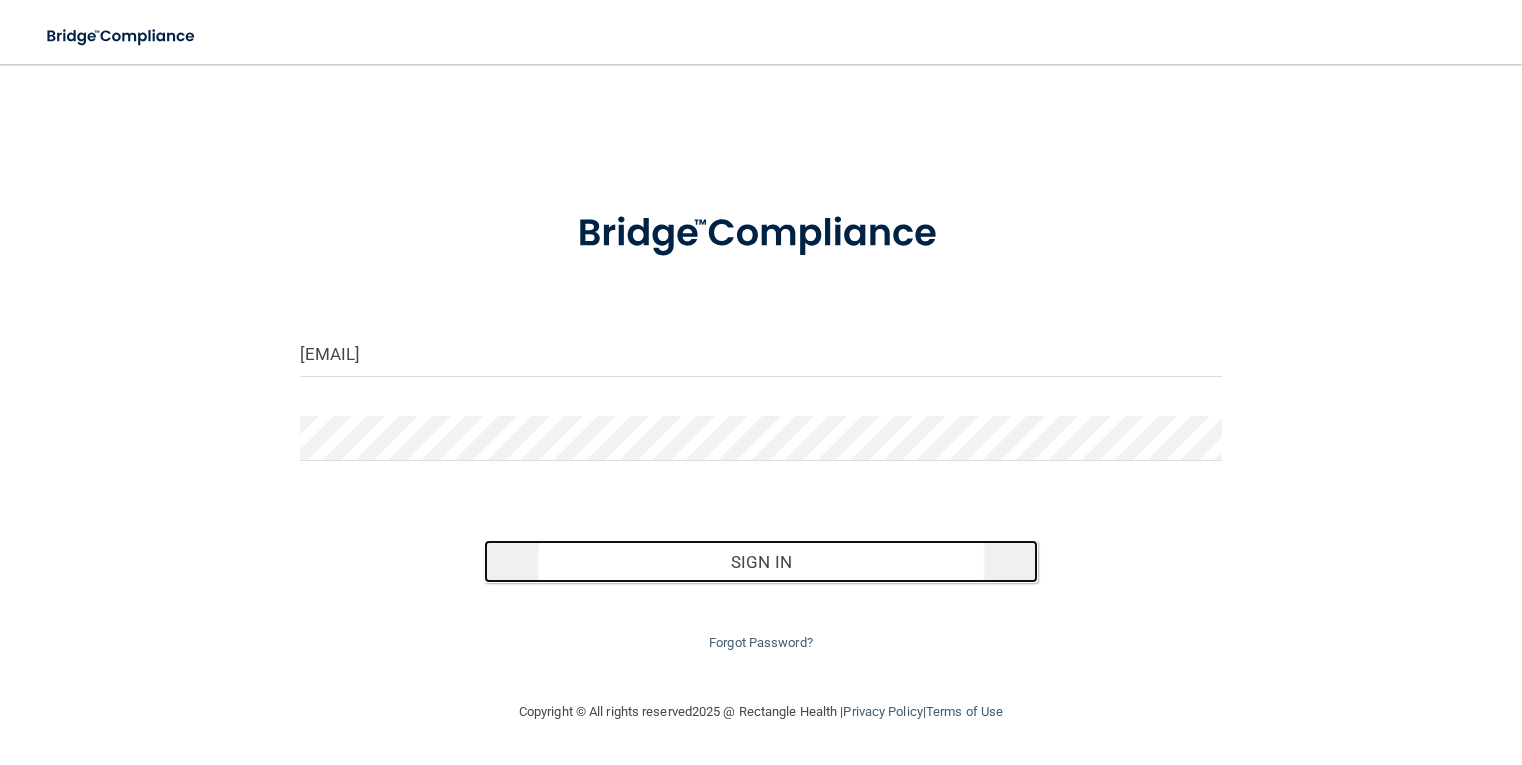 click on "Sign In" at bounding box center [761, 562] 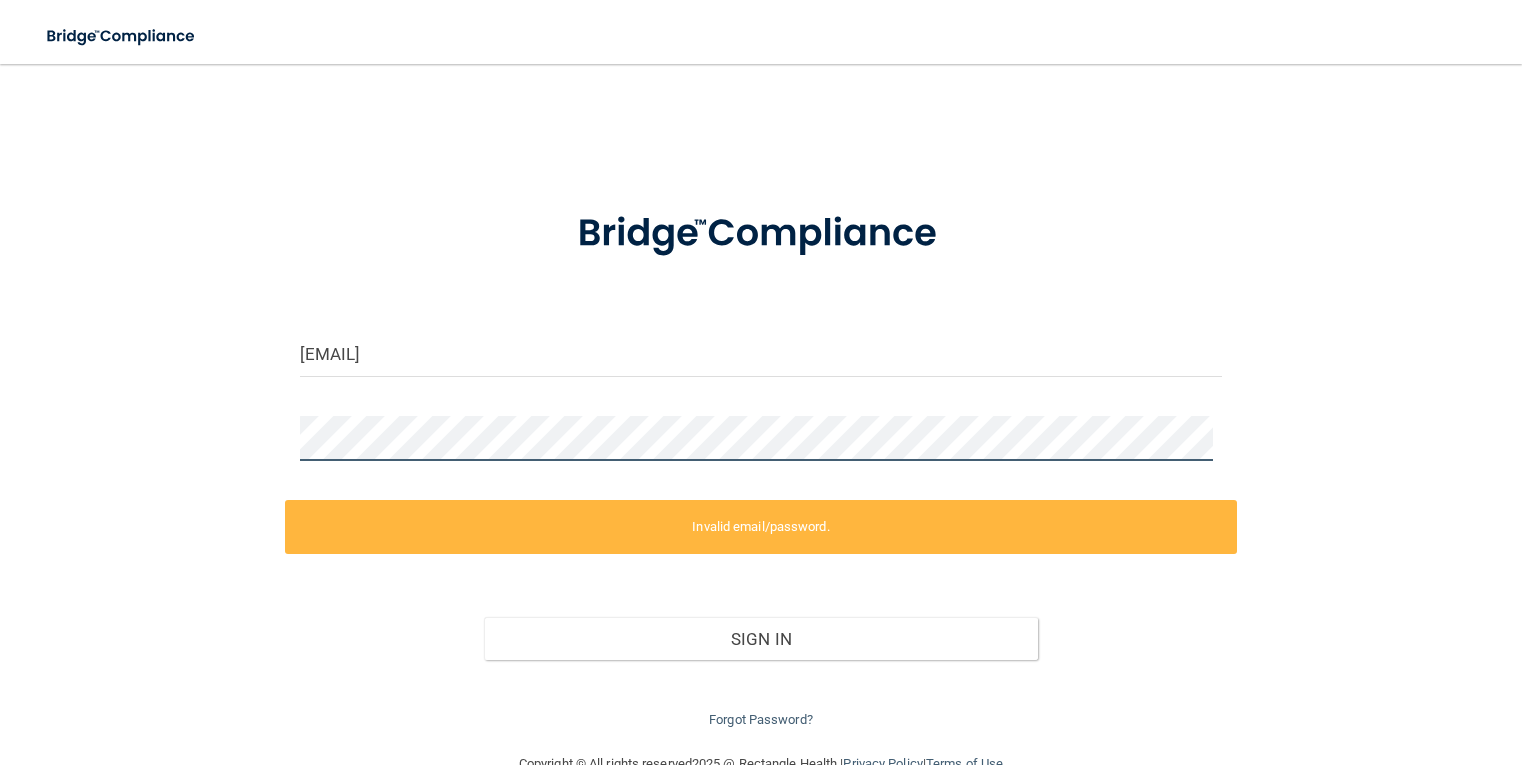 click on "[EMAIL]                                    Invalid email/password.           You don't have permission to access that page.       Sign In            Forgot Password?" at bounding box center (761, 408) 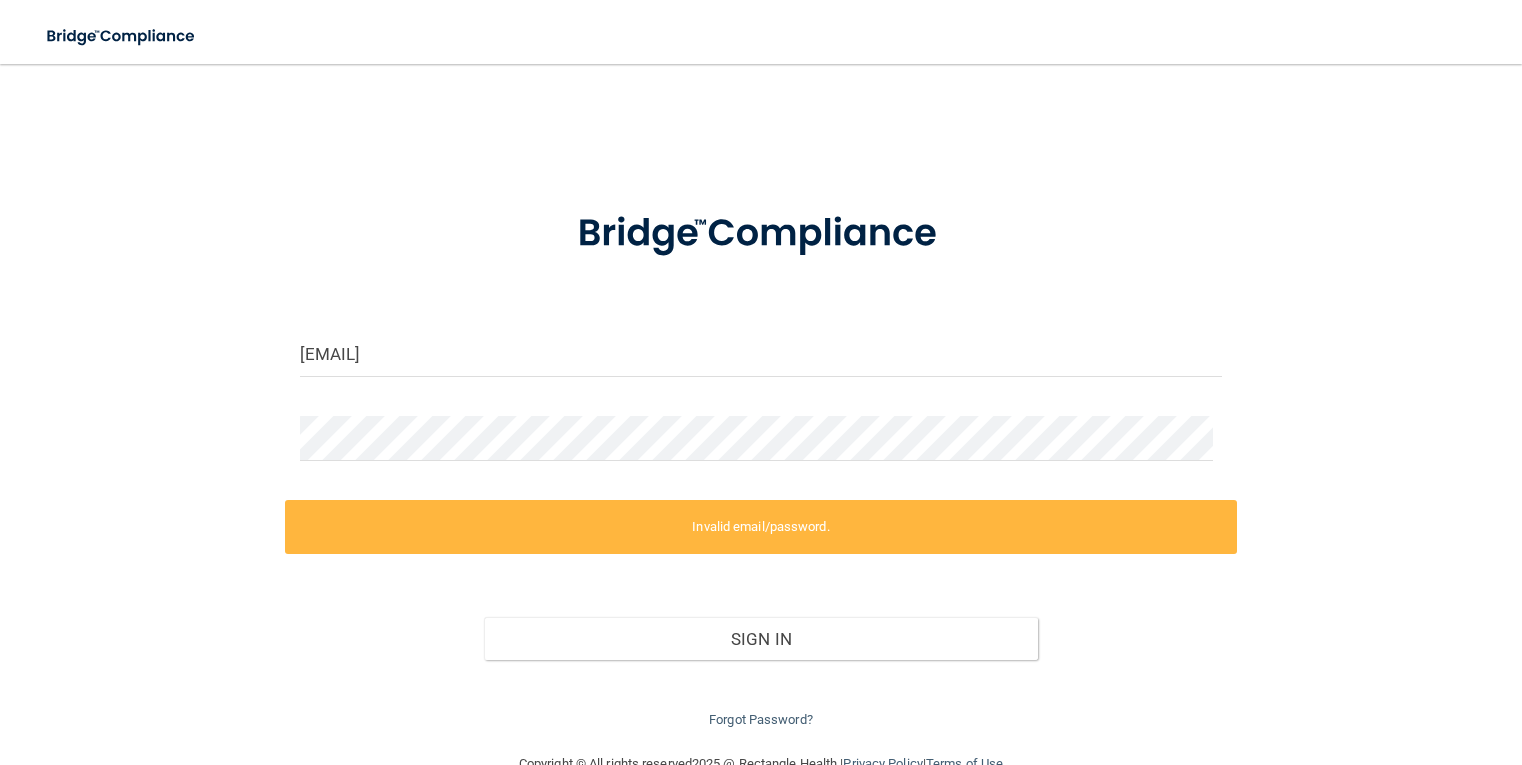 click on "[EMAIL]                                    Invalid email/password.           You don't have permission to access that page.       Sign In            Forgot Password?" at bounding box center (761, 408) 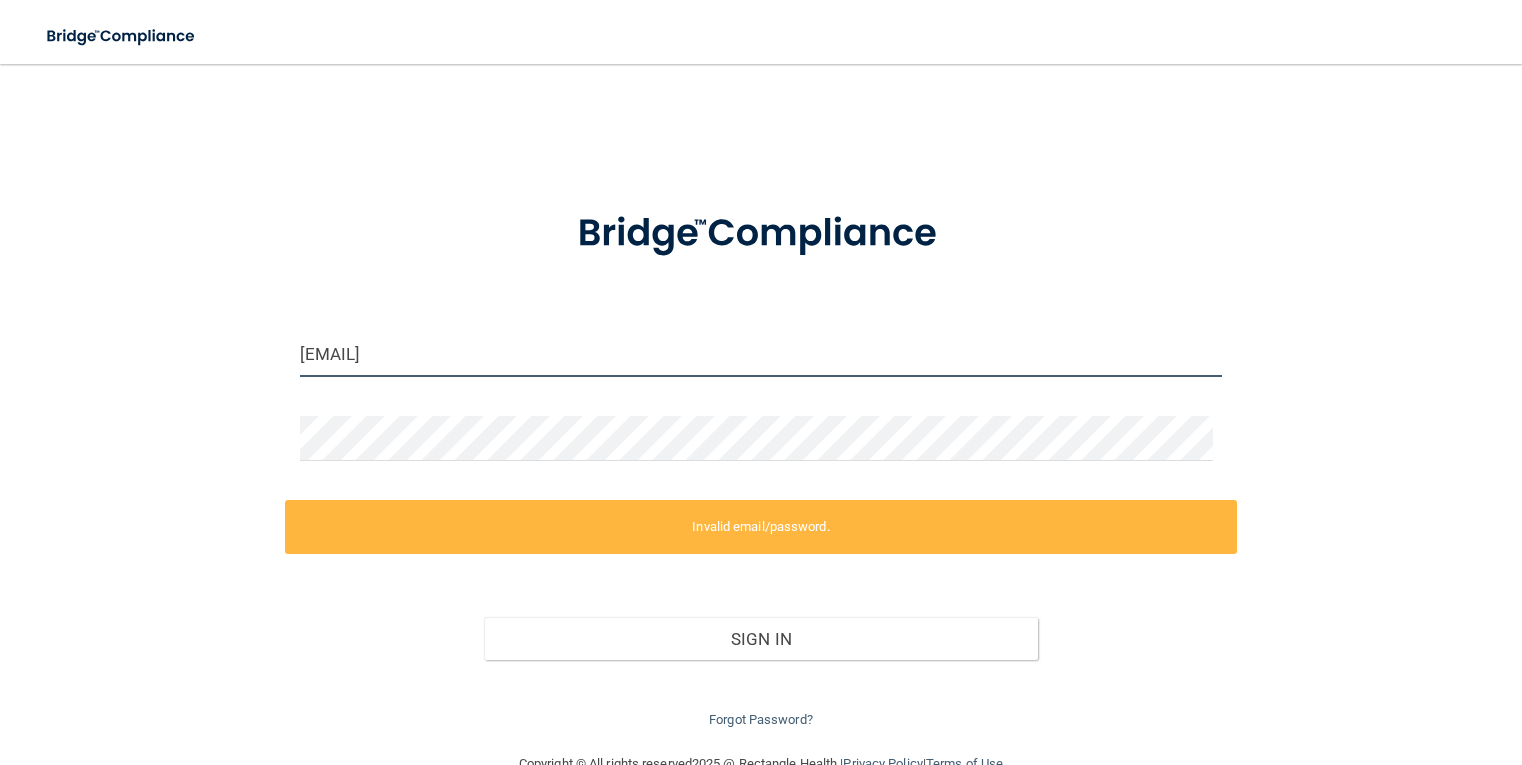 click on "[EMAIL]" at bounding box center (761, 354) 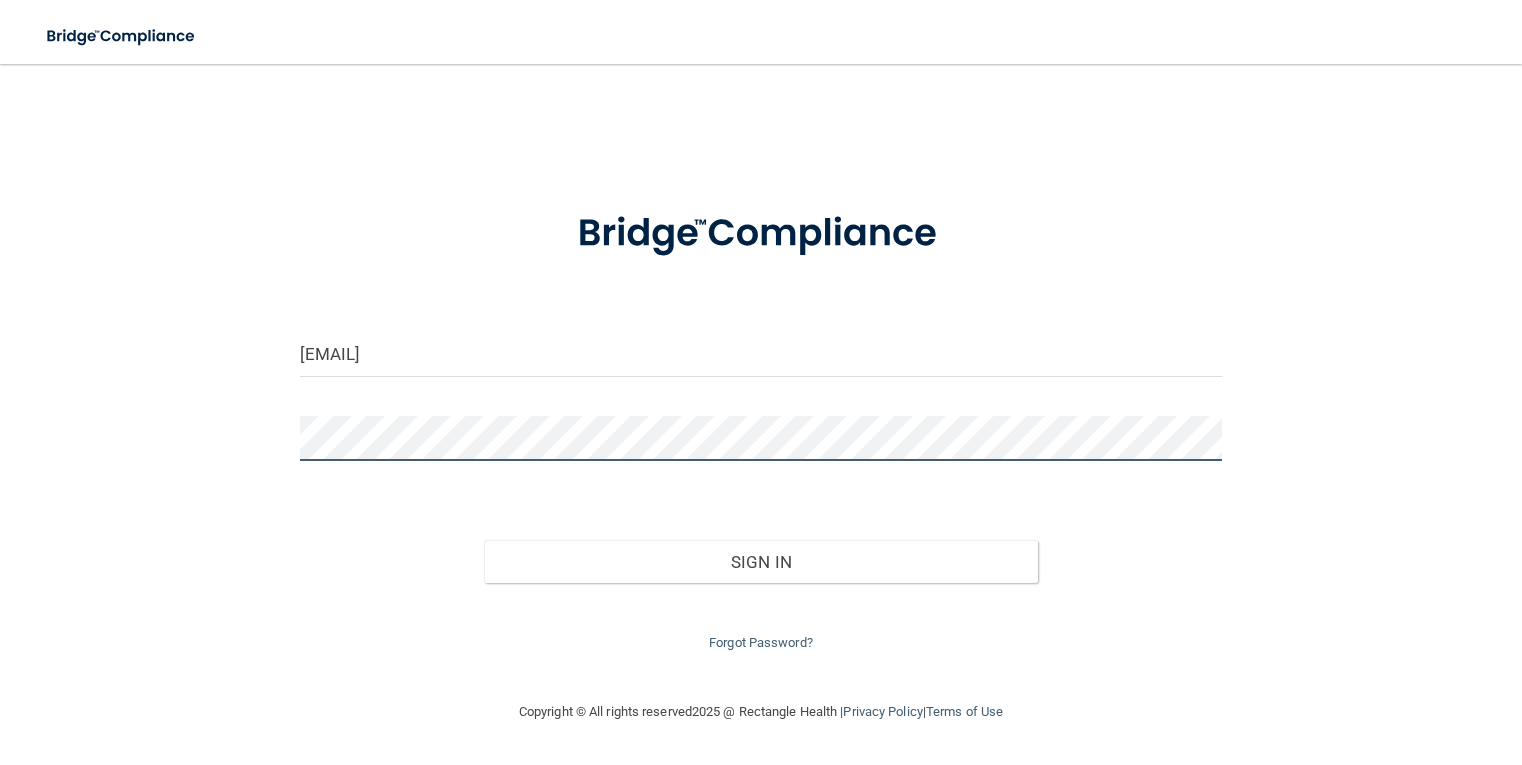 click on "[EMAIL]                                    Invalid email/password.           You don't have permission to access that page.       Sign In            Forgot Password?" at bounding box center [761, 382] 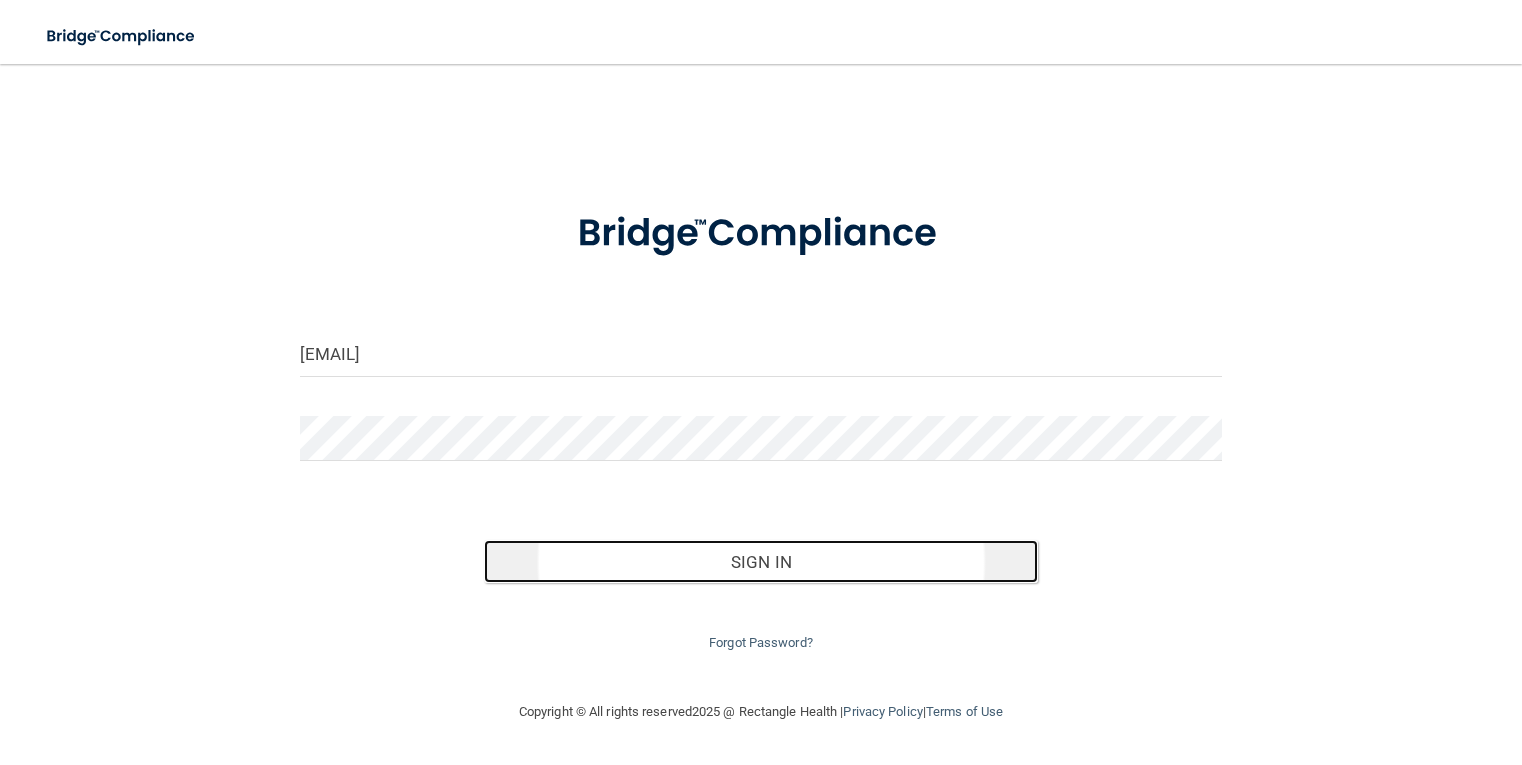 click on "Sign In" at bounding box center [761, 562] 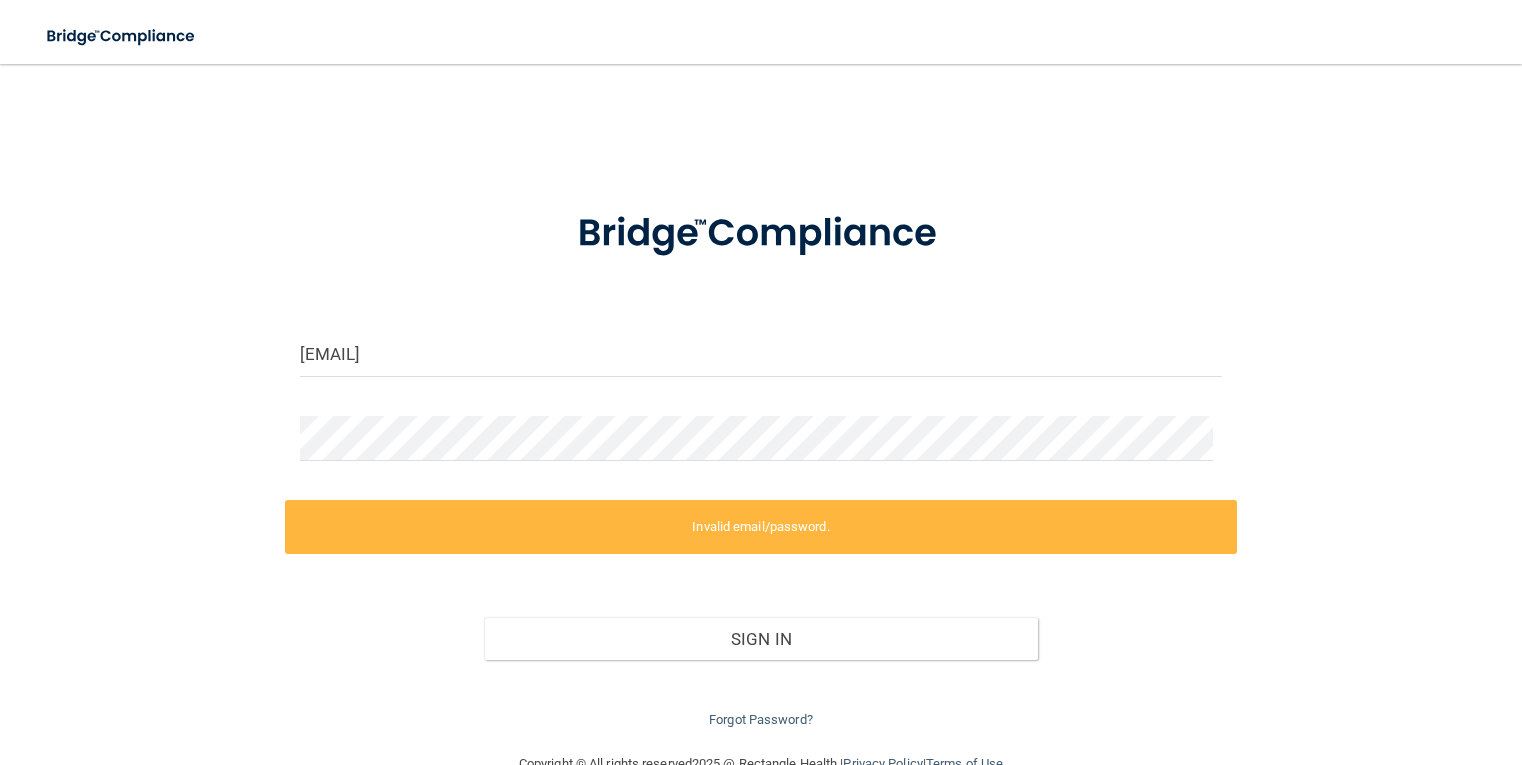 click on "[EMAIL]                                    Invalid email/password.           You don't have permission to access that page.       Sign In            Forgot Password?" at bounding box center (761, 408) 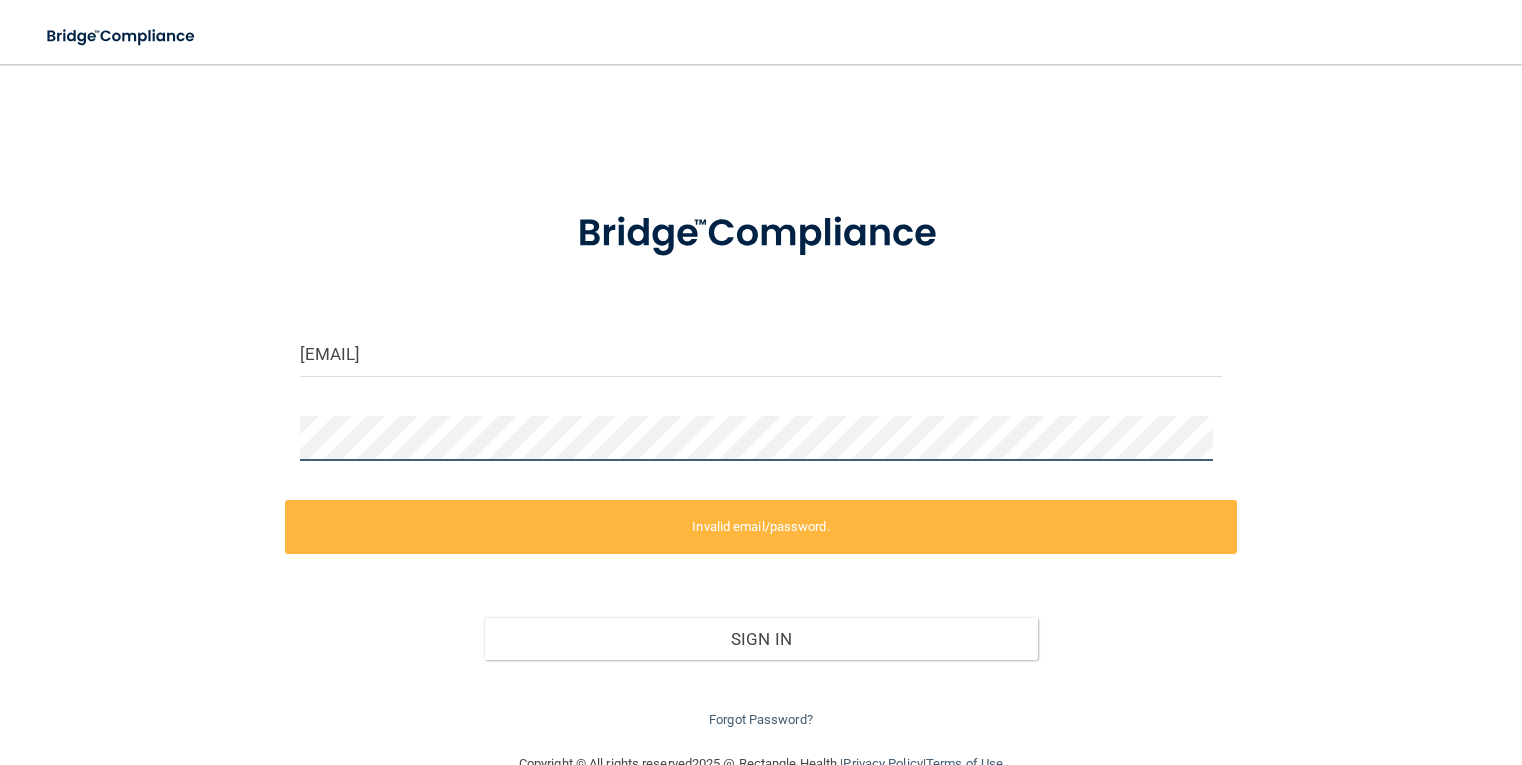 click on "[EMAIL]                                    Invalid email/password.           You don't have permission to access that page.       Sign In            Forgot Password?" at bounding box center (761, 408) 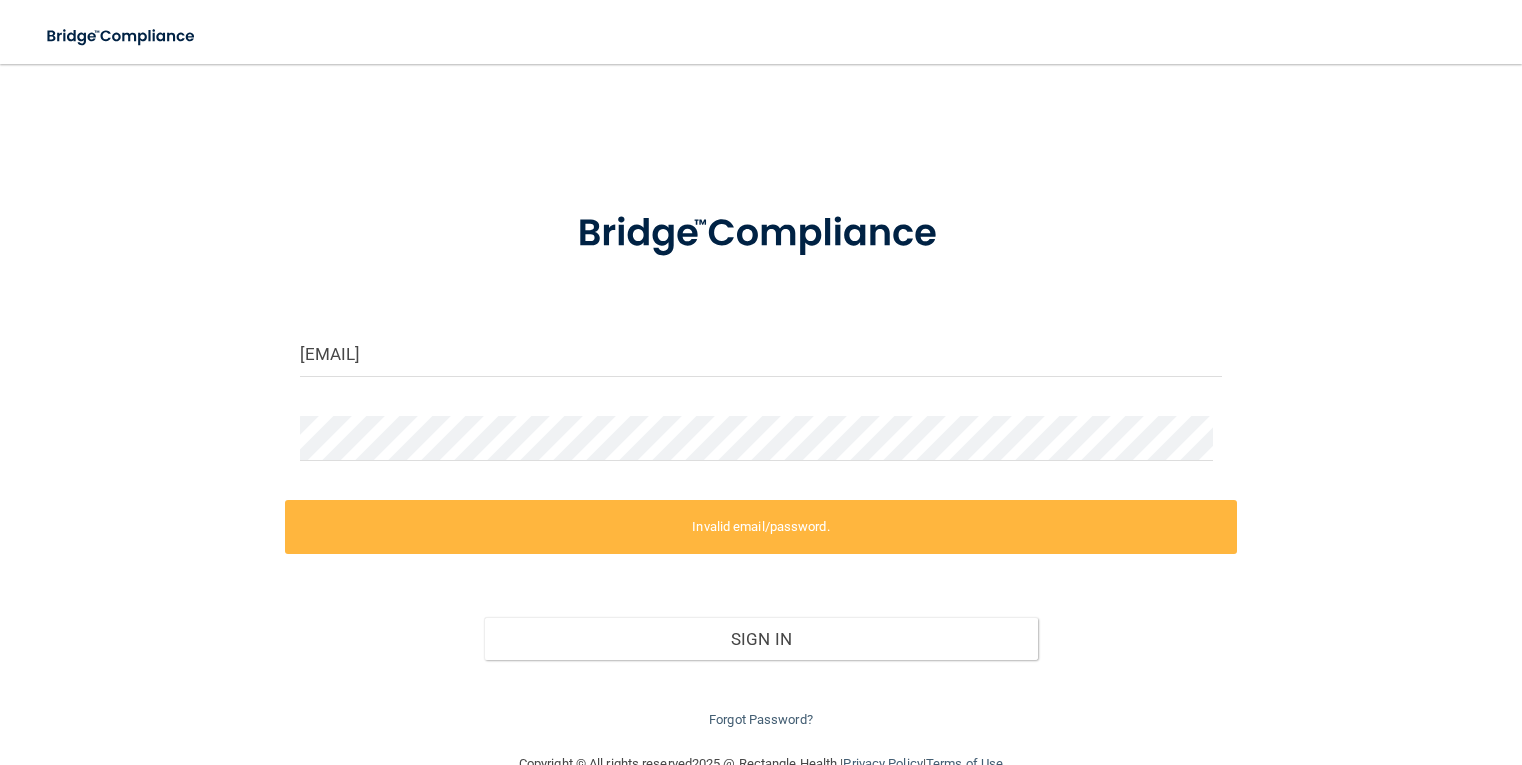 click on "Invalid email/password." at bounding box center [761, 527] 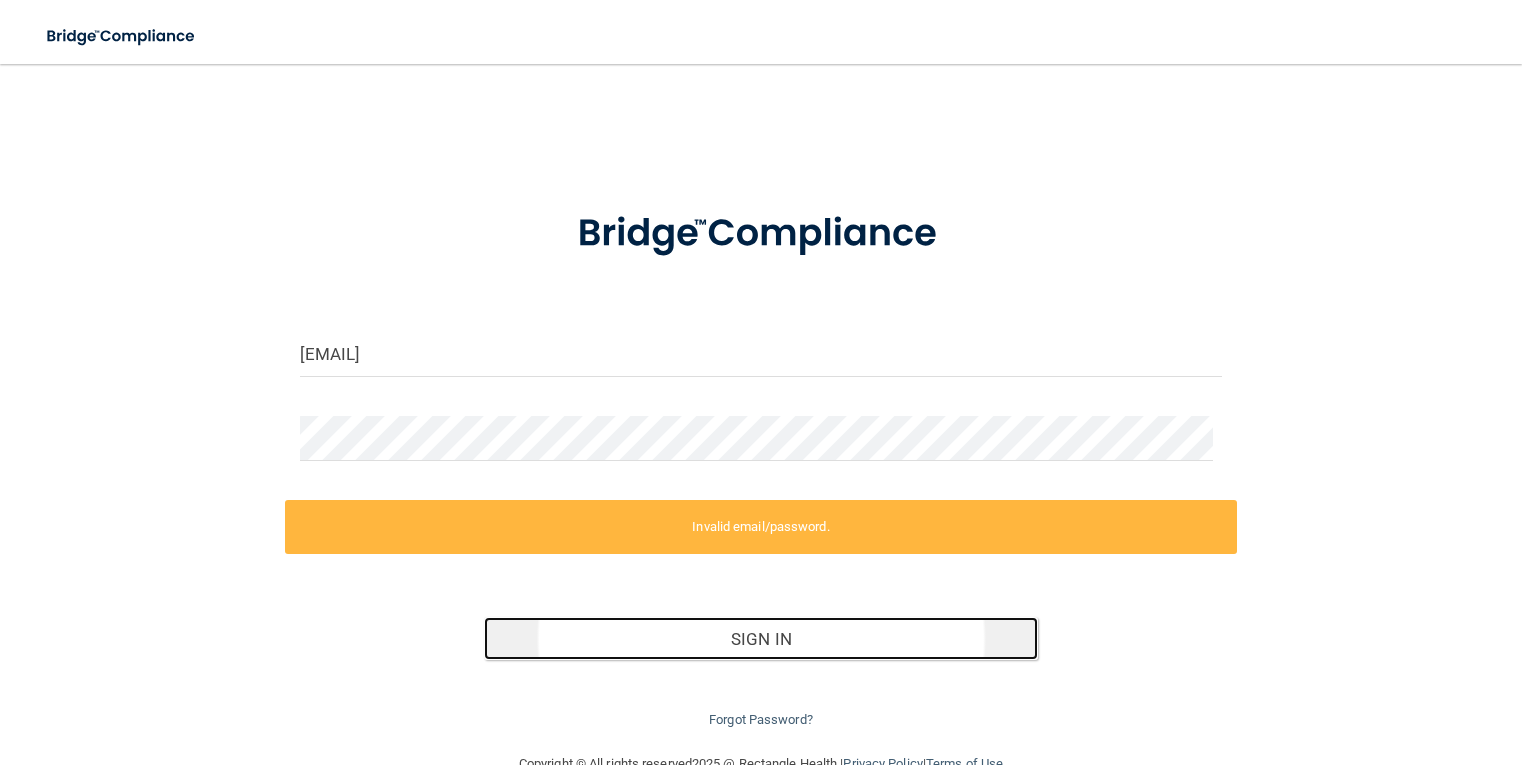 click on "Sign In" at bounding box center (761, 639) 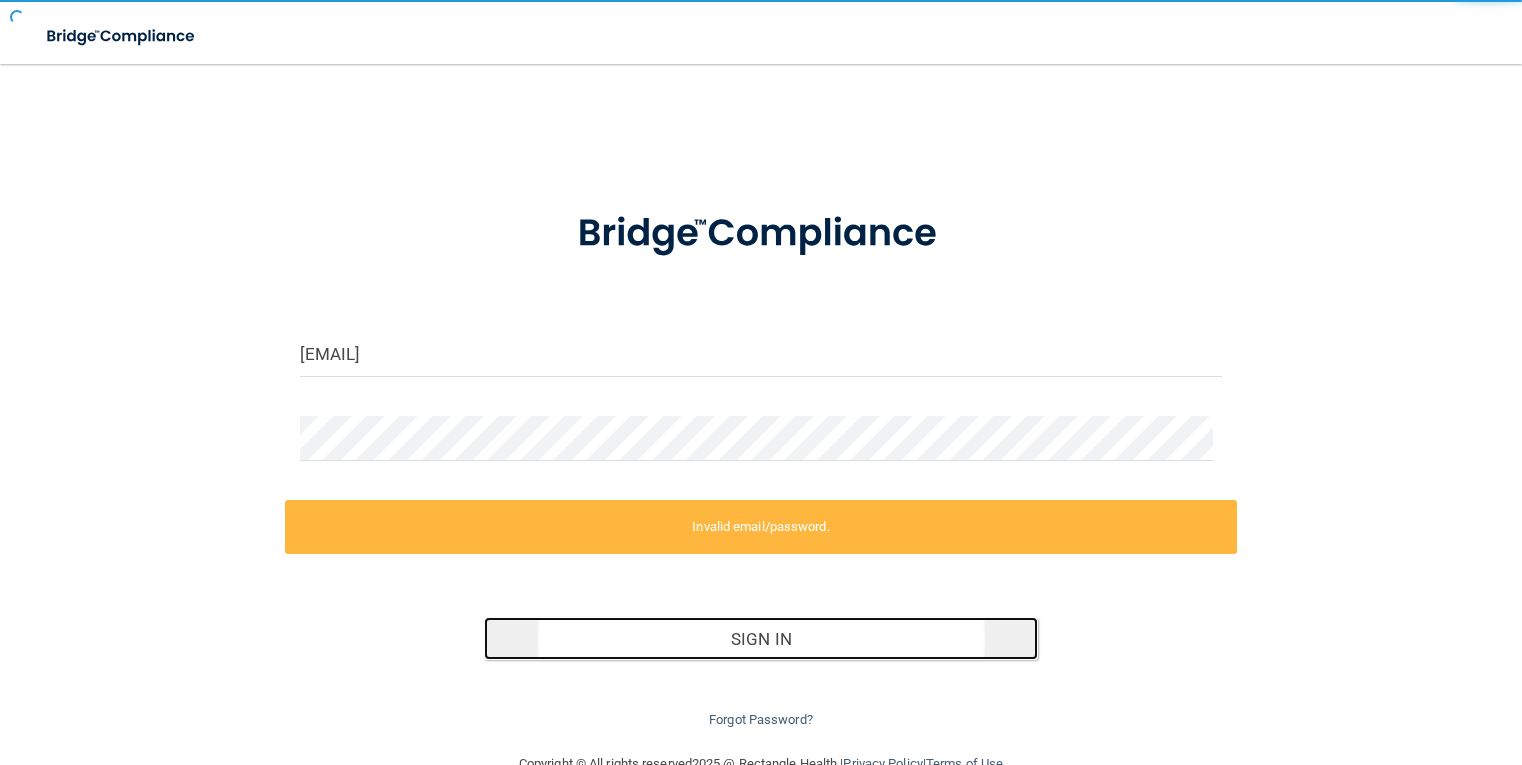click on "Sign In" at bounding box center [761, 639] 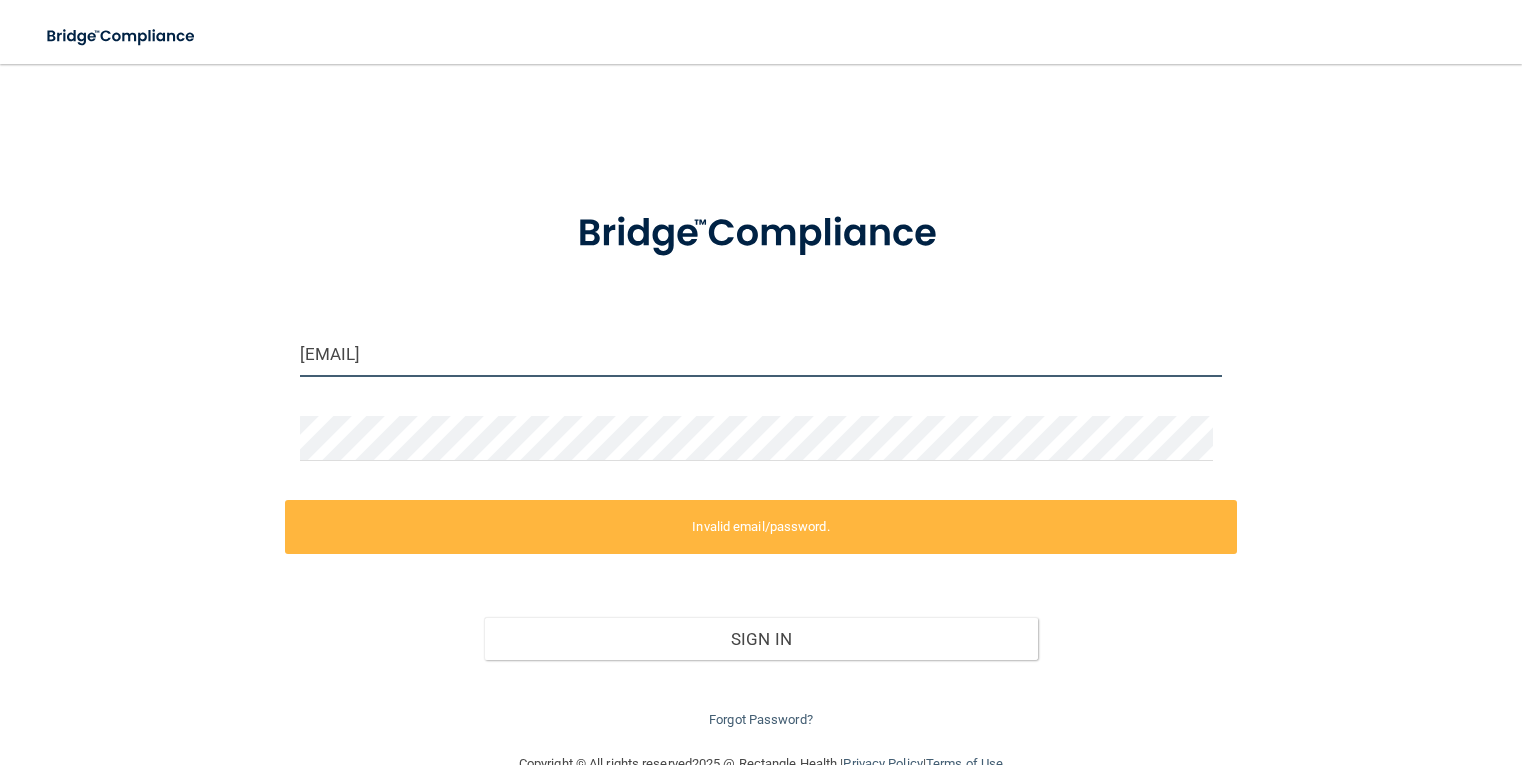 click on "[EMAIL]" at bounding box center (761, 354) 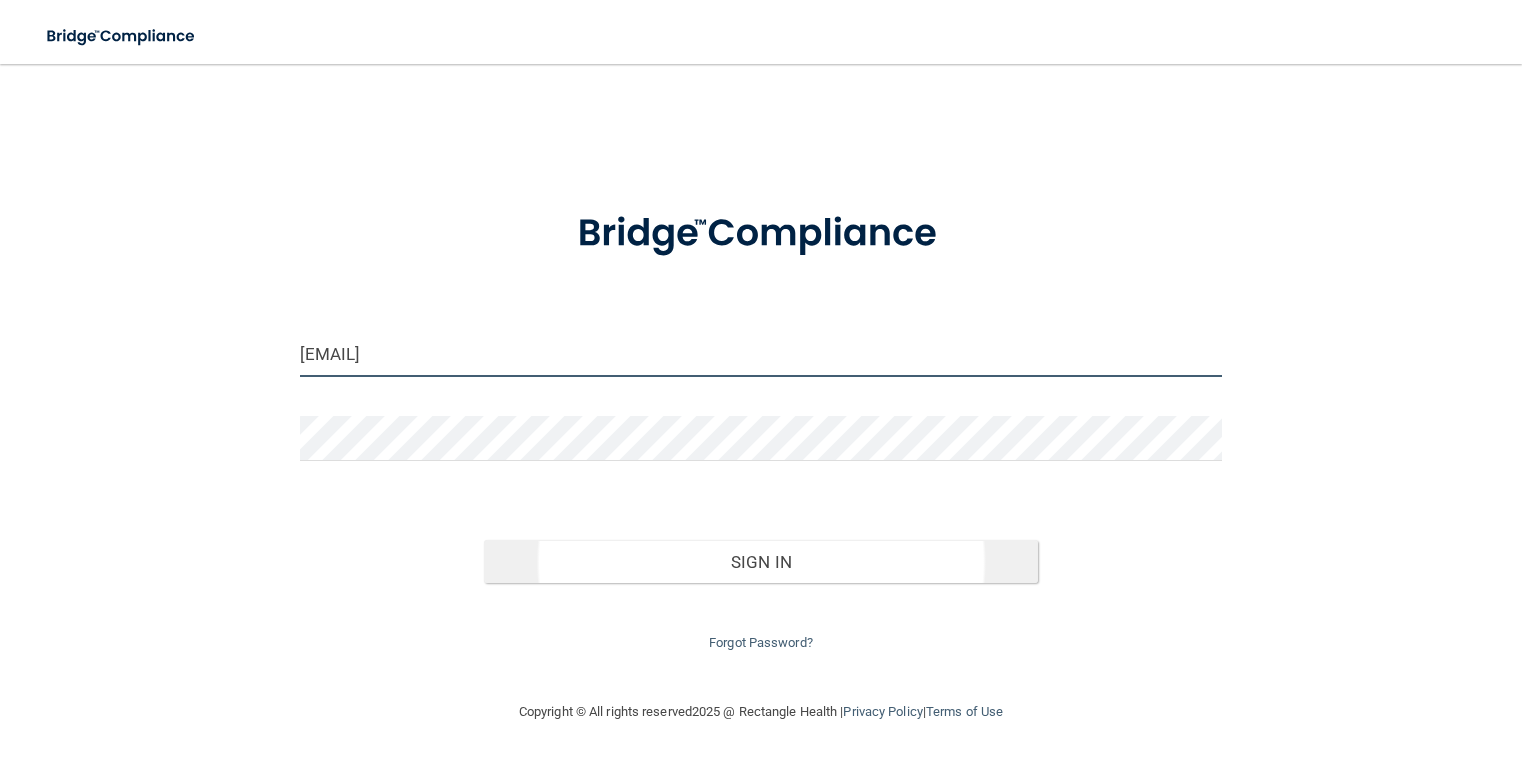 type on "[EMAIL]" 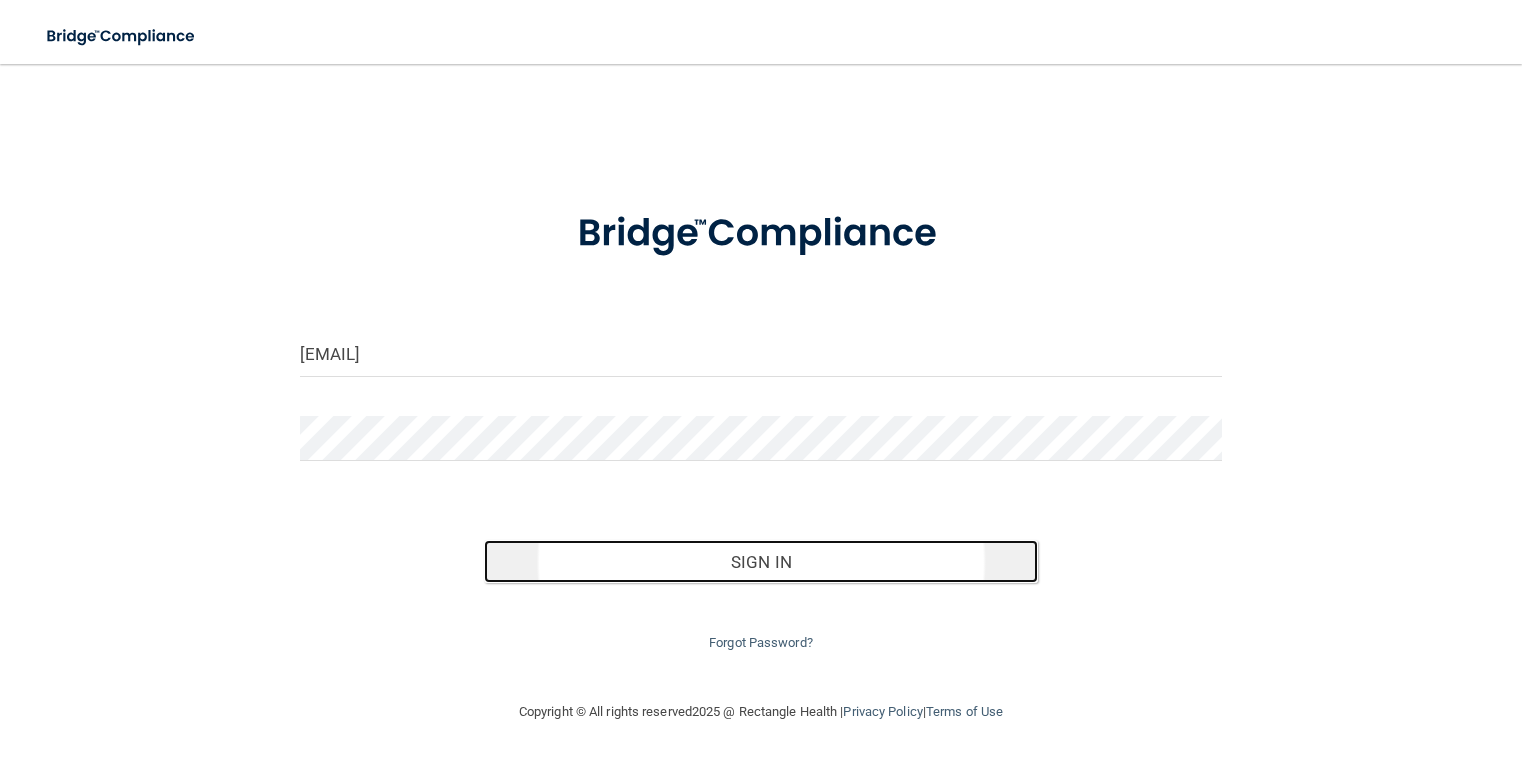 click on "Sign In" at bounding box center [761, 562] 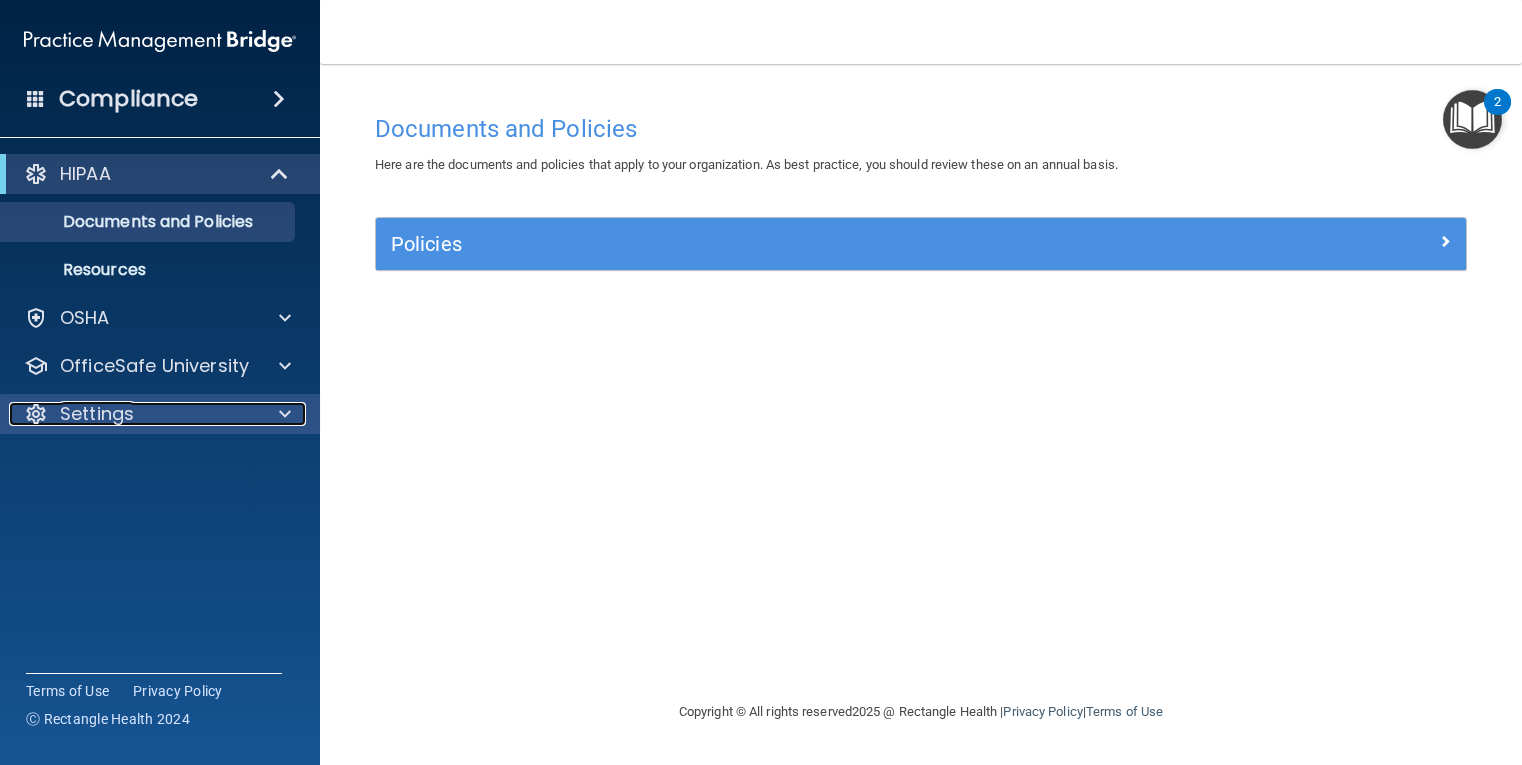 click at bounding box center [282, 414] 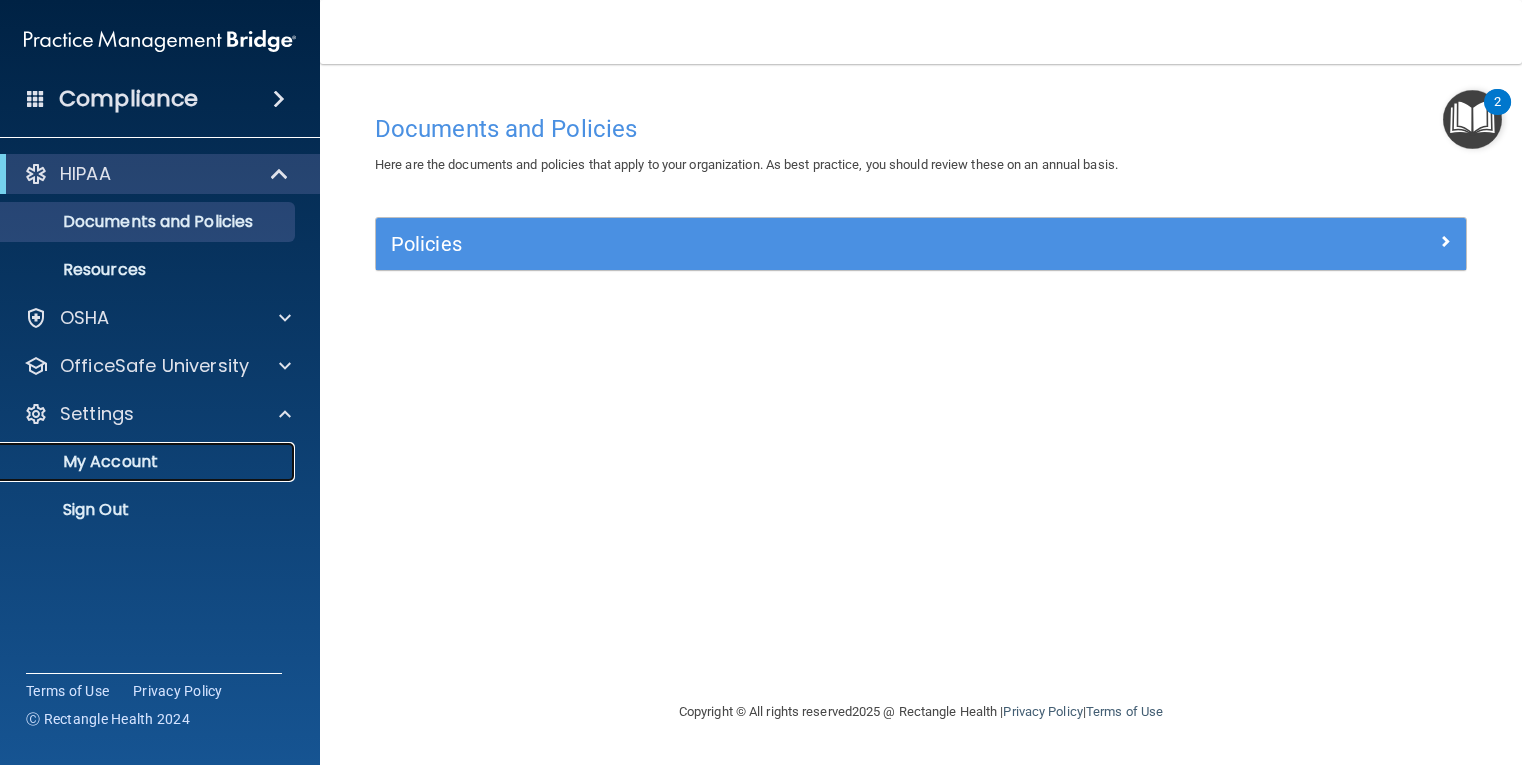 click on "My Account" at bounding box center [149, 462] 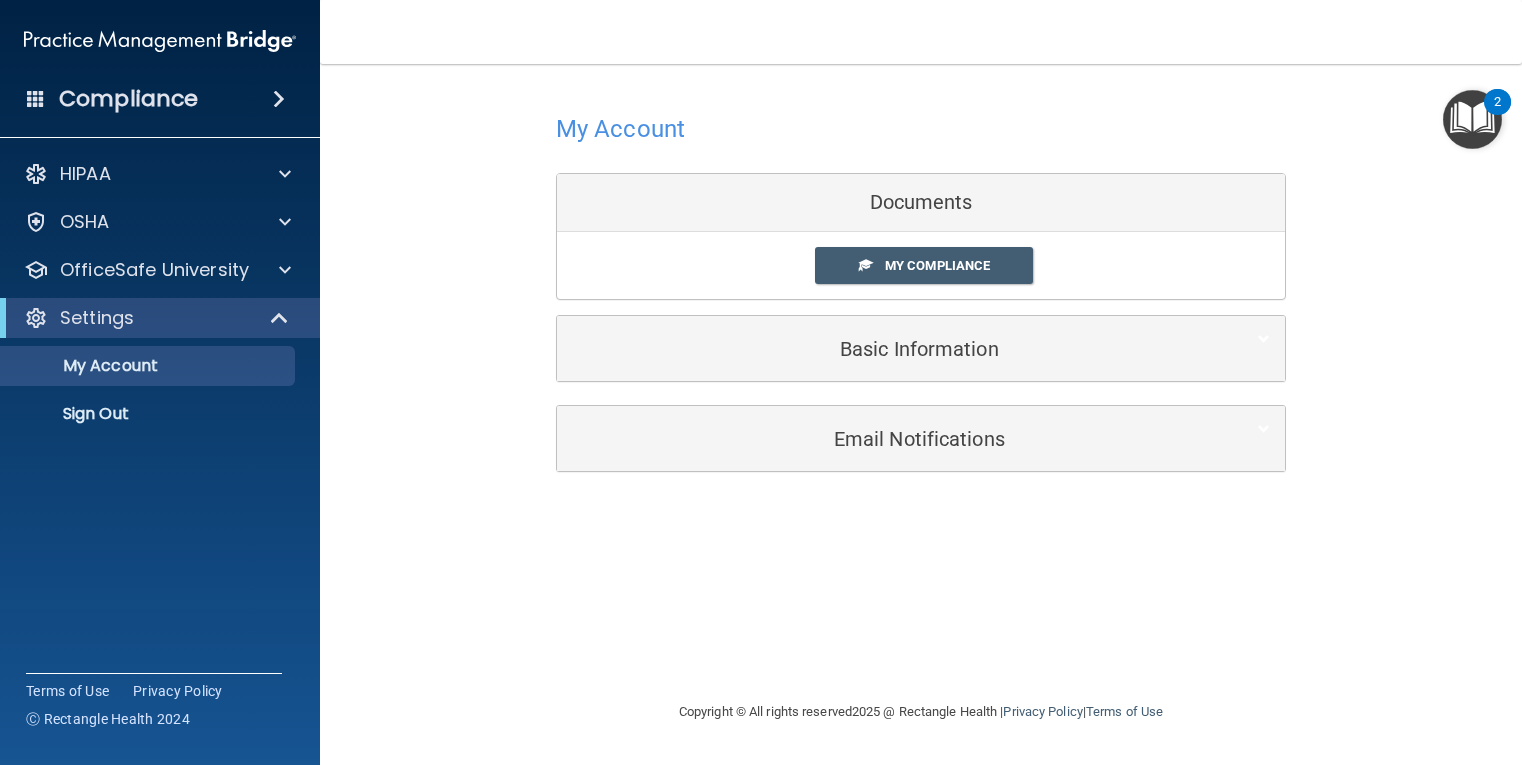 click on "Documents" at bounding box center [921, 203] 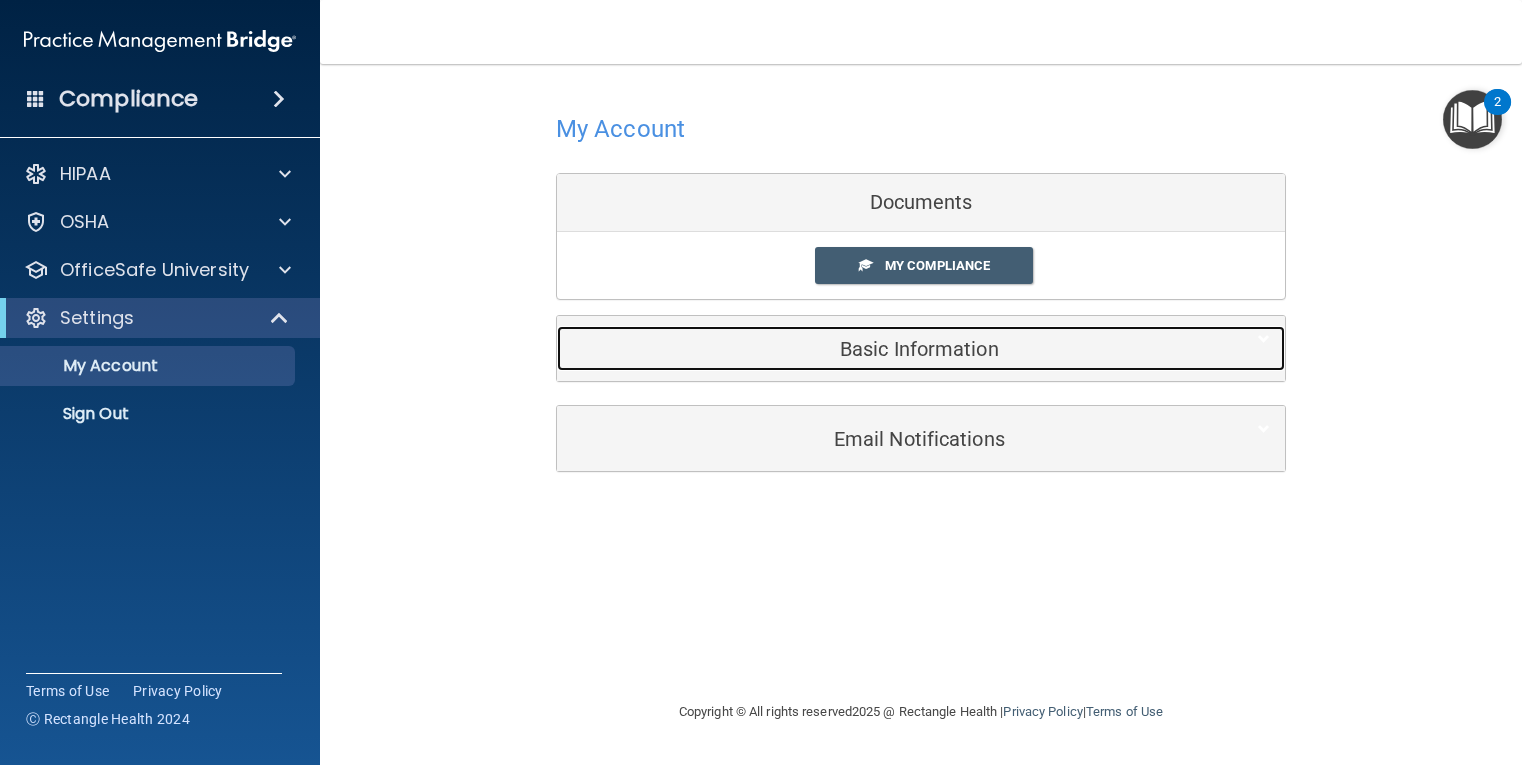 click on "Basic Information" at bounding box center (890, 349) 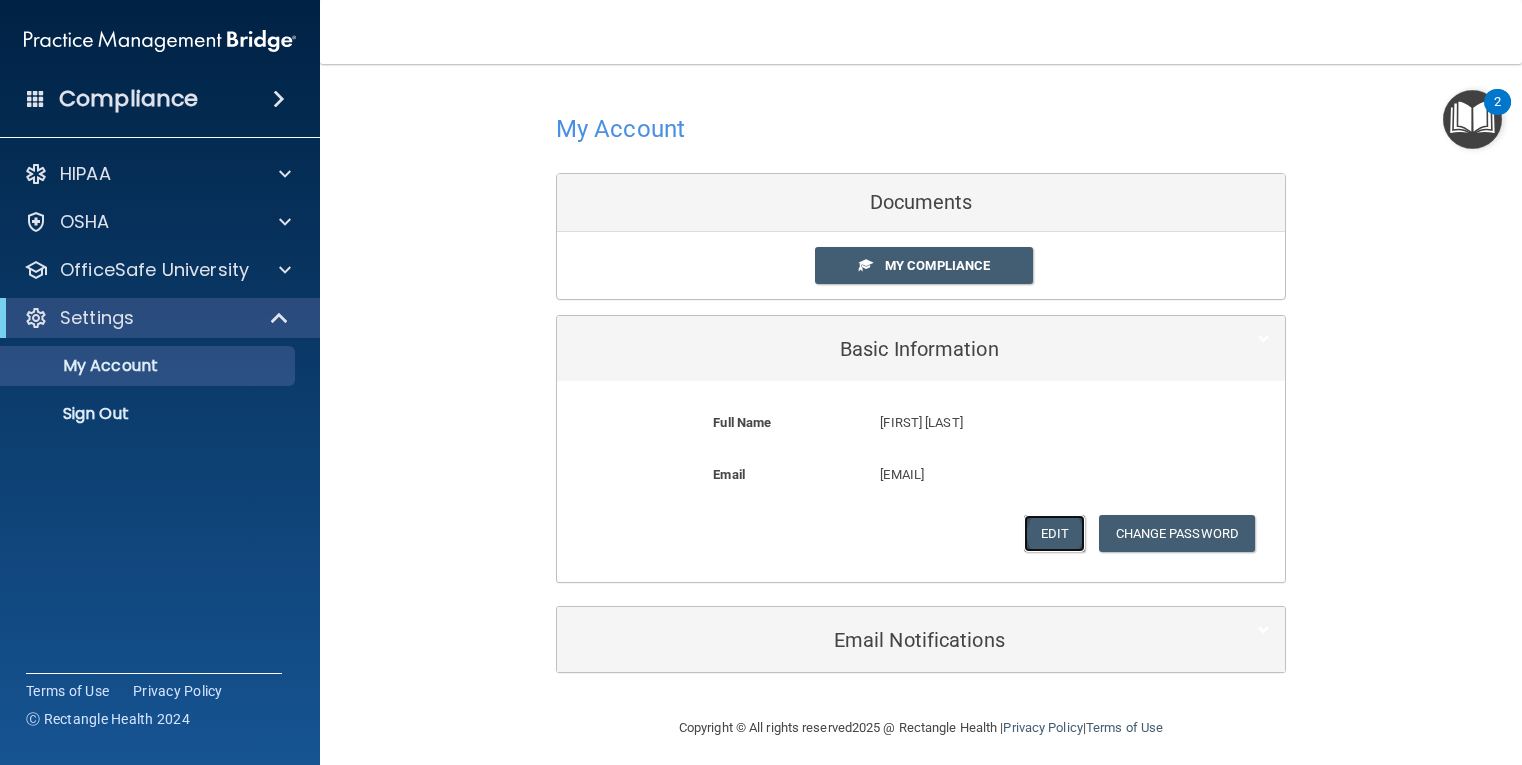 click on "Edit" at bounding box center (1054, 533) 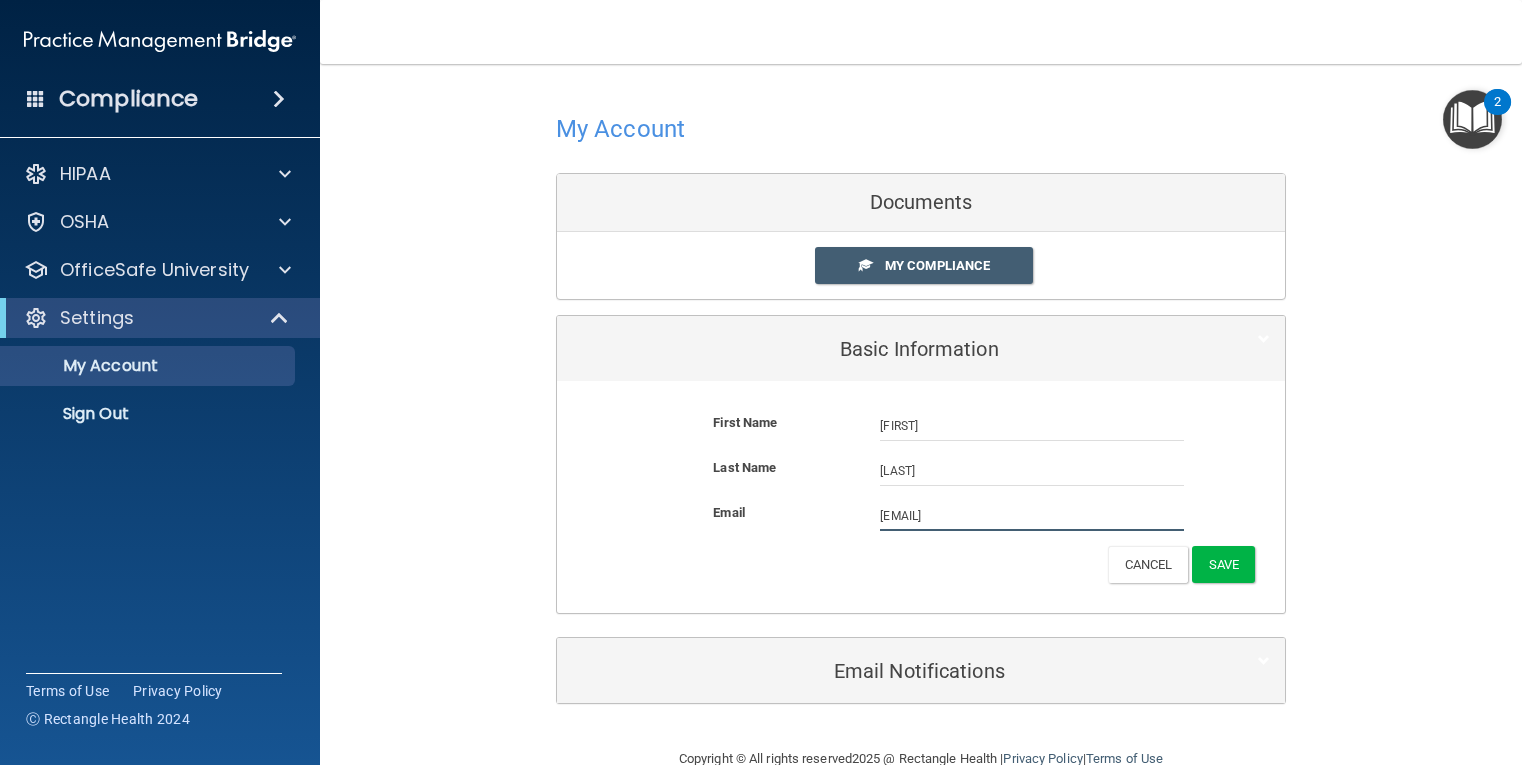 click on "[EMAIL]" at bounding box center (1032, 516) 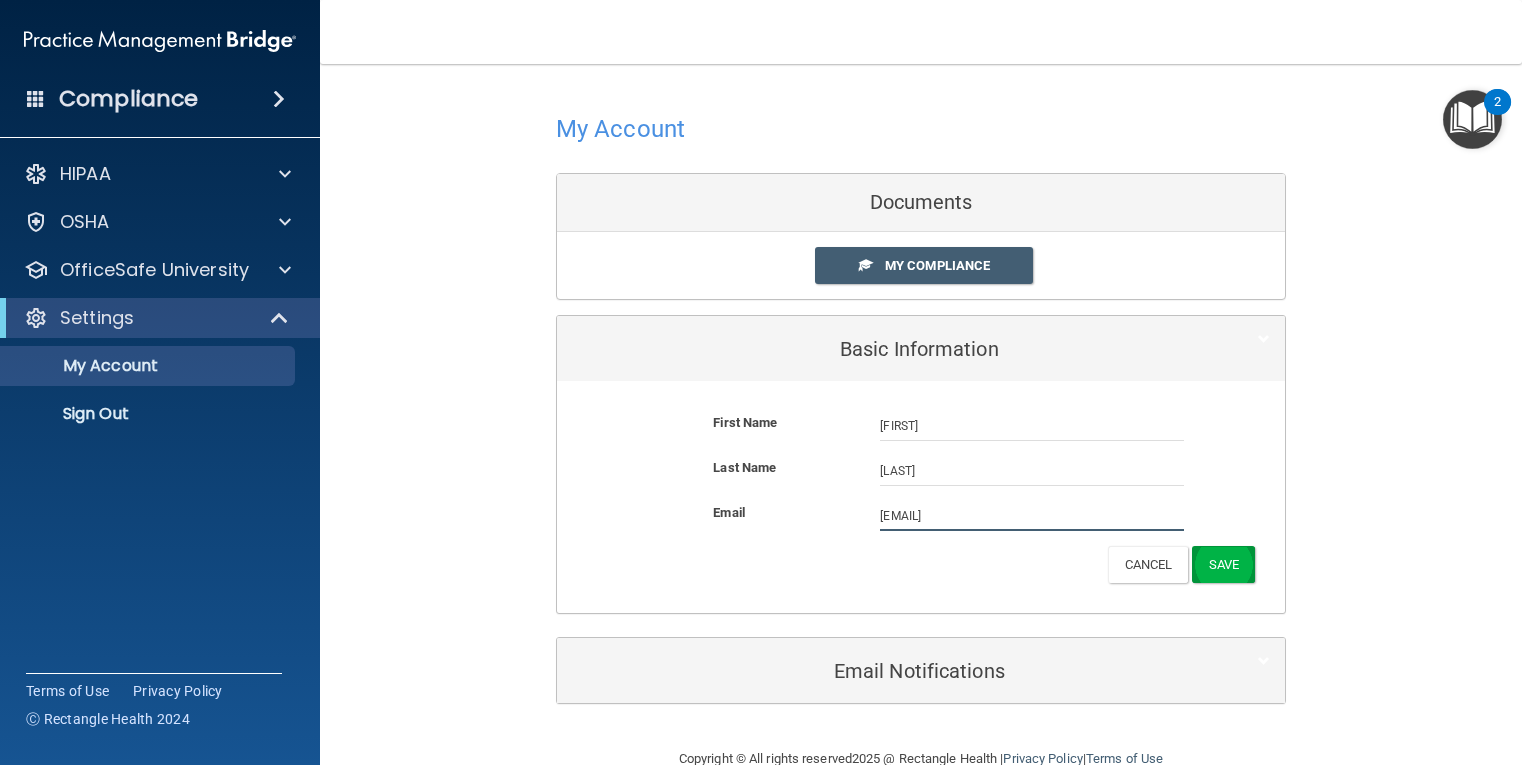 type on "[EMAIL]" 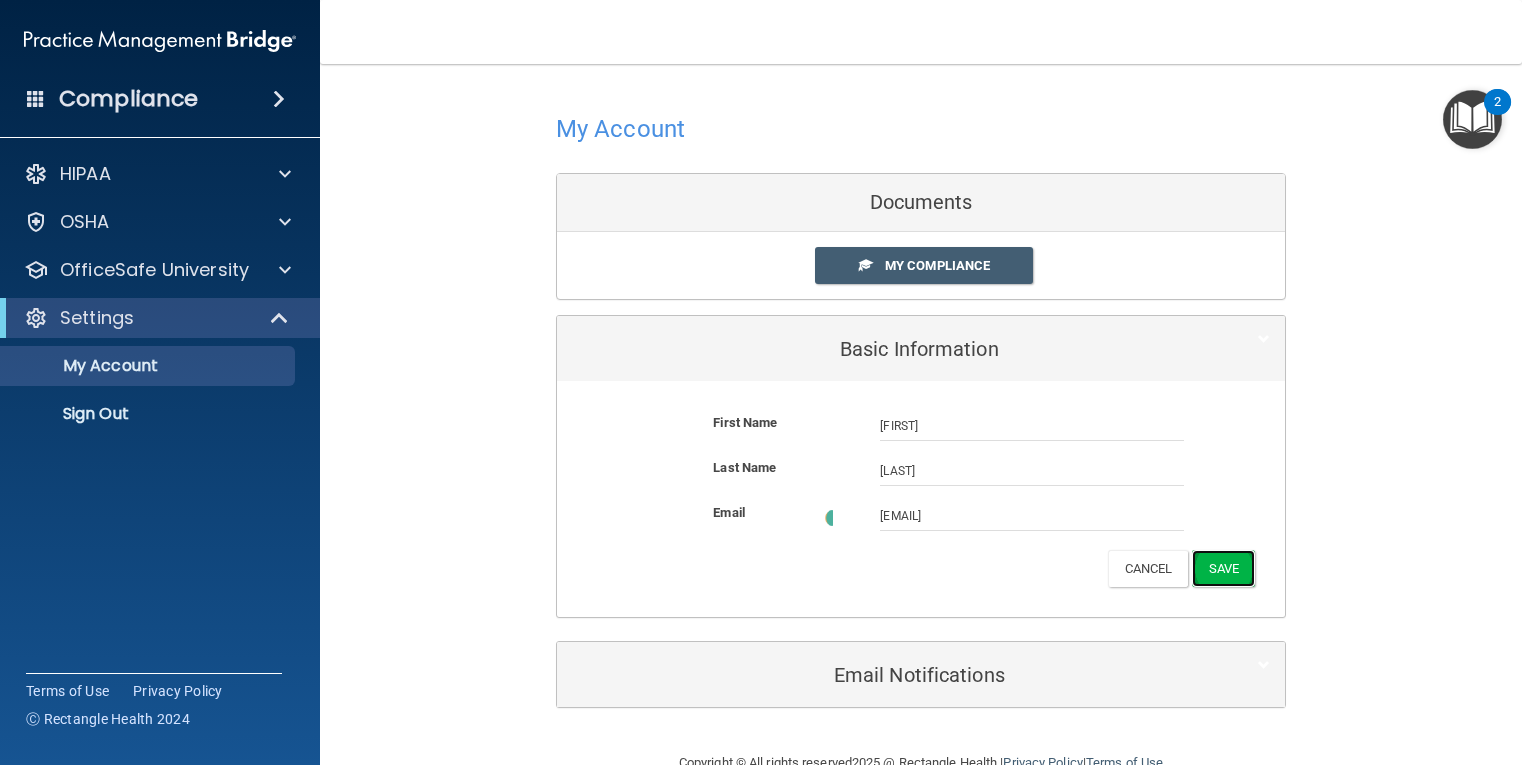 click on "Save" at bounding box center (1223, 568) 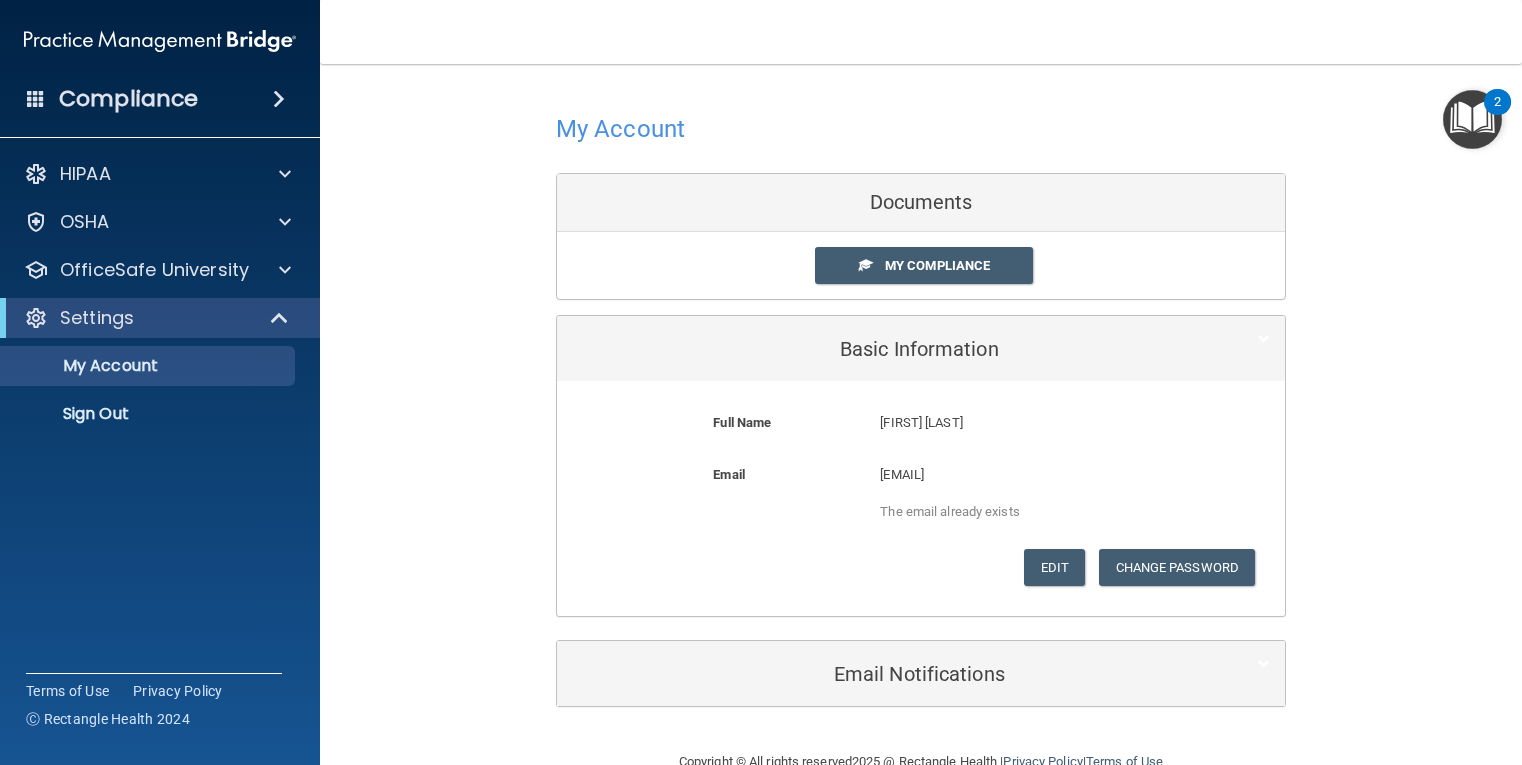 scroll, scrollTop: 45, scrollLeft: 0, axis: vertical 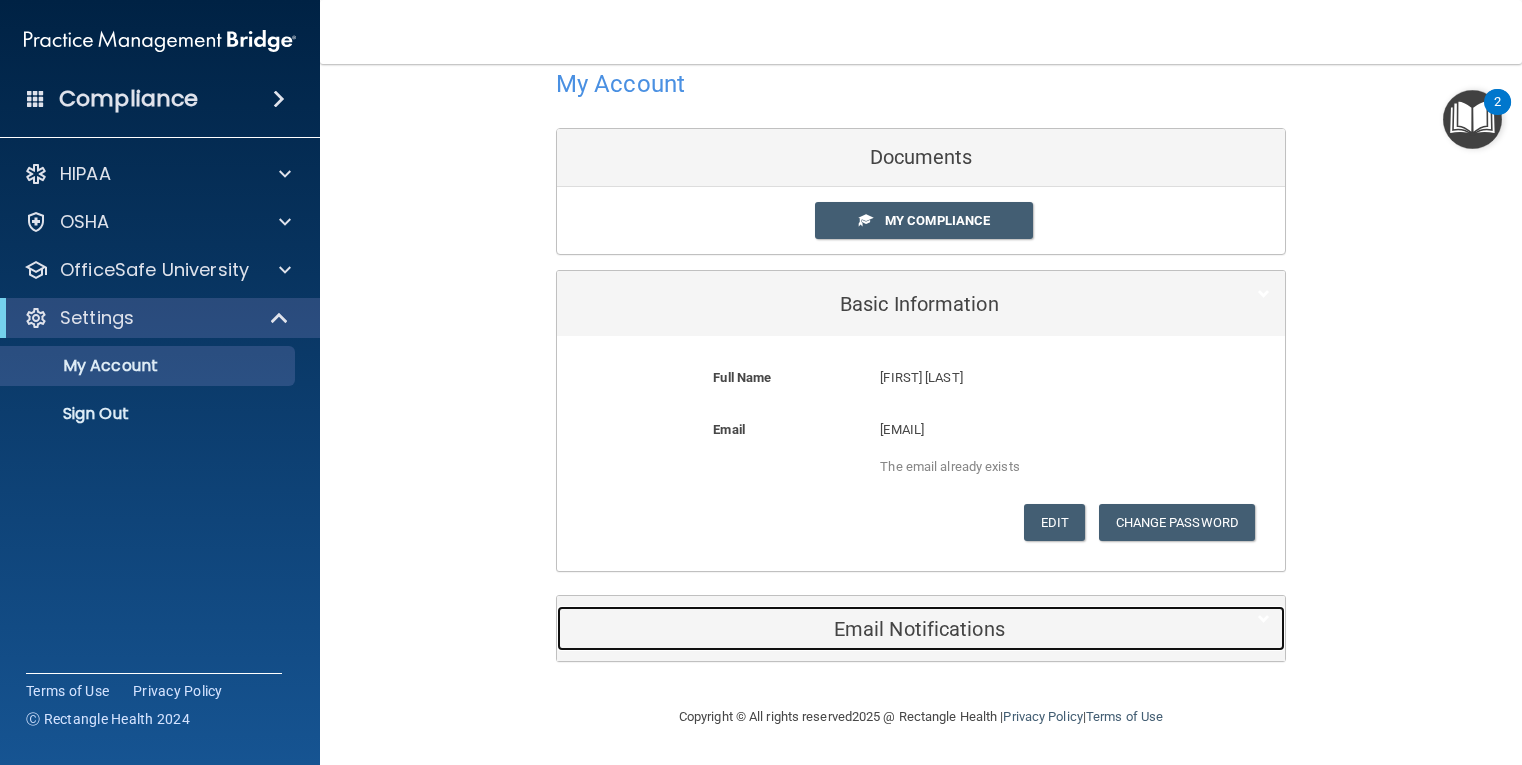 click on "Email Notifications" at bounding box center (890, 629) 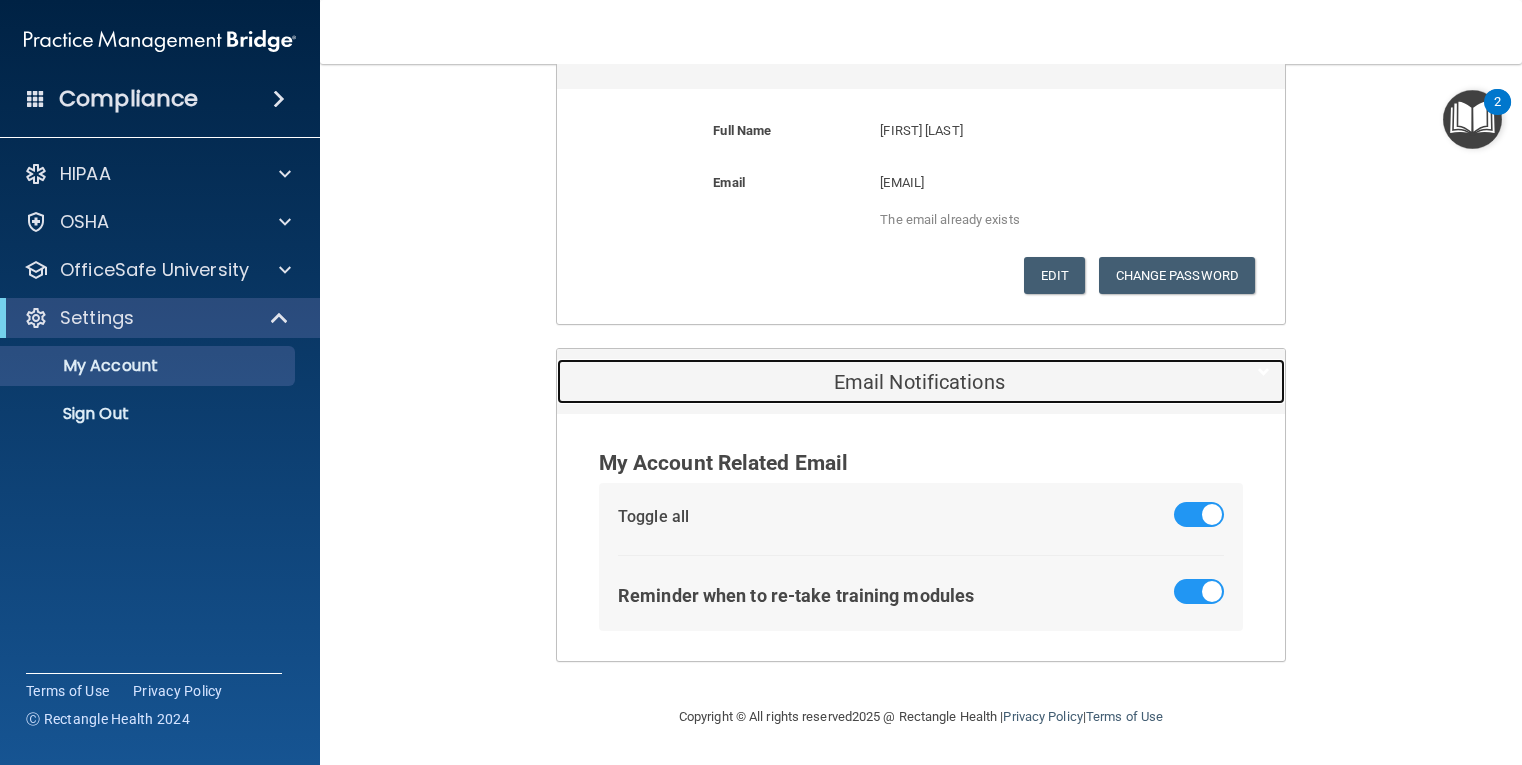 scroll, scrollTop: 100, scrollLeft: 0, axis: vertical 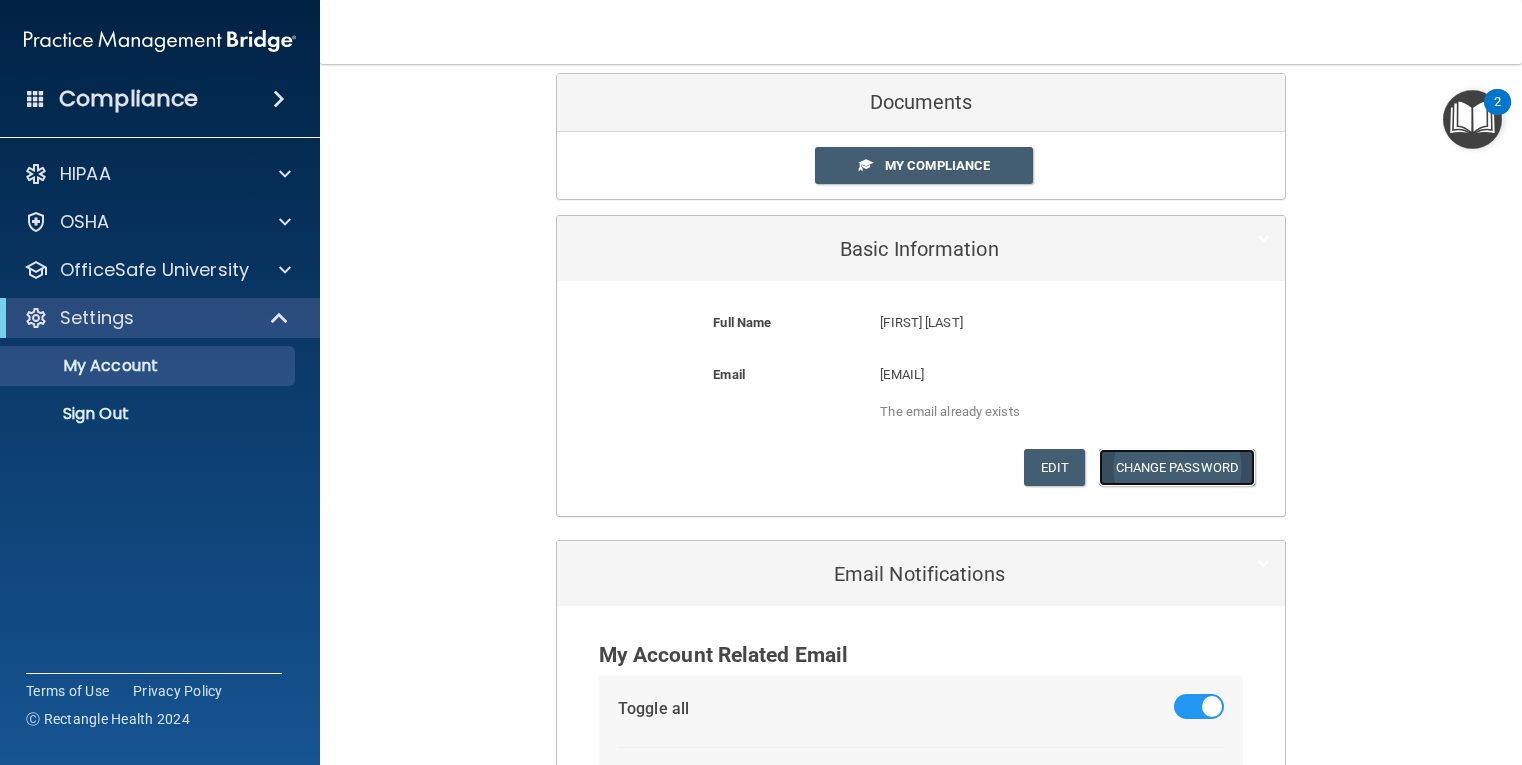 click on "Change Password" at bounding box center [1177, 467] 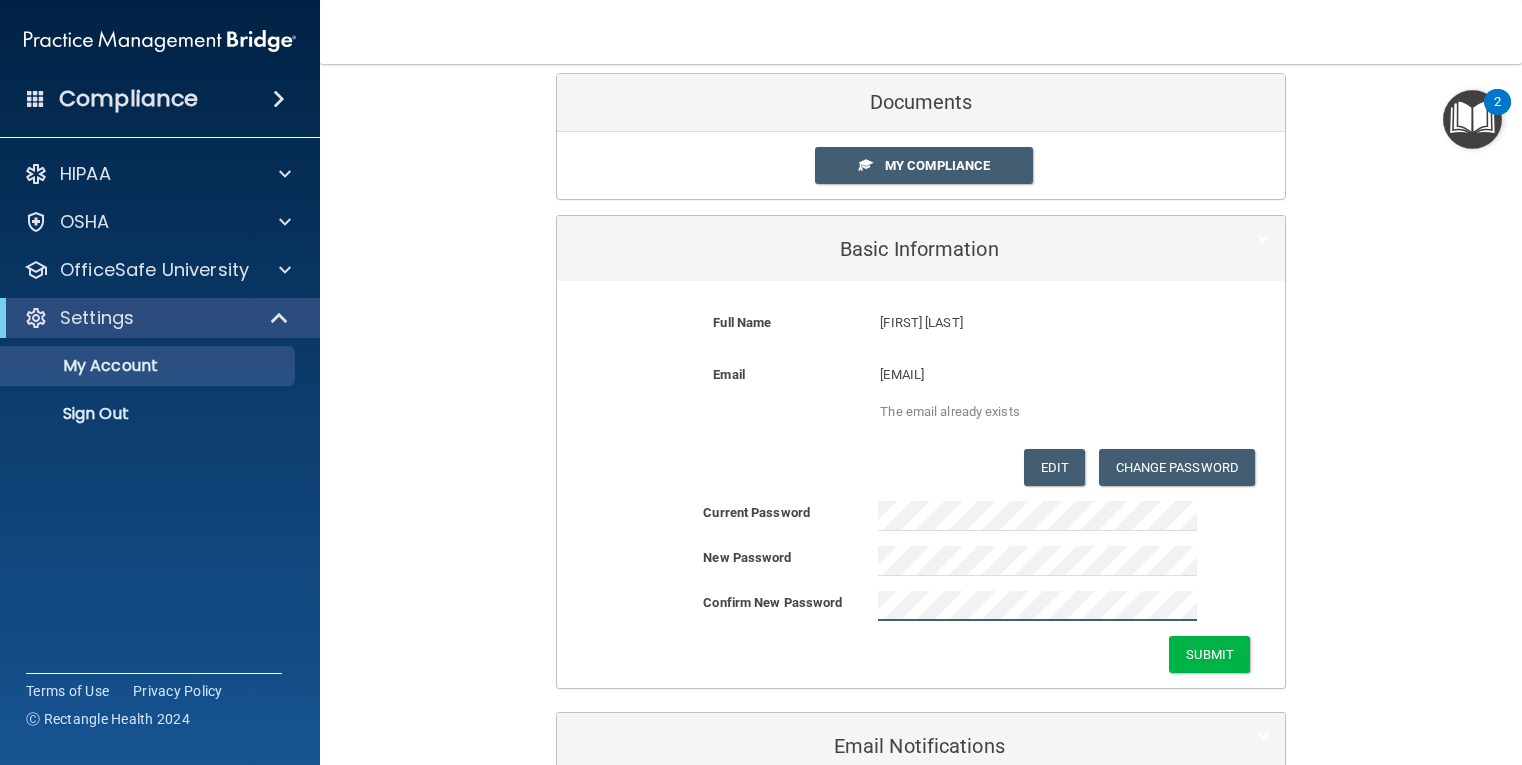 scroll, scrollTop: 300, scrollLeft: 0, axis: vertical 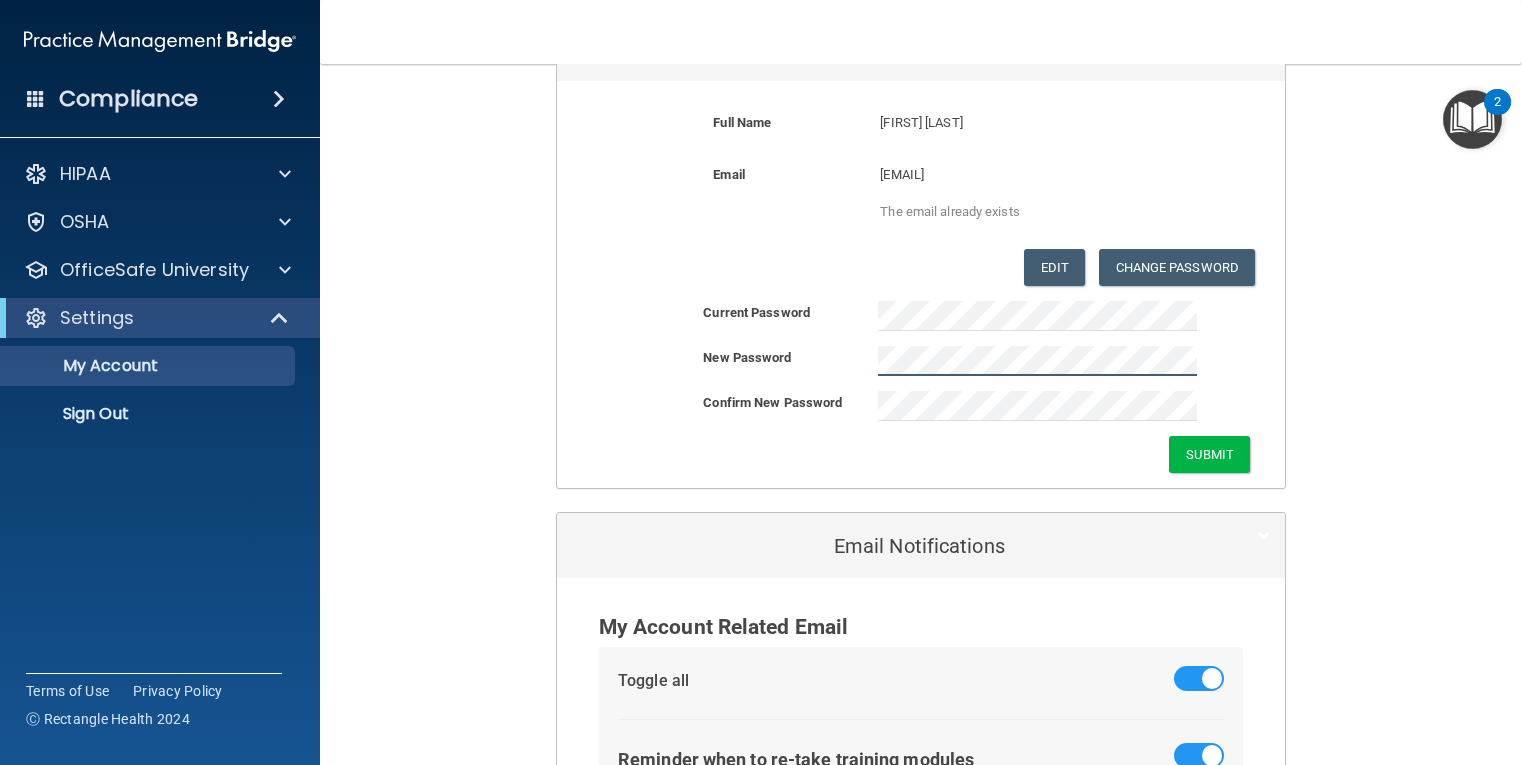 click on "New Password" at bounding box center (921, 361) 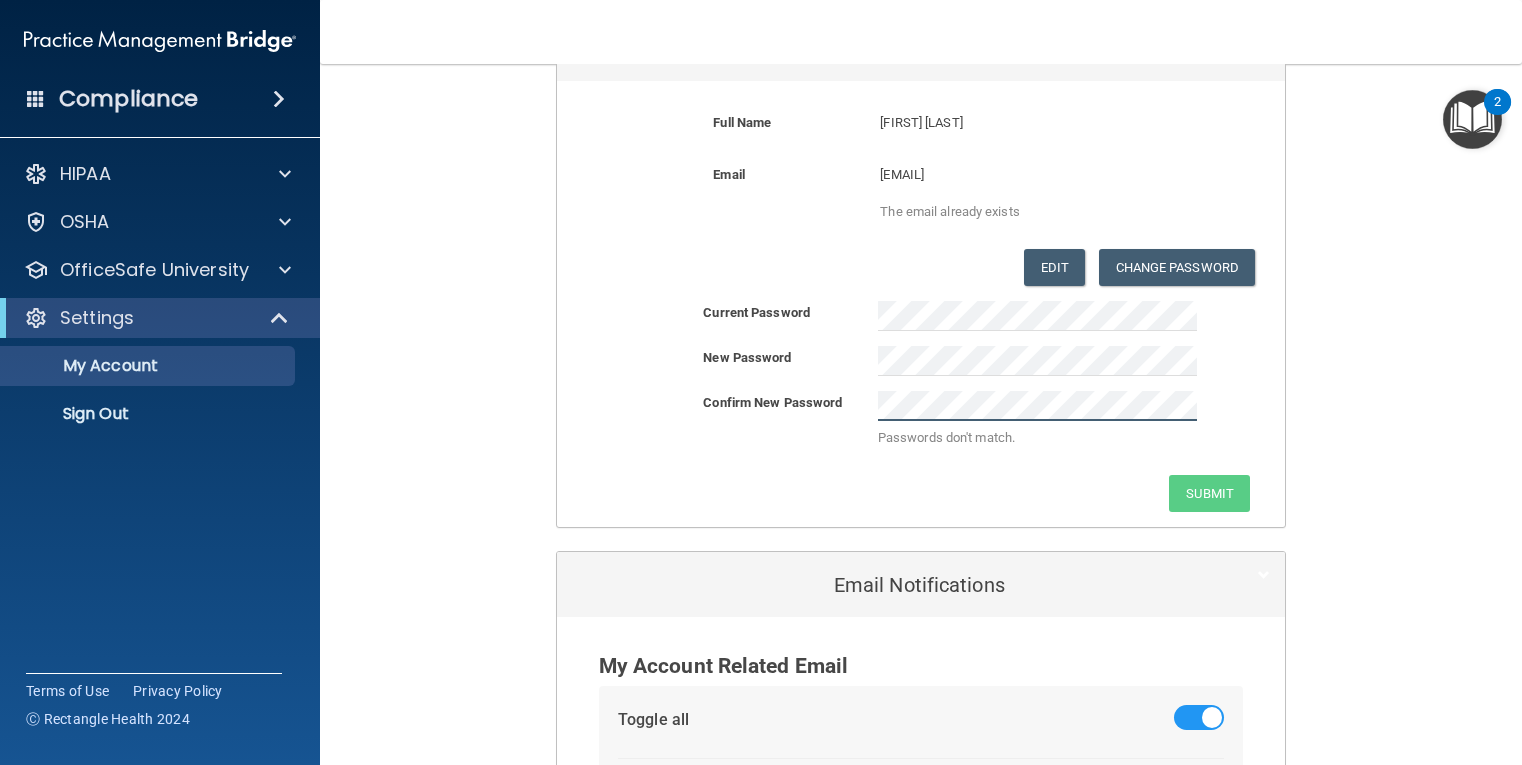 click on "Current Password                   New Password                     Confirm New Password           Passwords don't match.           Submit" at bounding box center (921, 406) 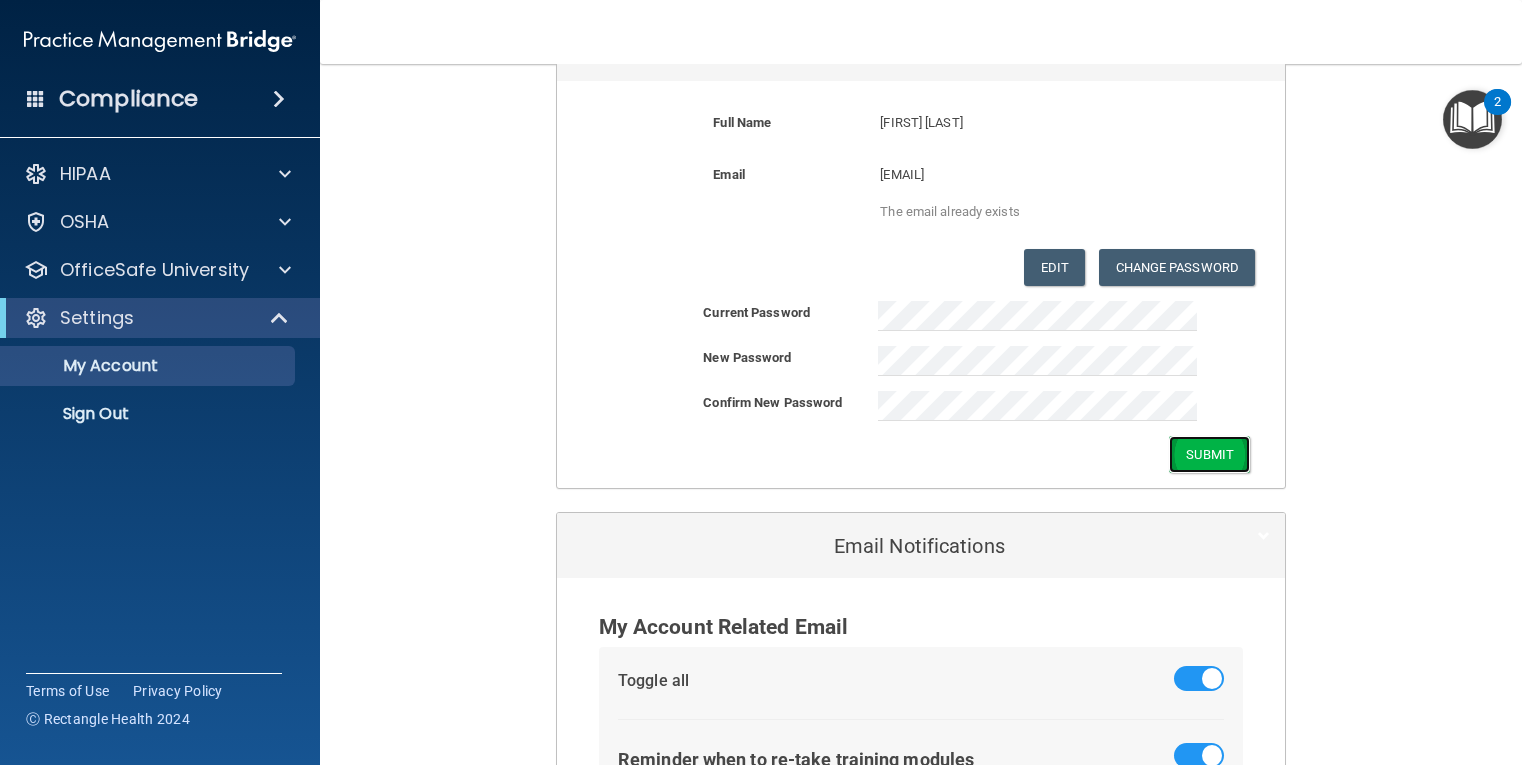 click on "Submit" at bounding box center (1209, 454) 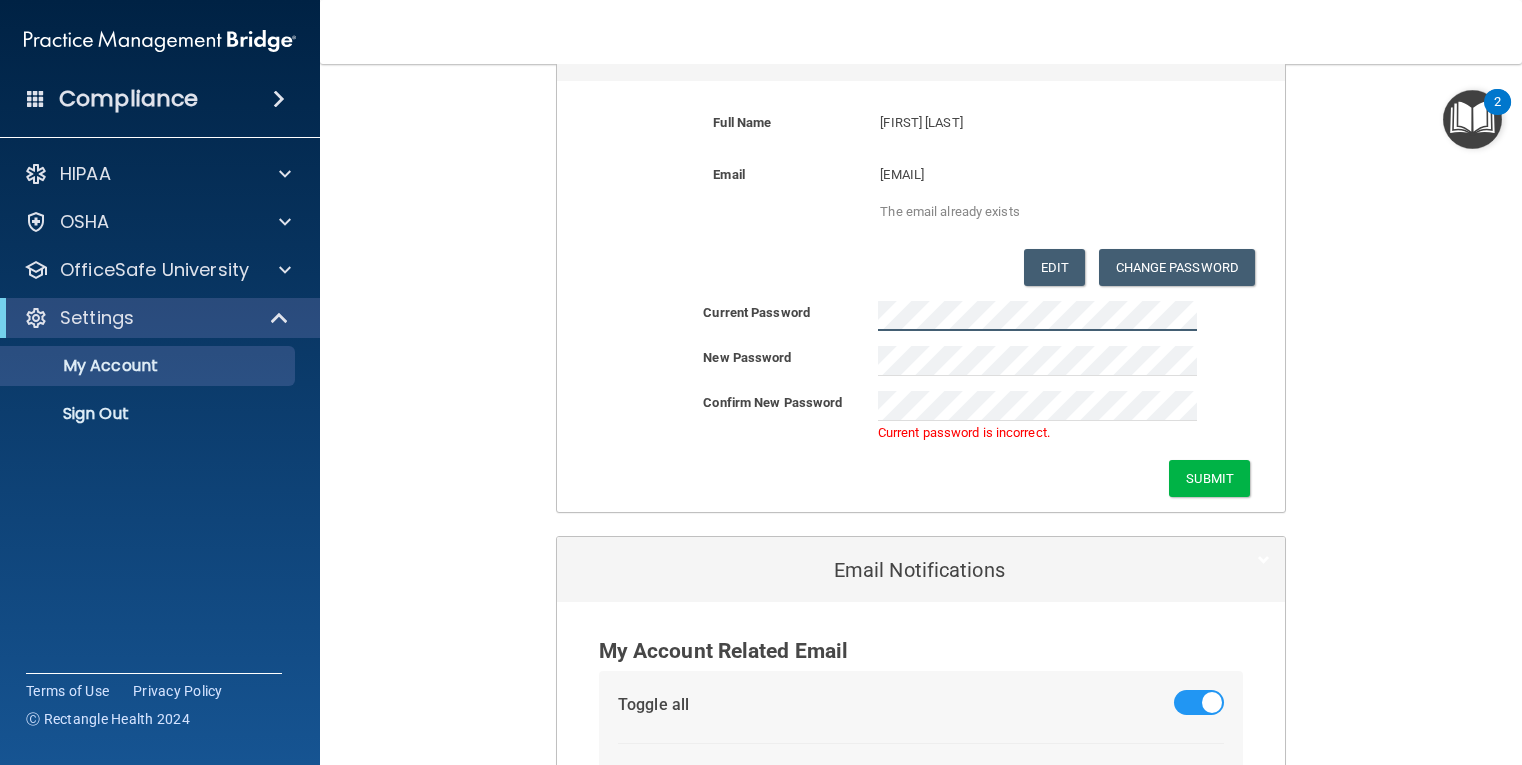 click on "Current Password" at bounding box center (921, 316) 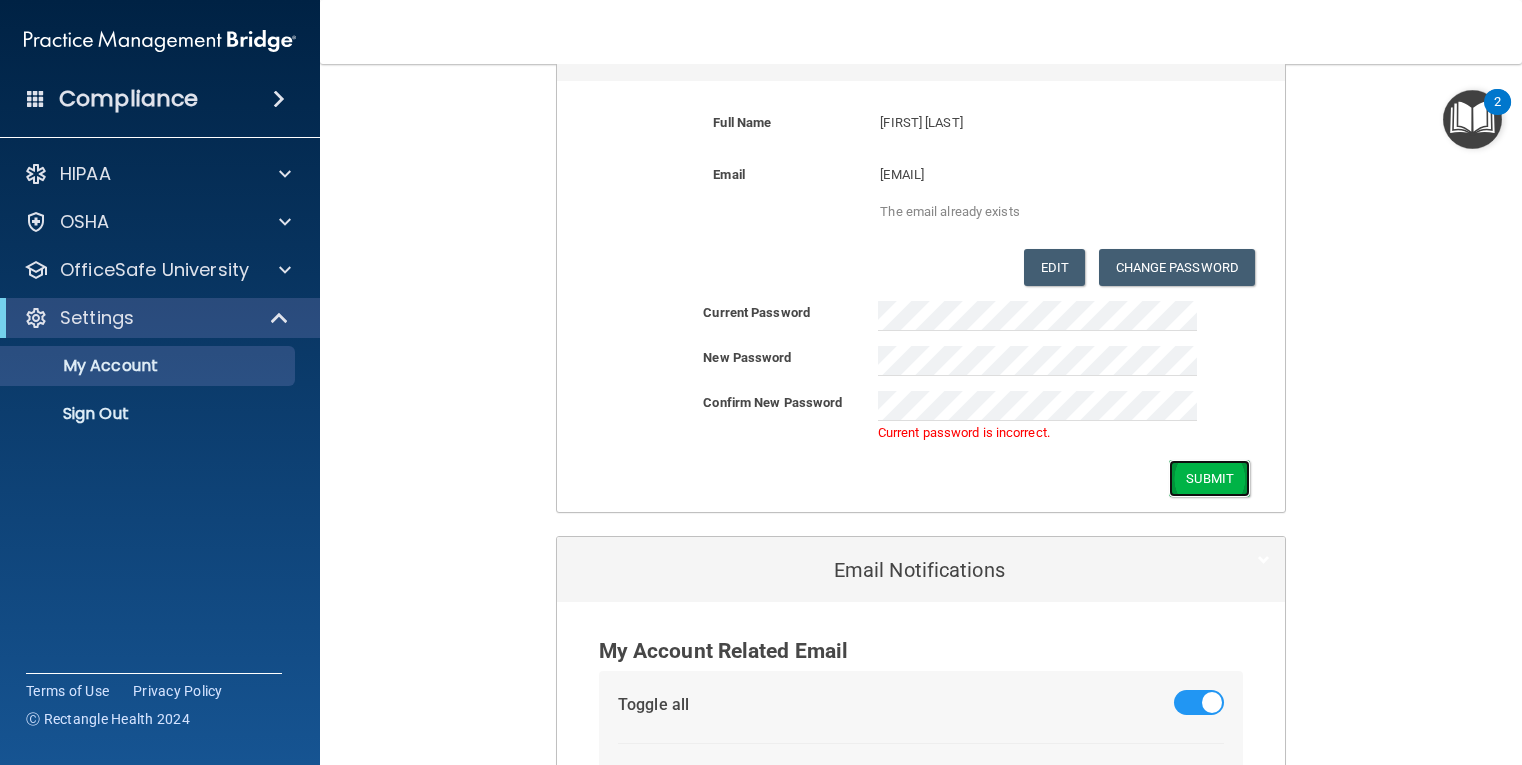 click on "Submit" at bounding box center [1209, 478] 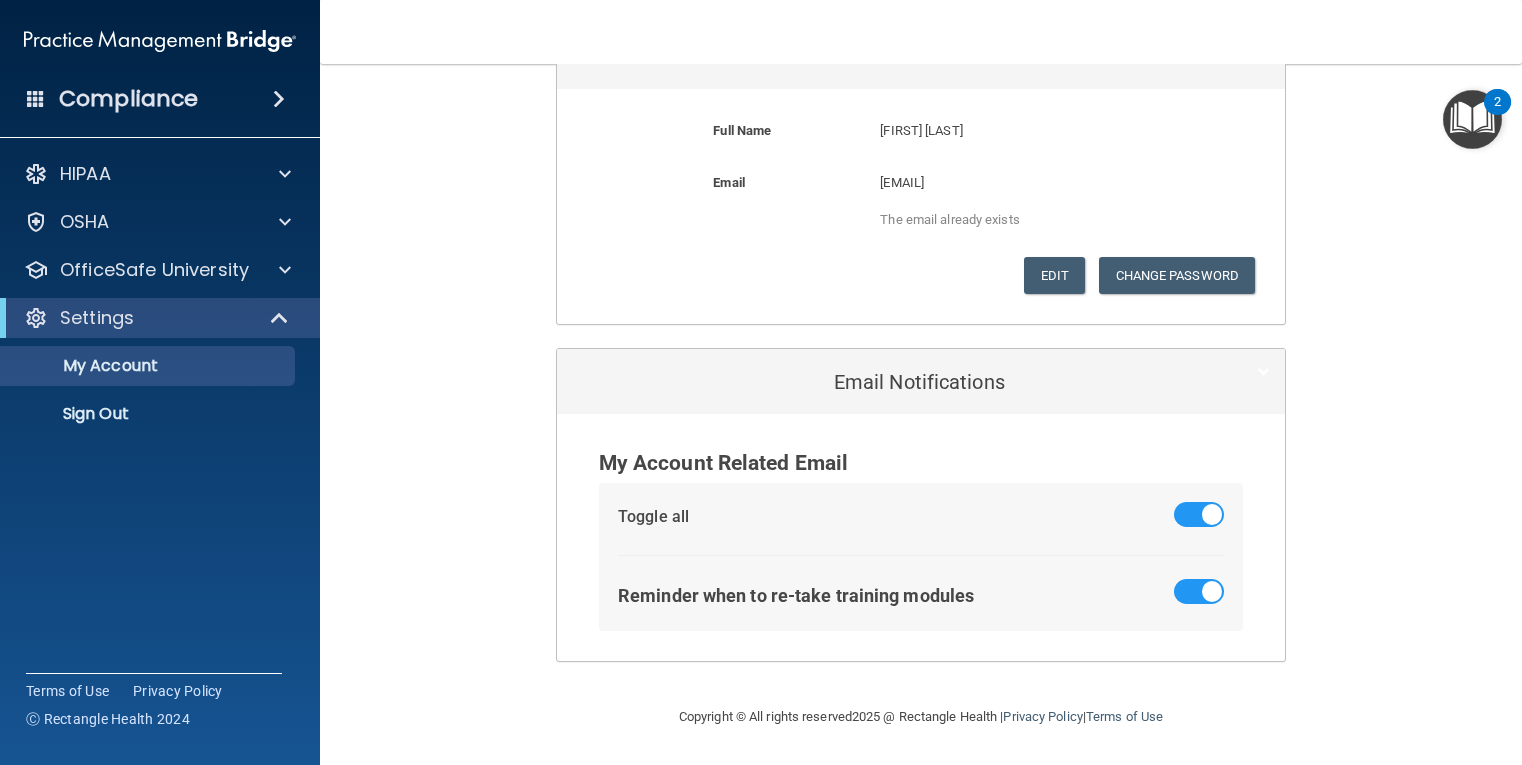 scroll, scrollTop: 0, scrollLeft: 0, axis: both 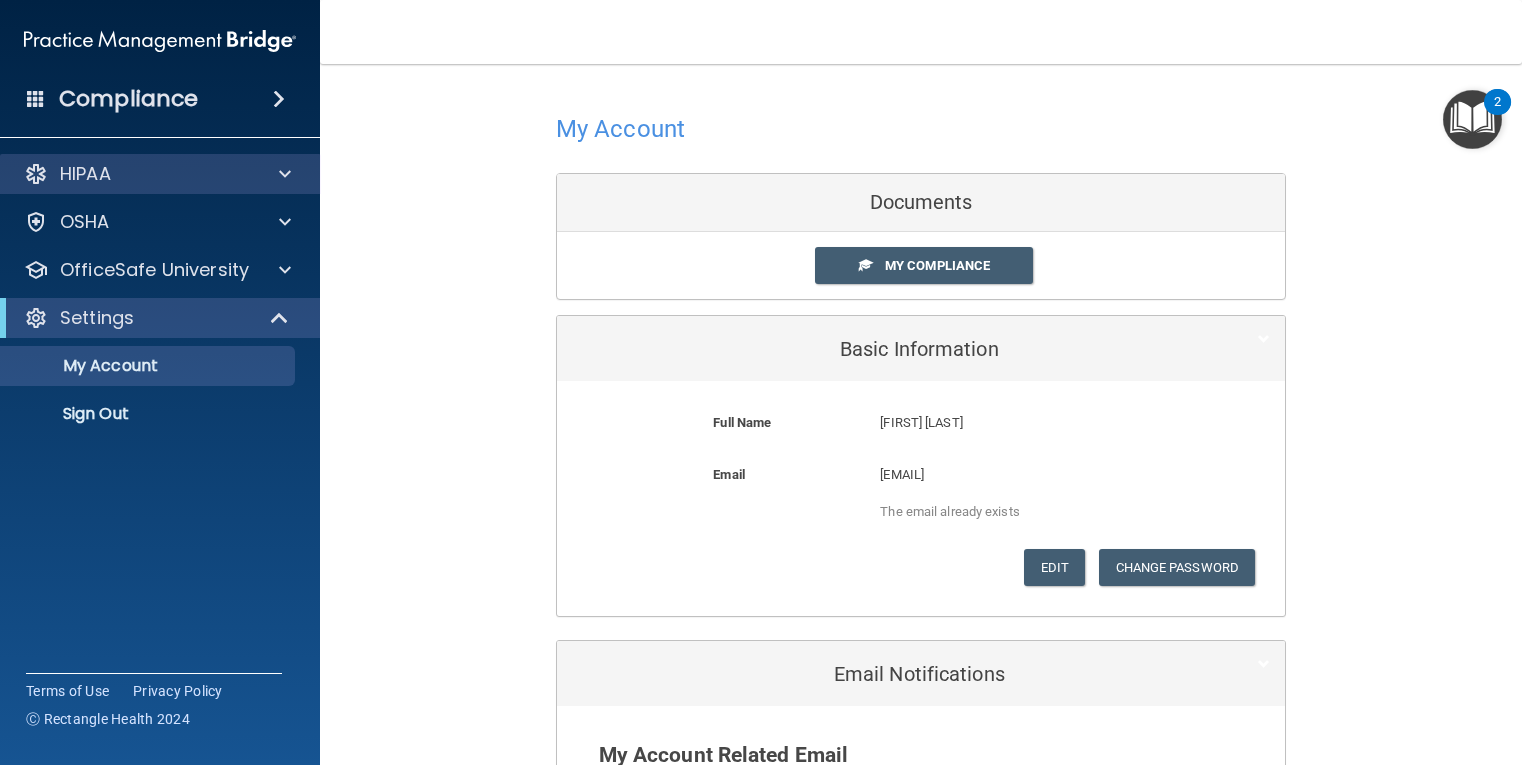 click on "HIPAA" at bounding box center (160, 174) 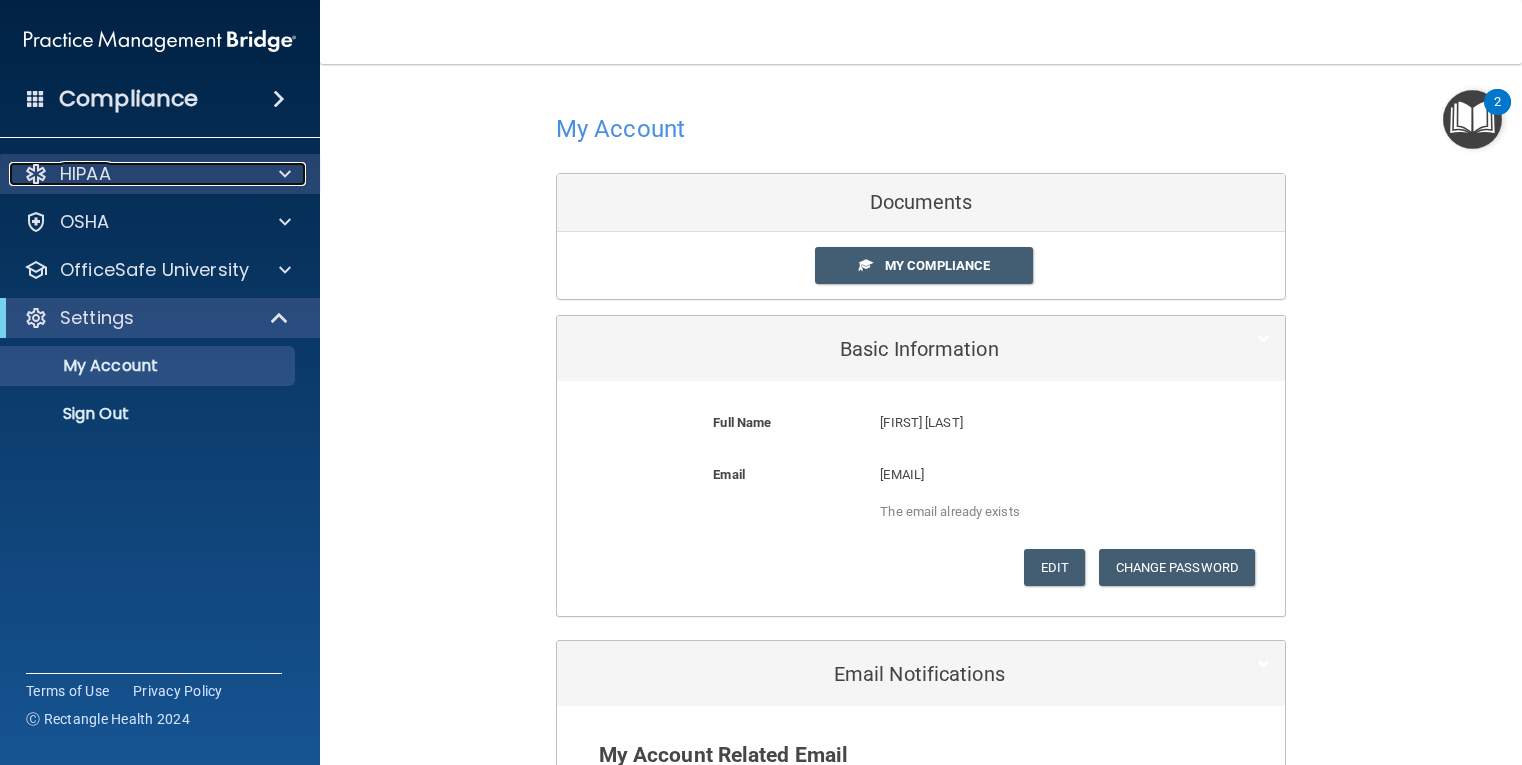 click at bounding box center (285, 174) 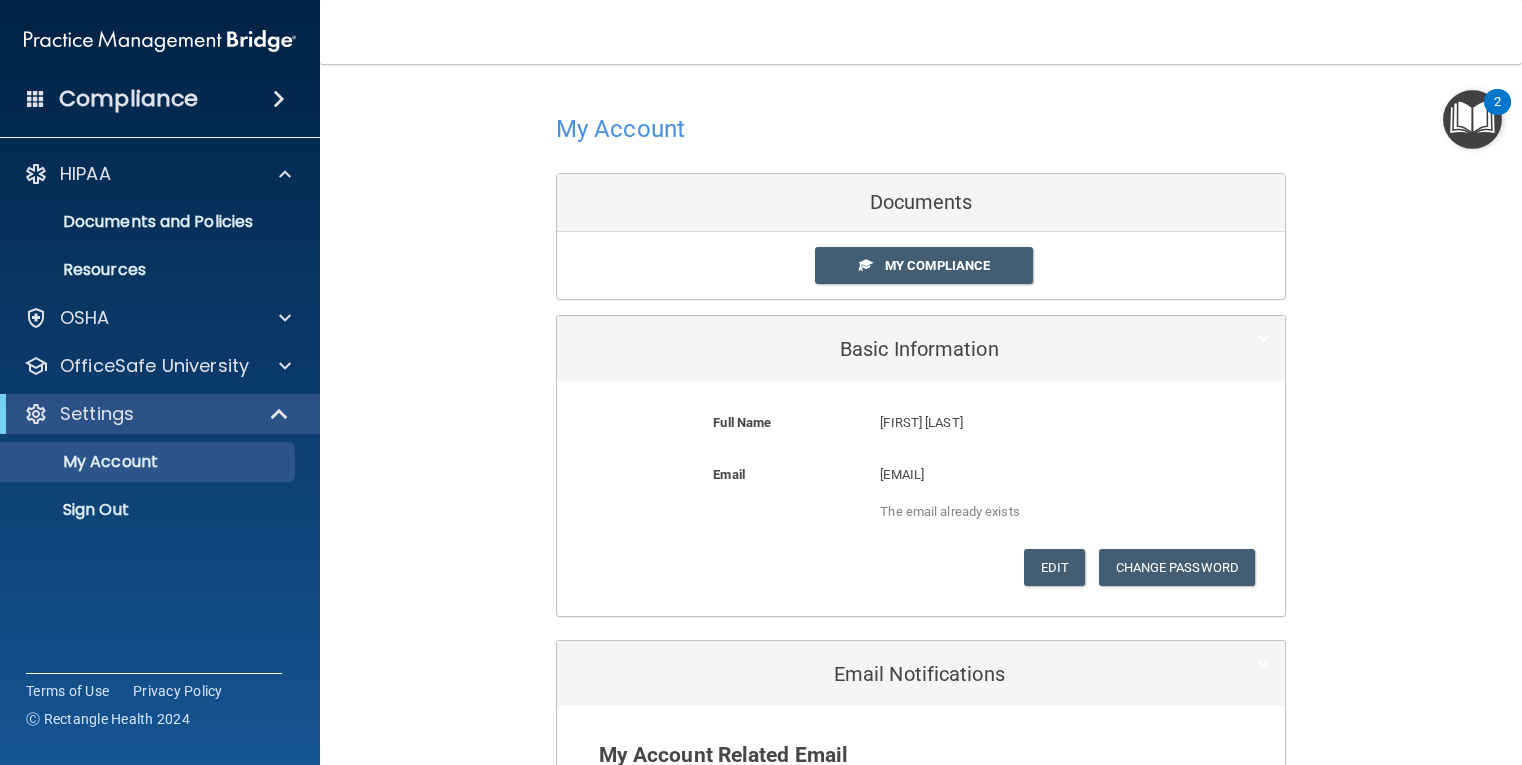 click on "Compliance" at bounding box center (160, 99) 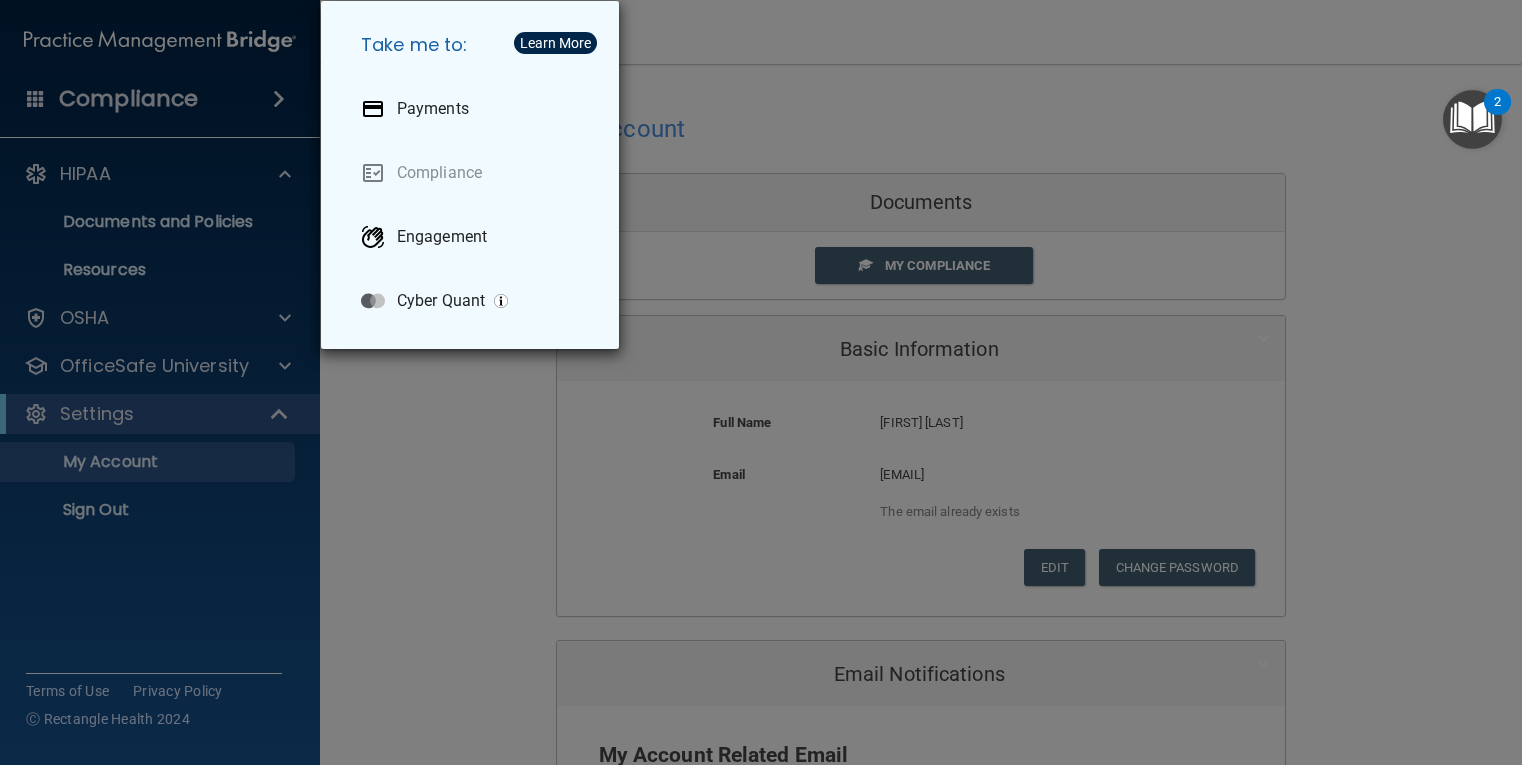 click on "Take me to:             Payments                   Compliance                     Engagement                     Cyber Quant" at bounding box center (761, 382) 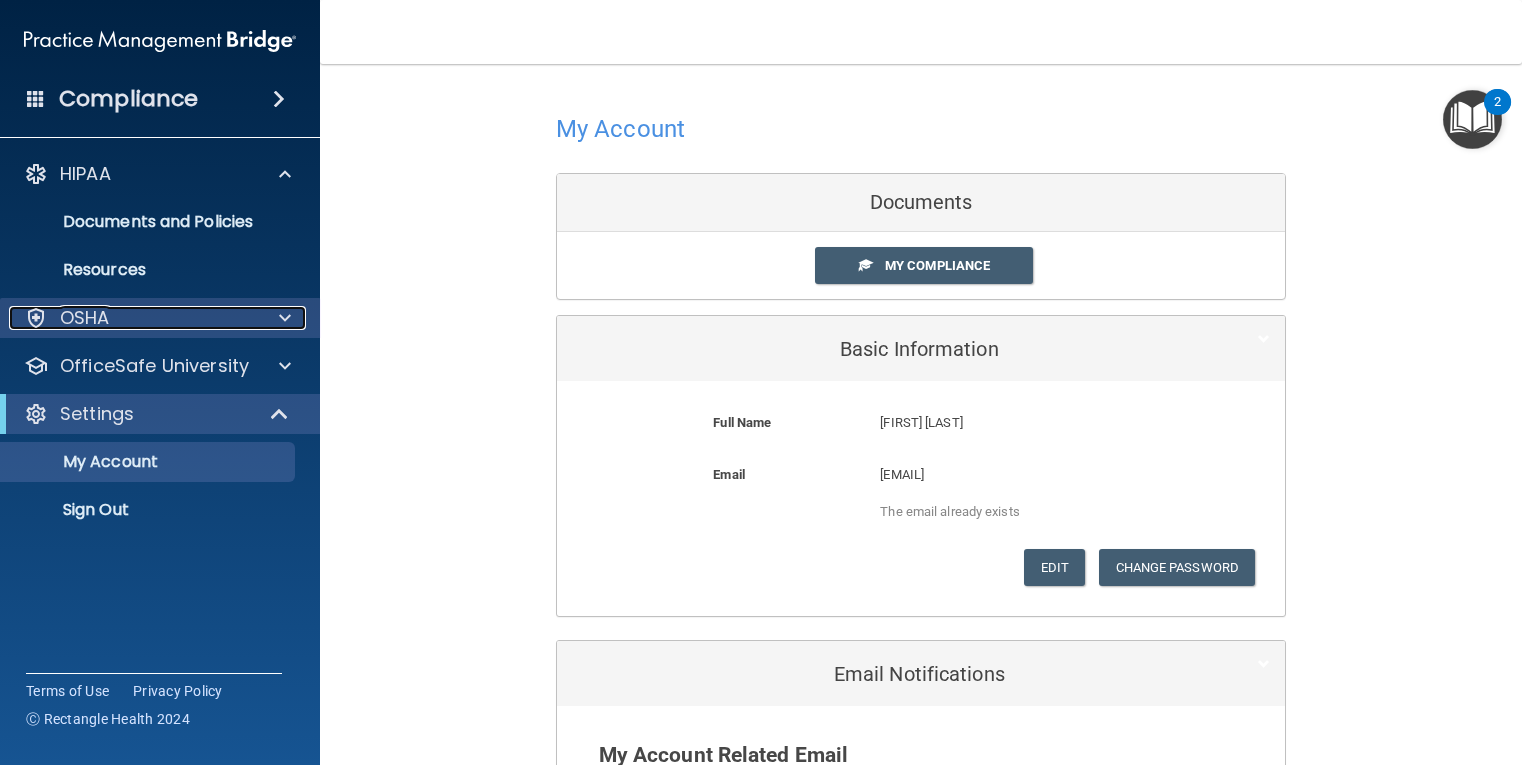 click at bounding box center [282, 318] 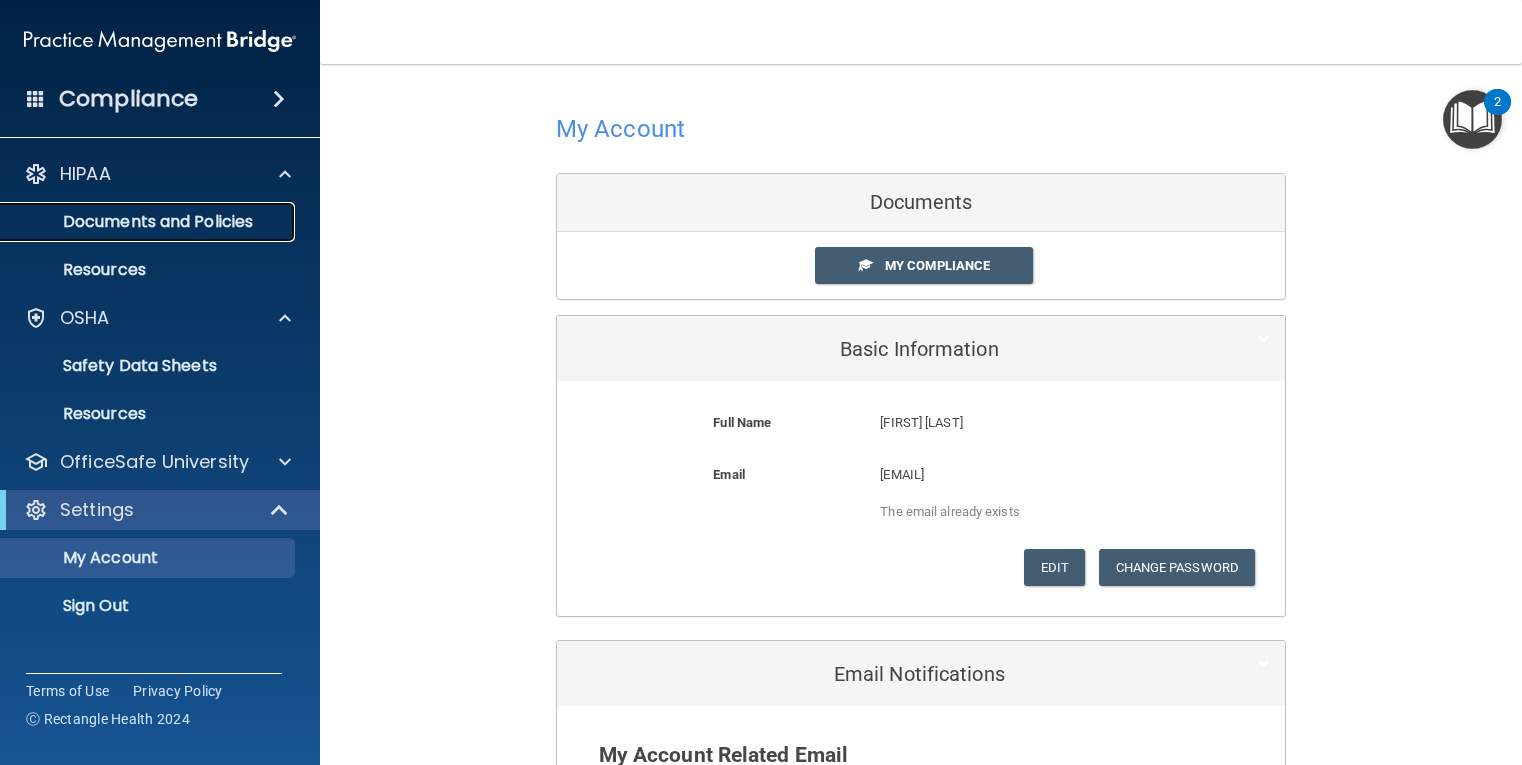 click on "Documents and Policies" at bounding box center [149, 222] 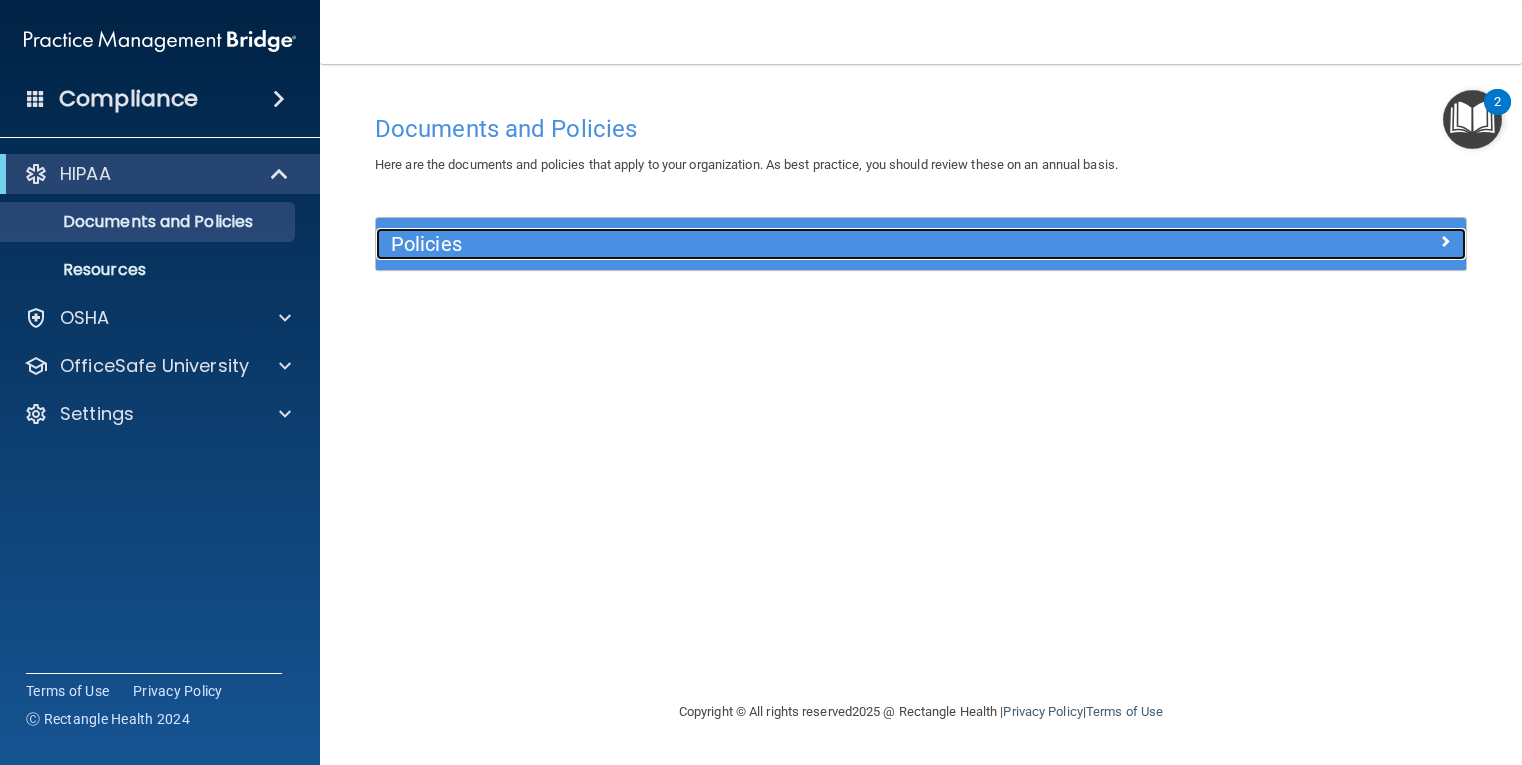 click at bounding box center [1330, 240] 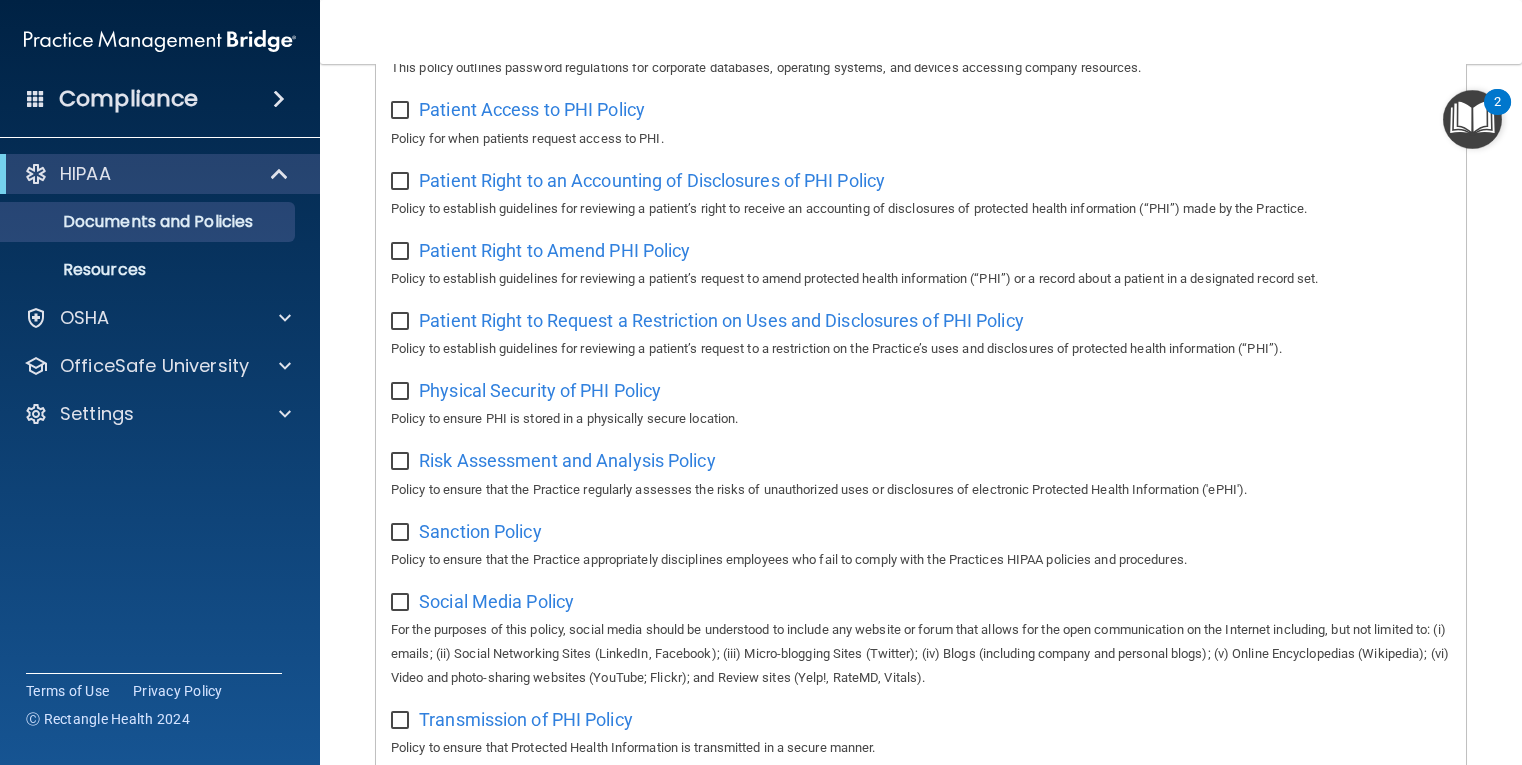 scroll, scrollTop: 1268, scrollLeft: 0, axis: vertical 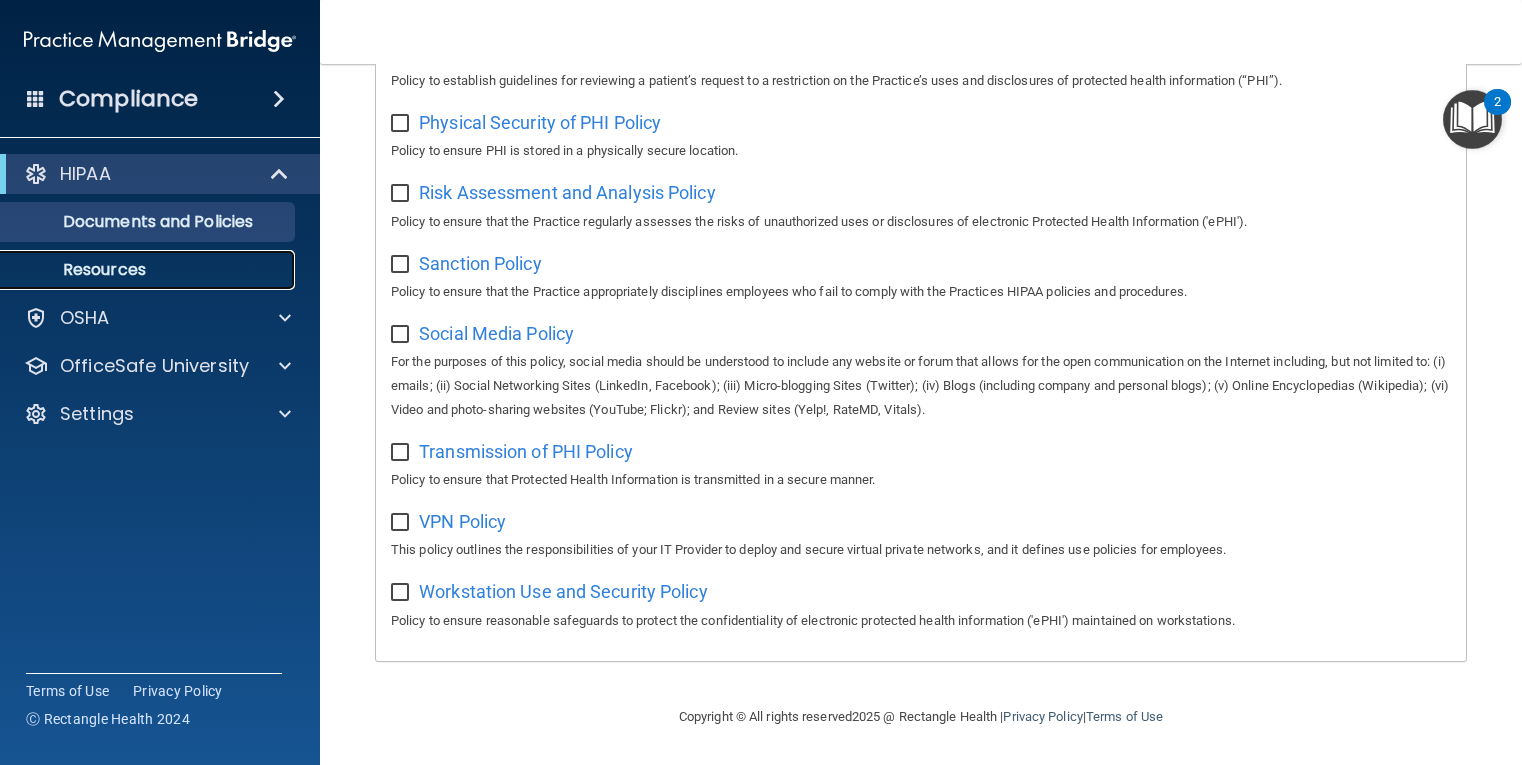 click on "Resources" at bounding box center [137, 270] 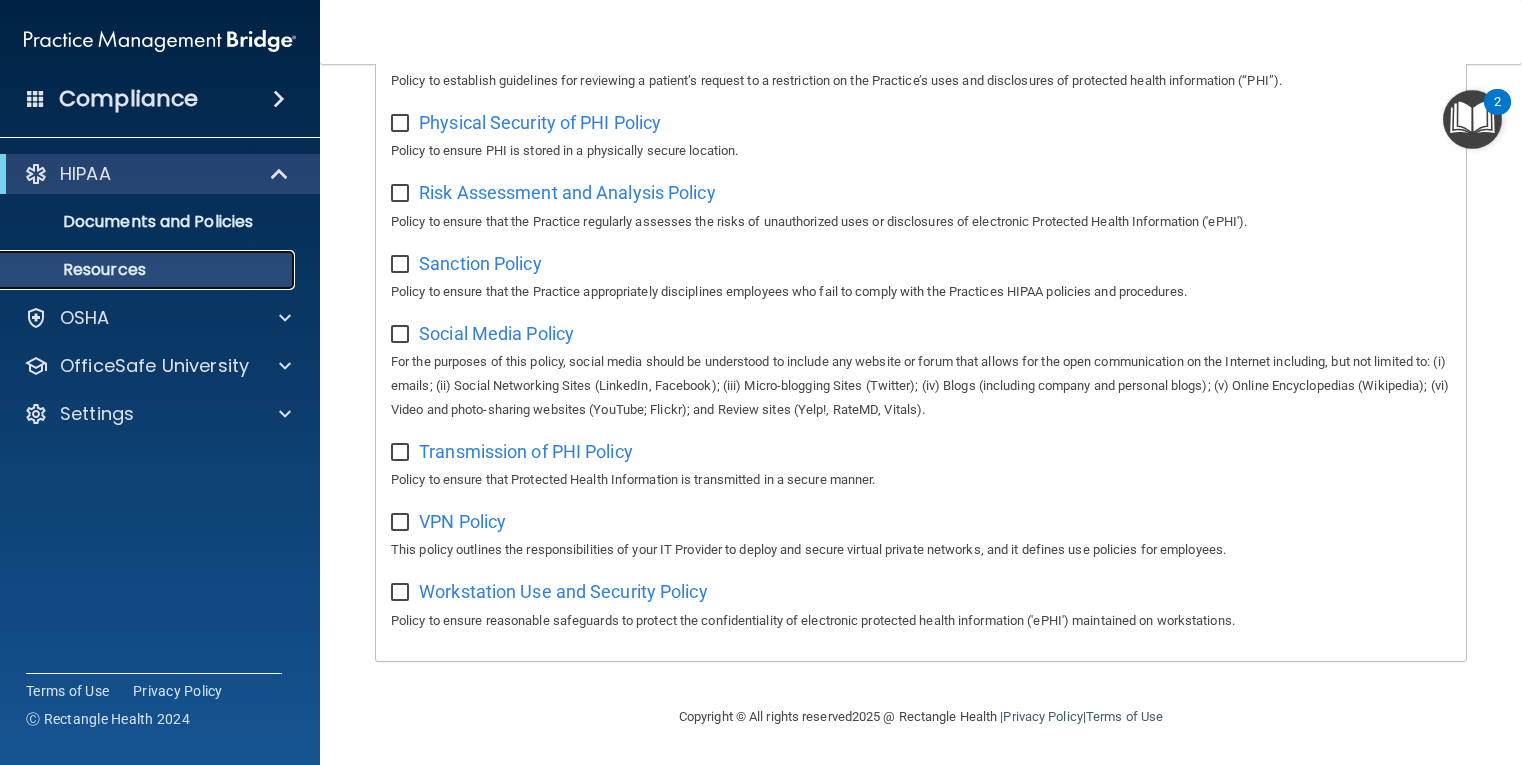 scroll, scrollTop: 0, scrollLeft: 0, axis: both 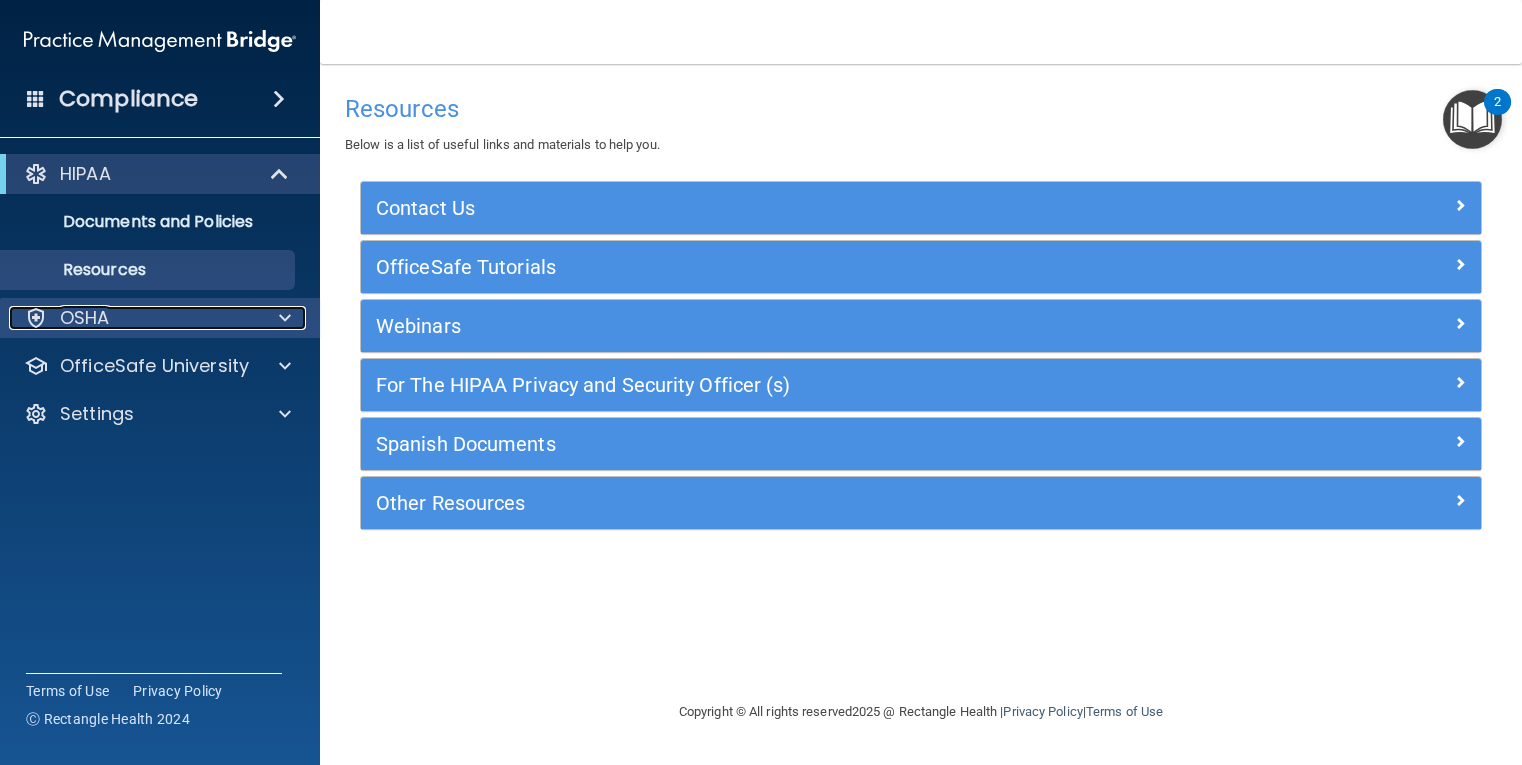 click on "OSHA" at bounding box center [133, 318] 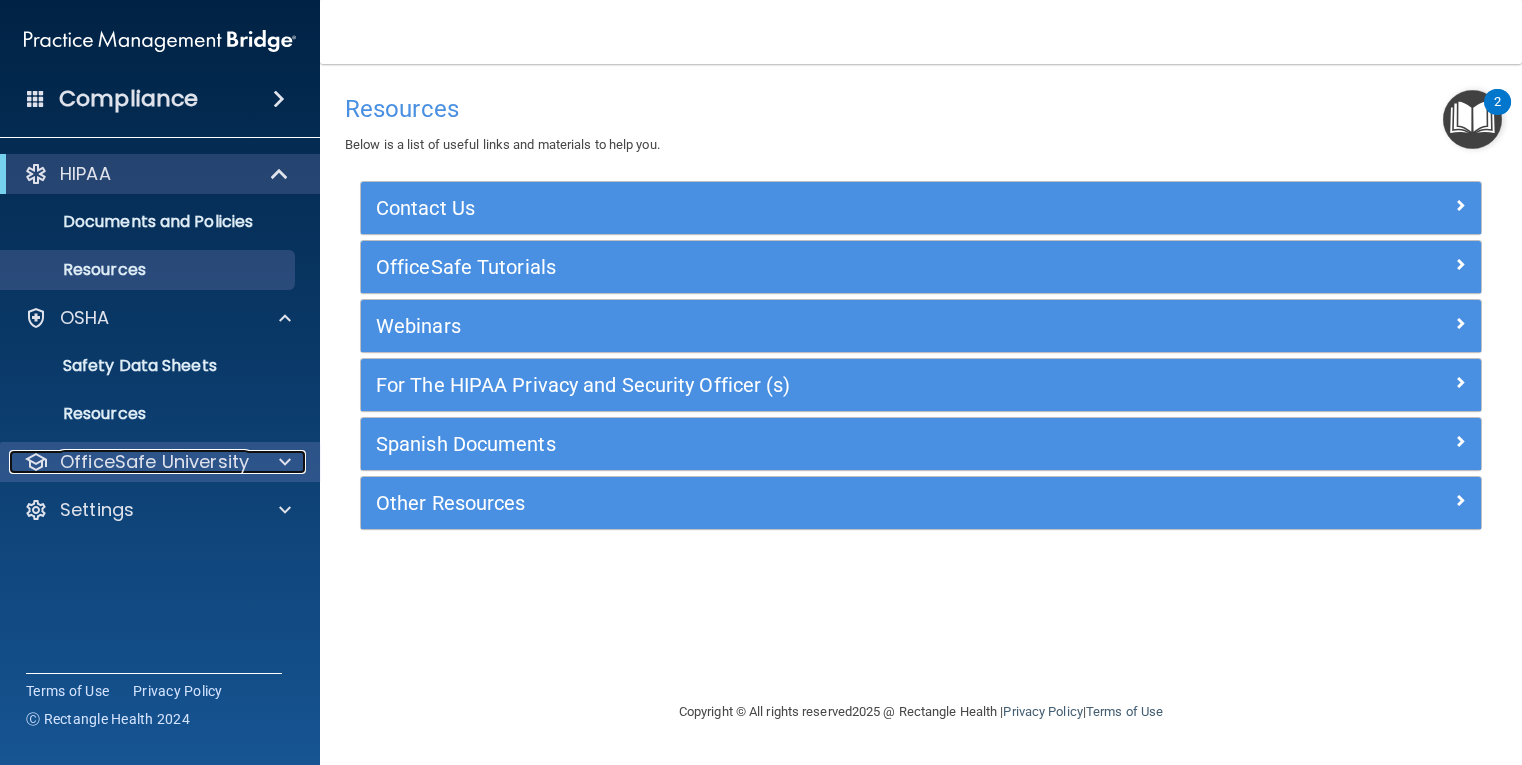 click at bounding box center [285, 462] 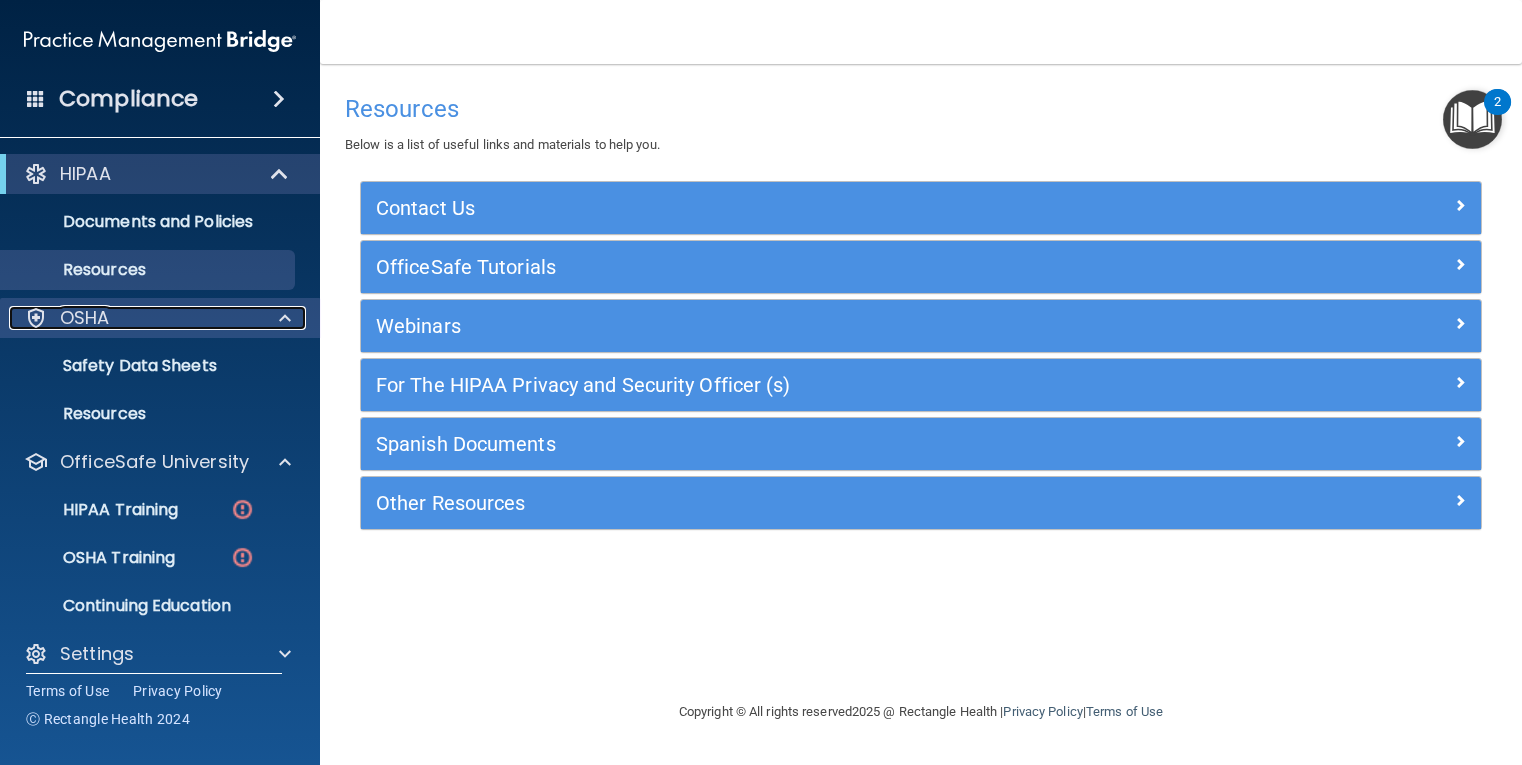 click at bounding box center [282, 318] 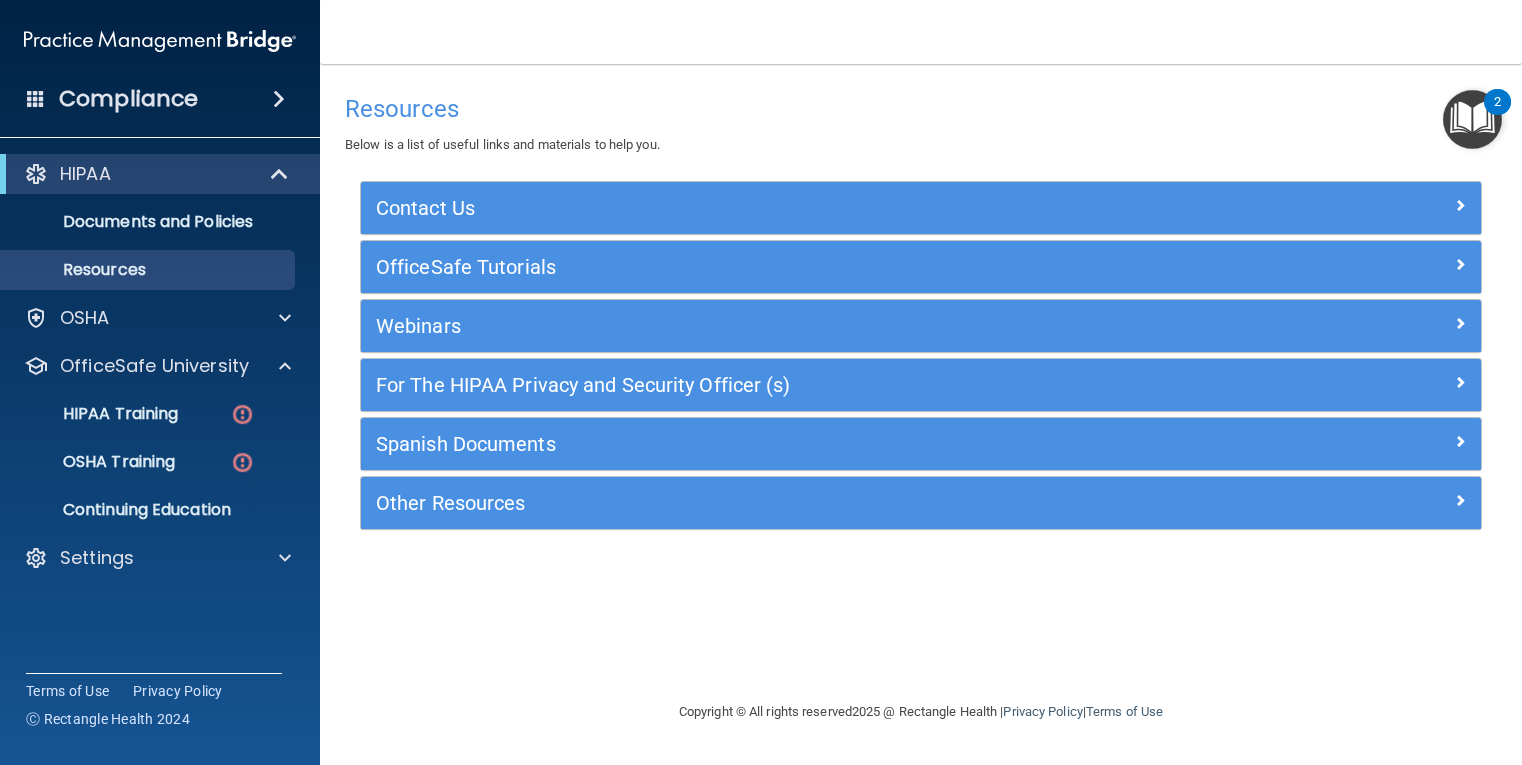 click on "HIPAA" at bounding box center (160, 174) 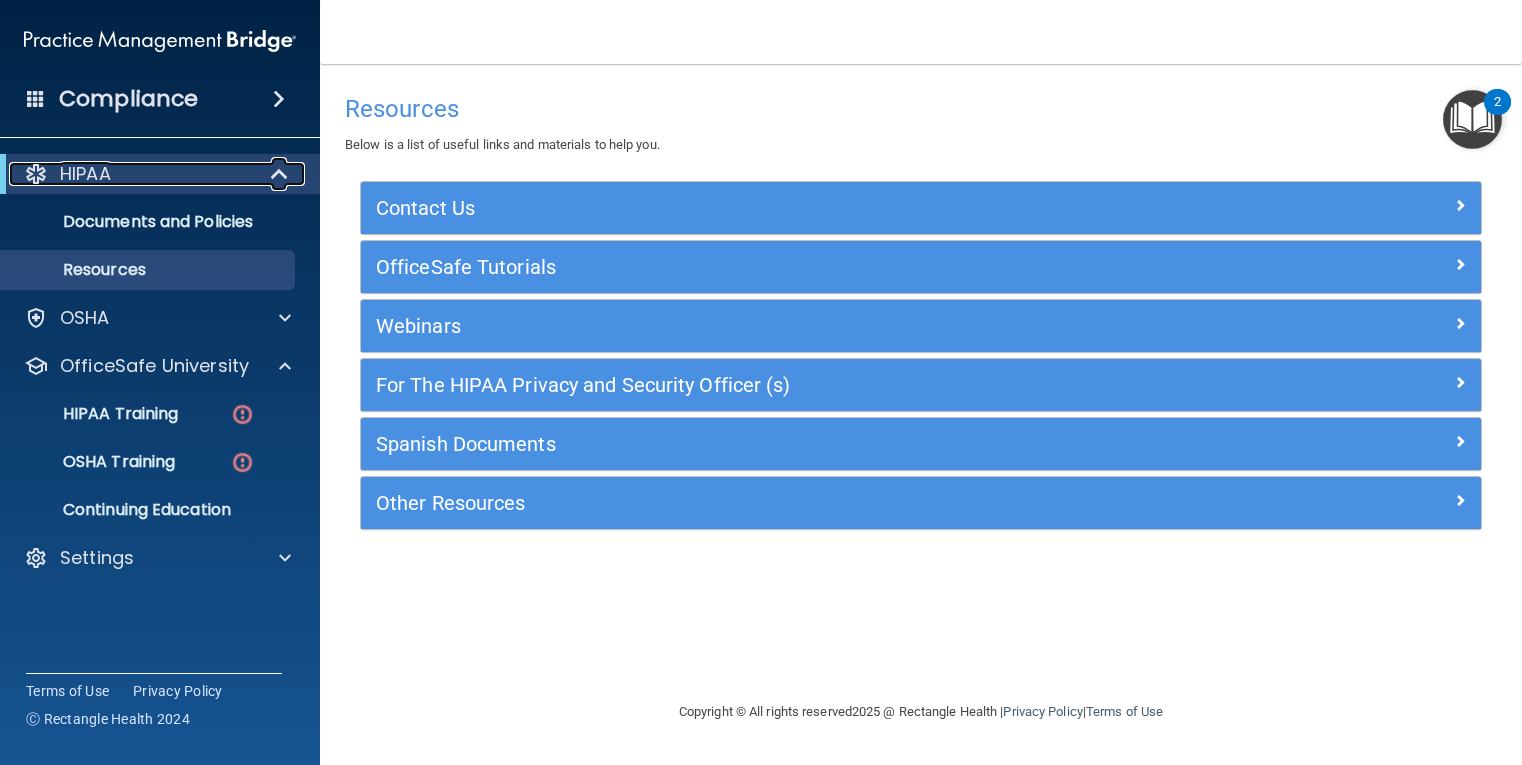 click at bounding box center (281, 174) 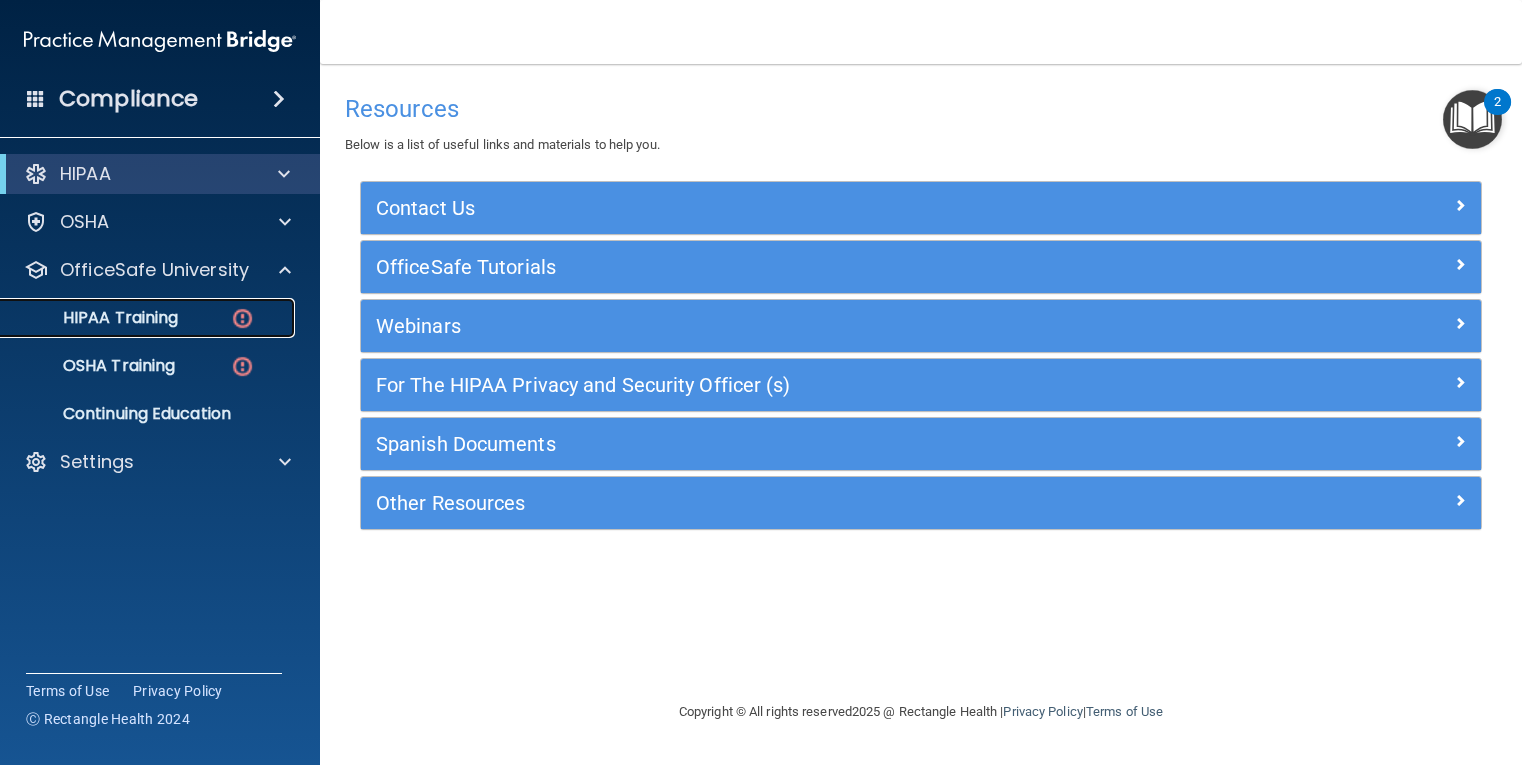click on "HIPAA Training" at bounding box center (95, 318) 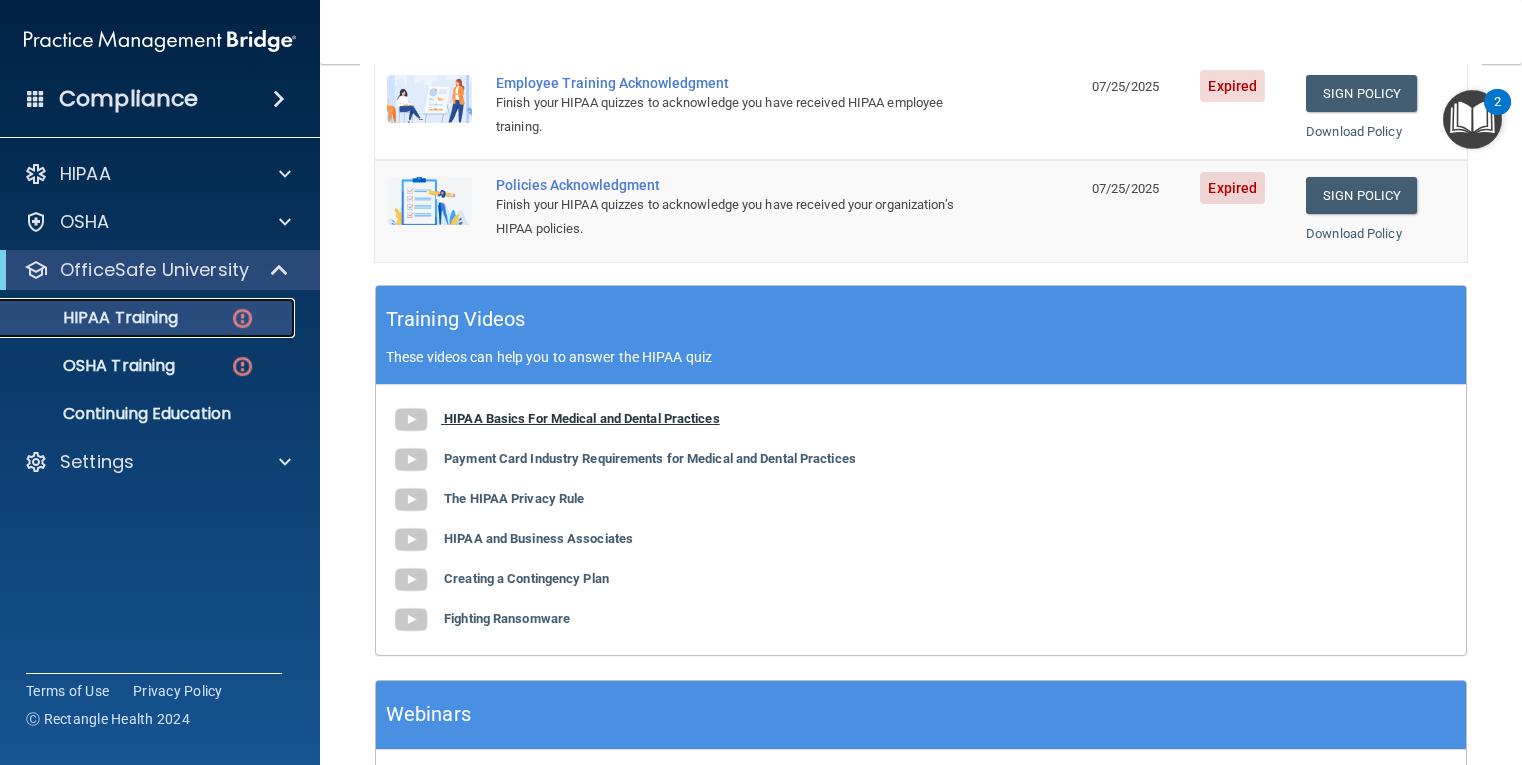 scroll, scrollTop: 741, scrollLeft: 0, axis: vertical 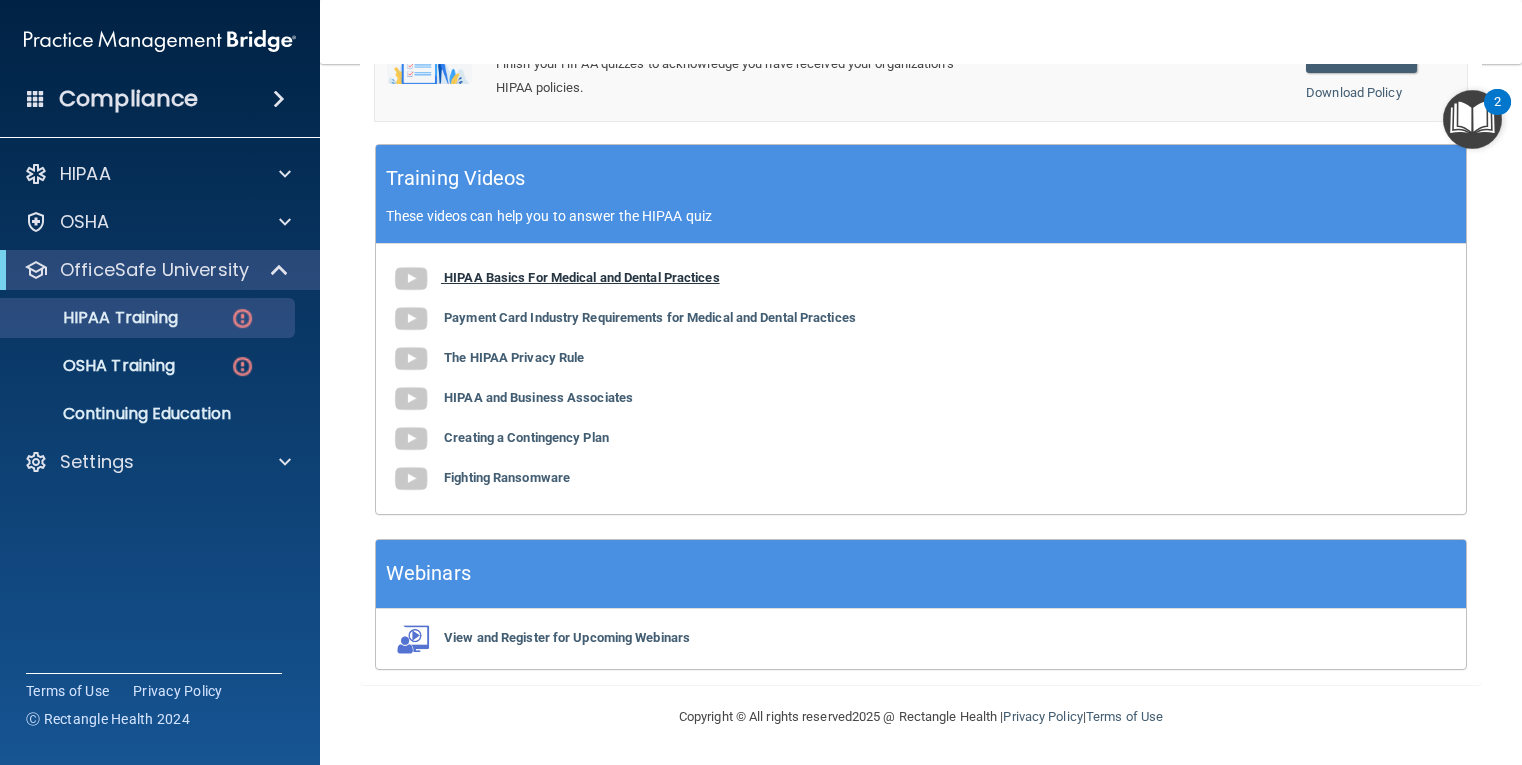 click on "HIPAA Basics For Medical and Dental Practices" at bounding box center [582, 277] 